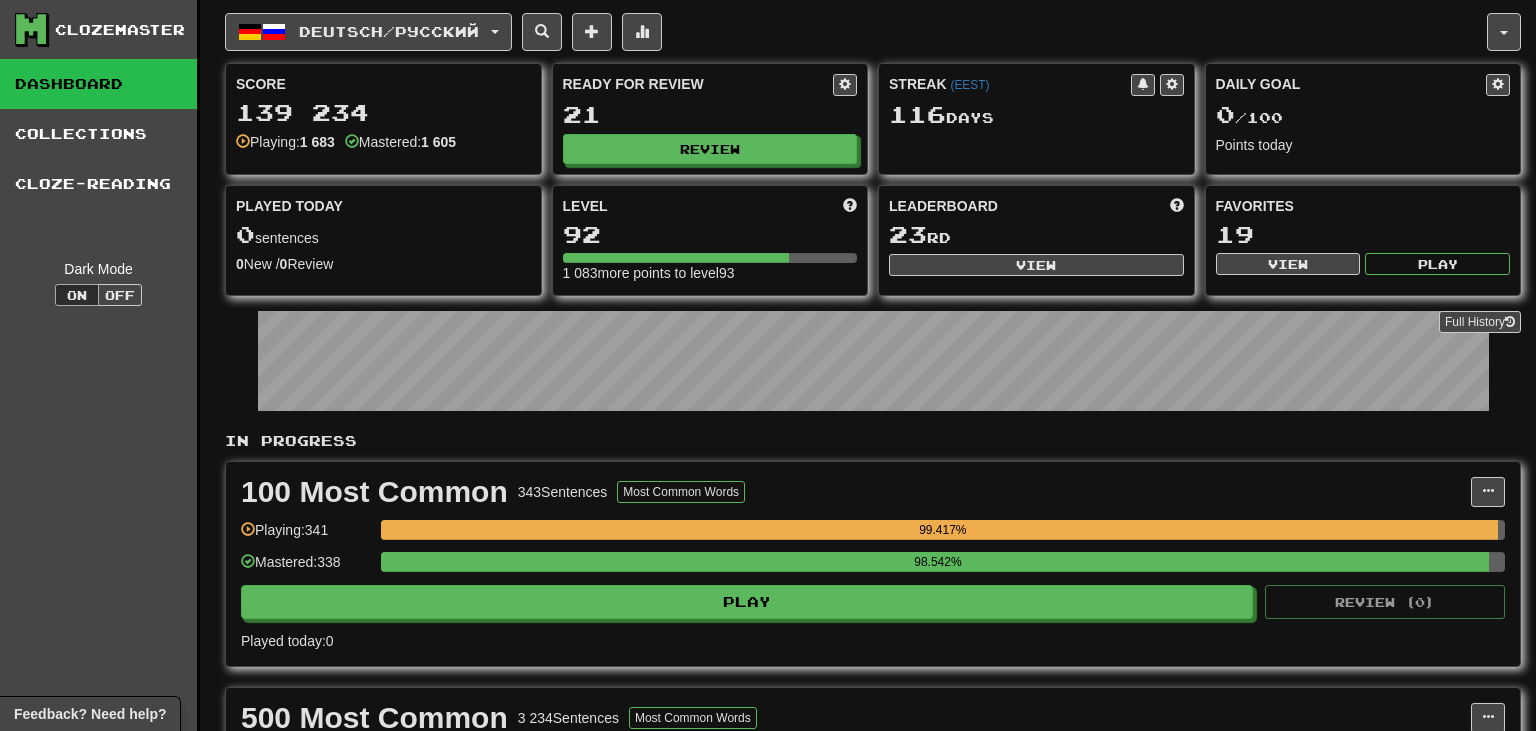 scroll, scrollTop: 0, scrollLeft: 0, axis: both 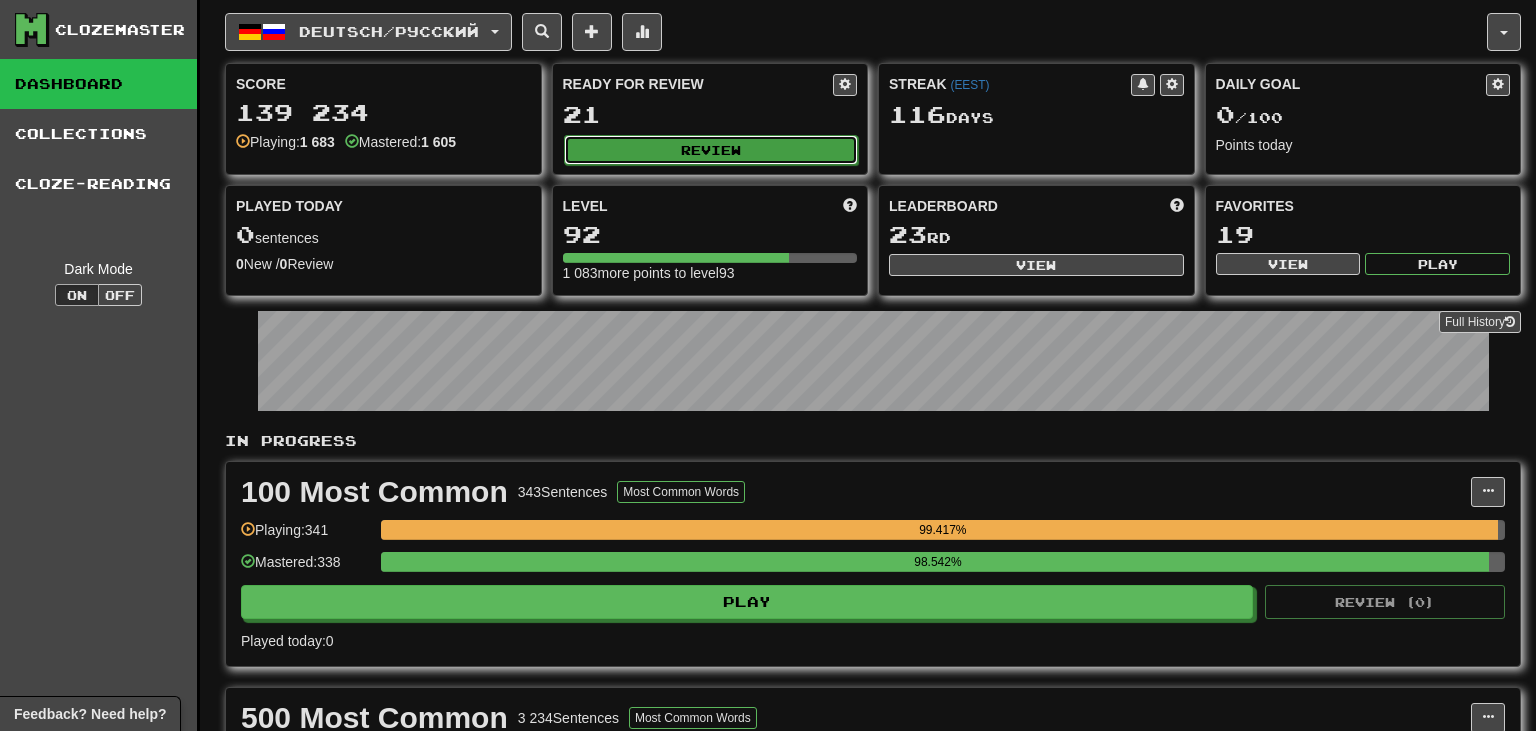 click on "Review" at bounding box center (711, 150) 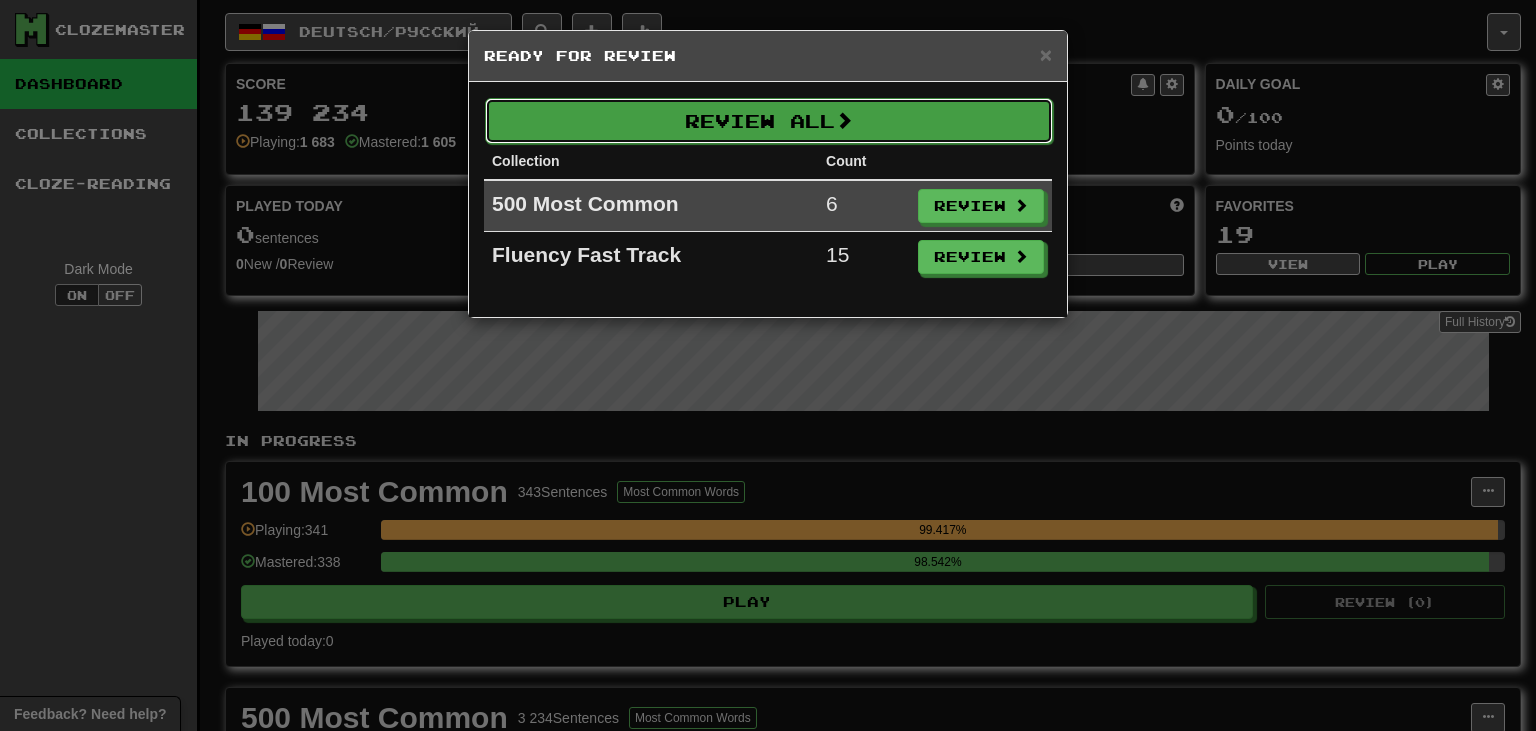 click on "Review All" at bounding box center [769, 121] 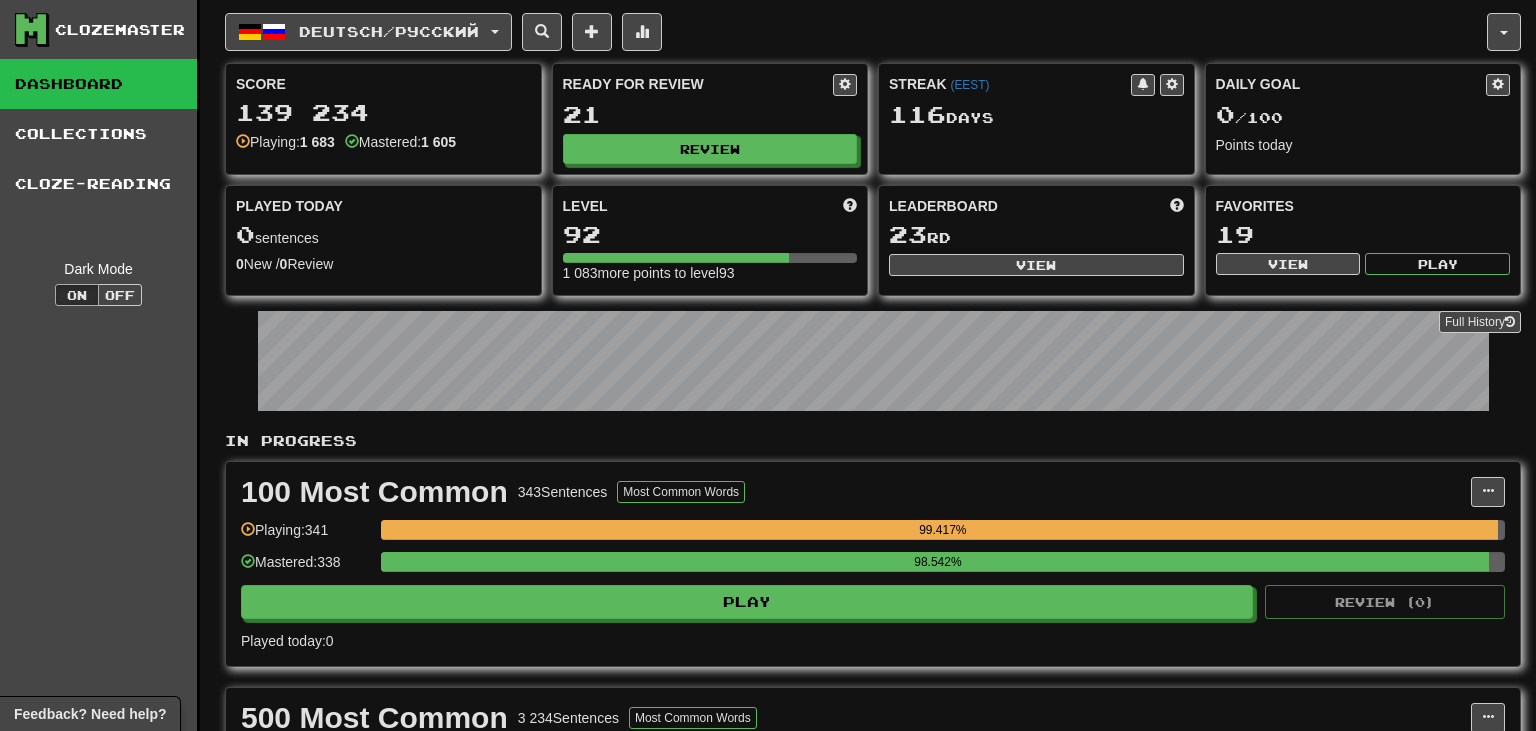 select on "**" 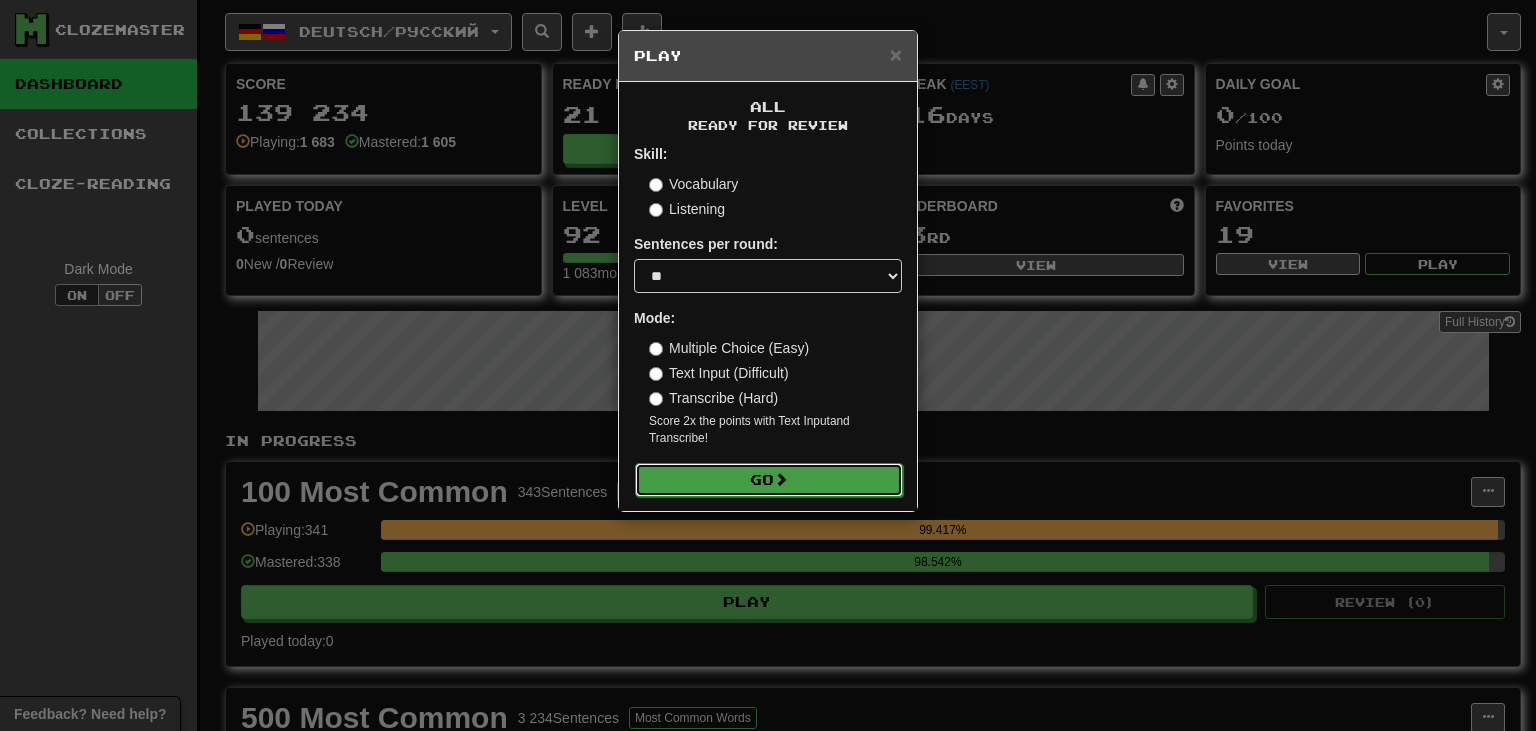 click on "Go" at bounding box center [769, 480] 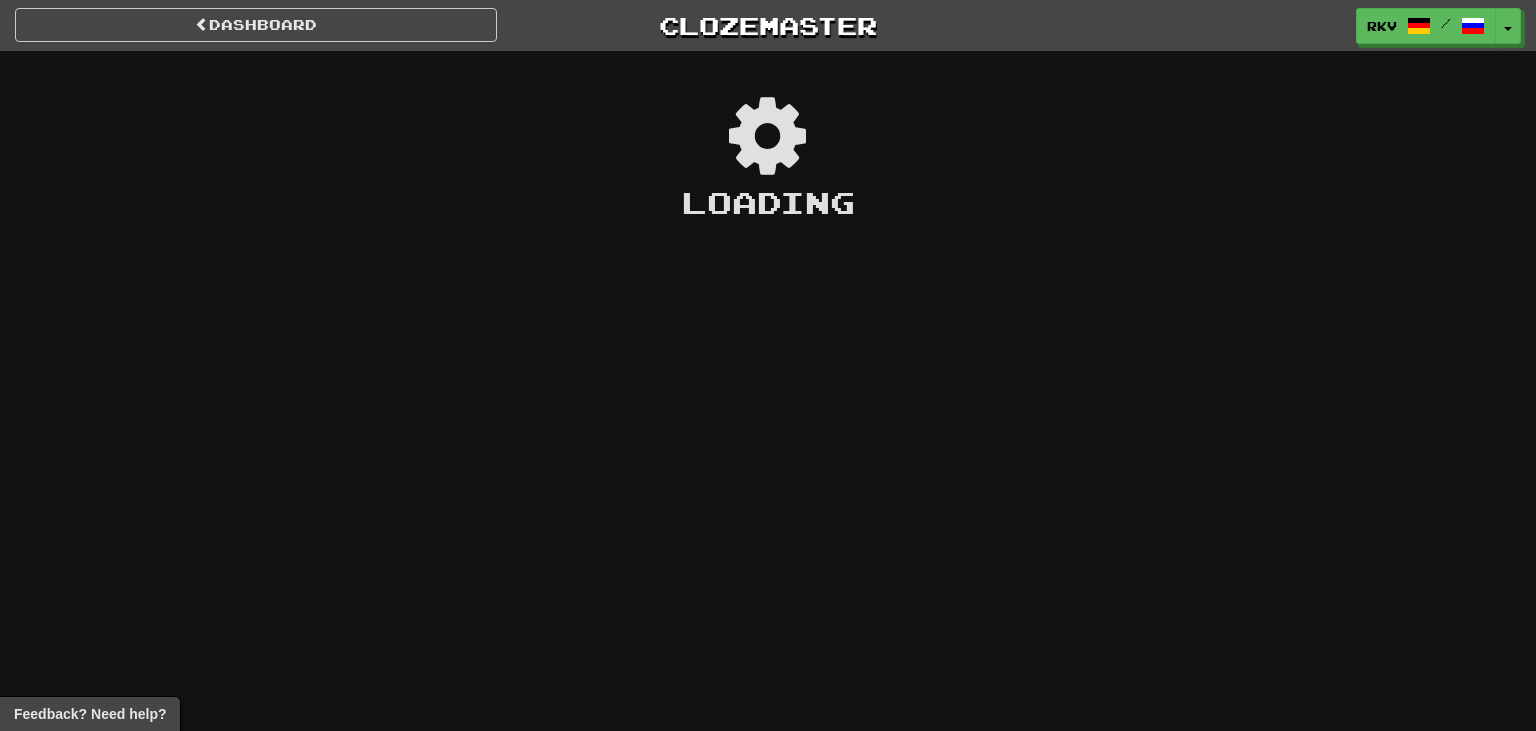 scroll, scrollTop: 0, scrollLeft: 0, axis: both 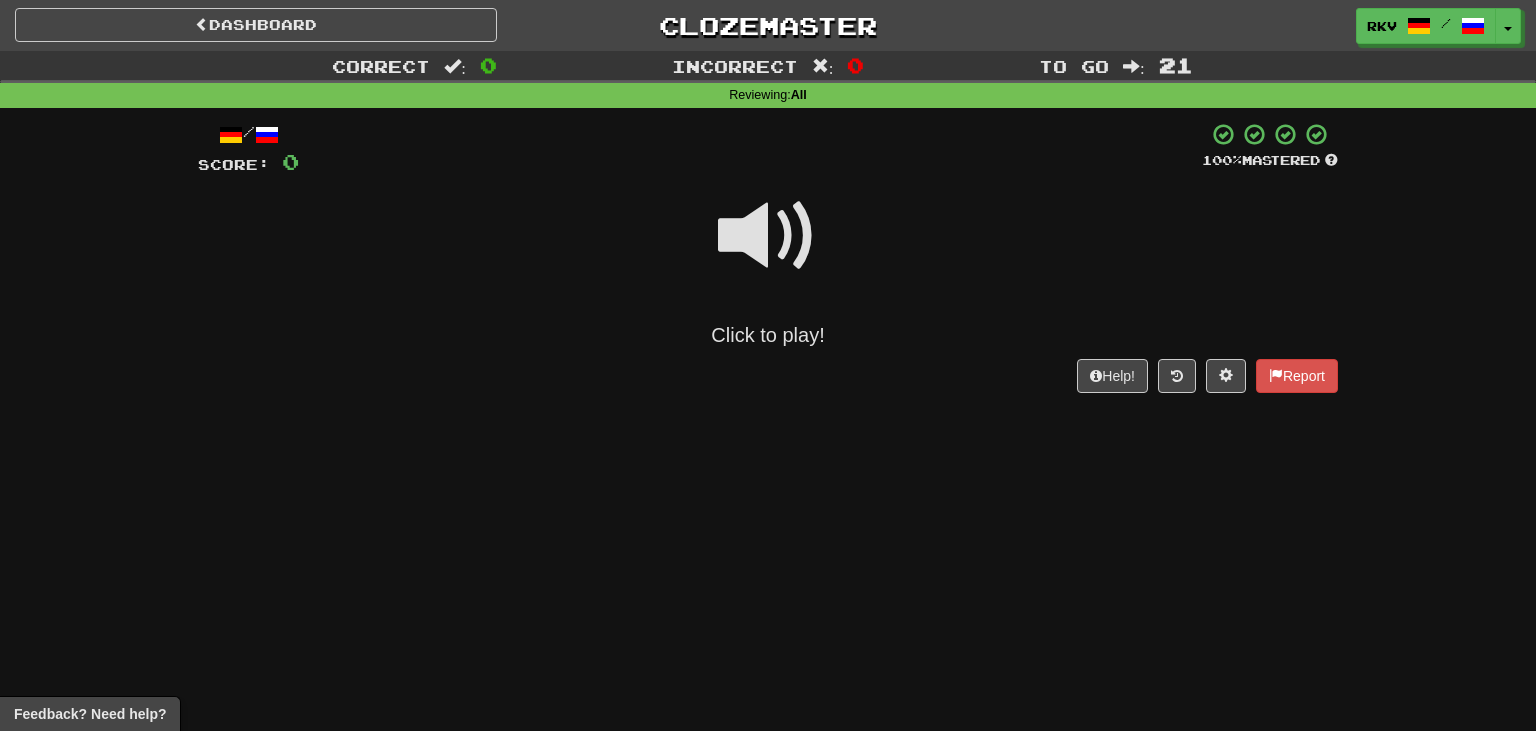click at bounding box center [768, 236] 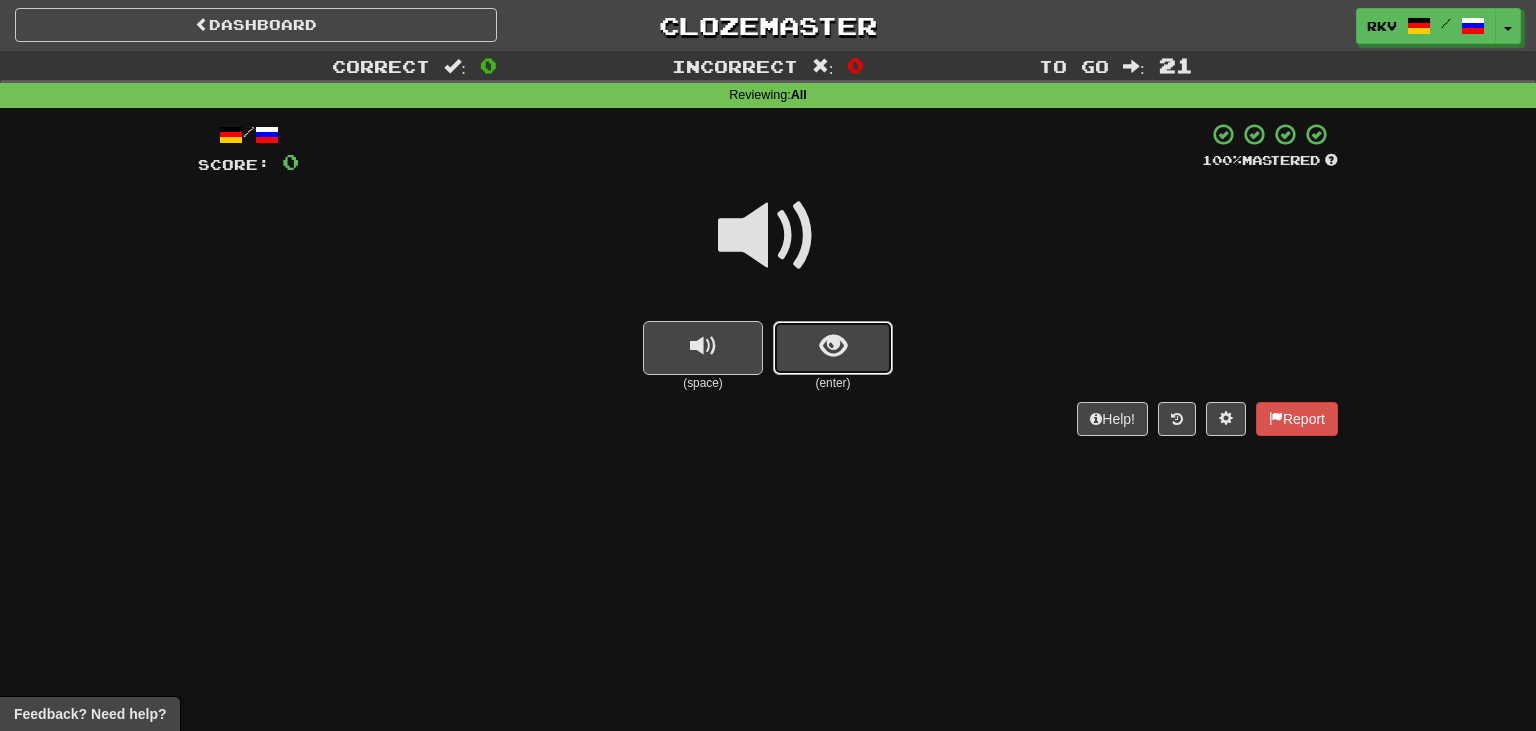 click at bounding box center [833, 346] 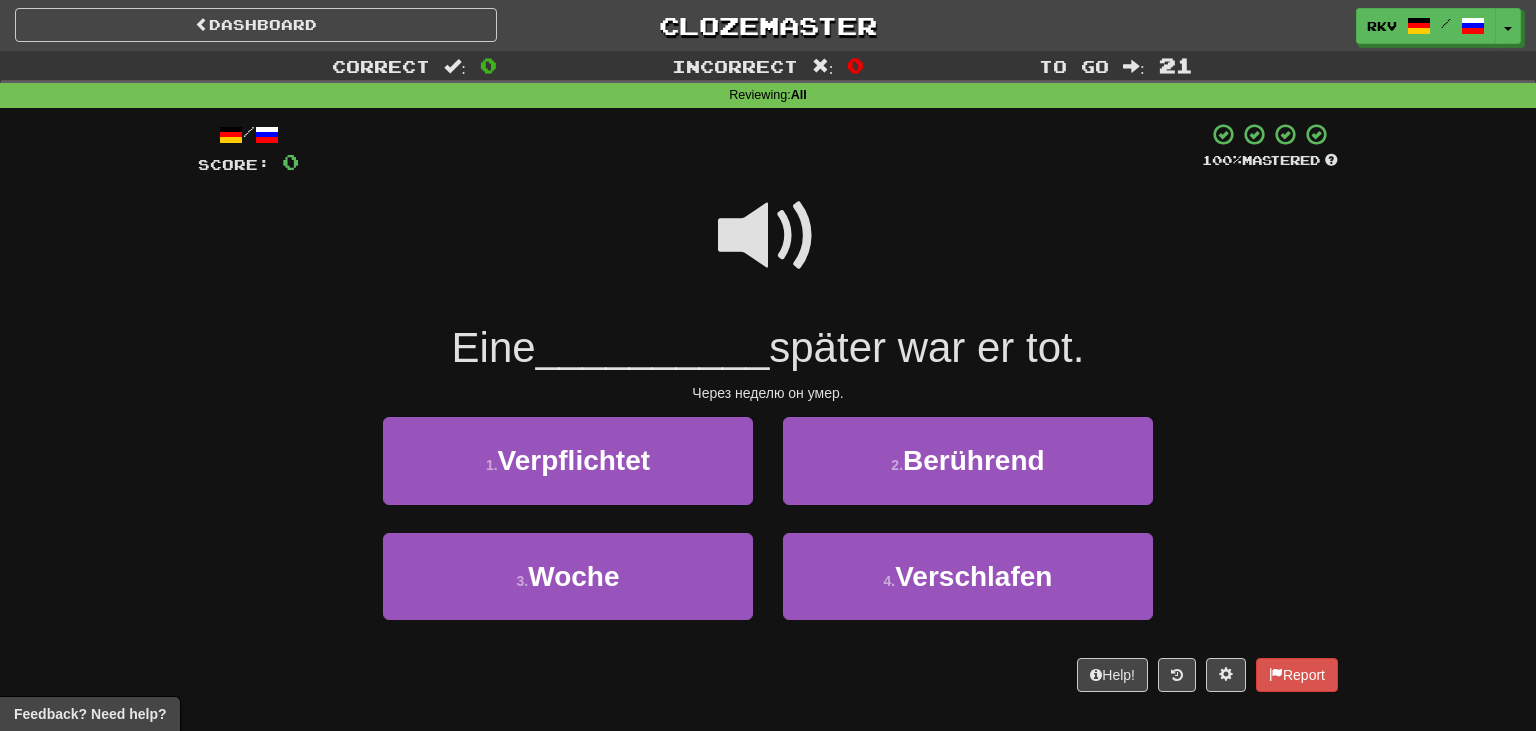 click at bounding box center (768, 236) 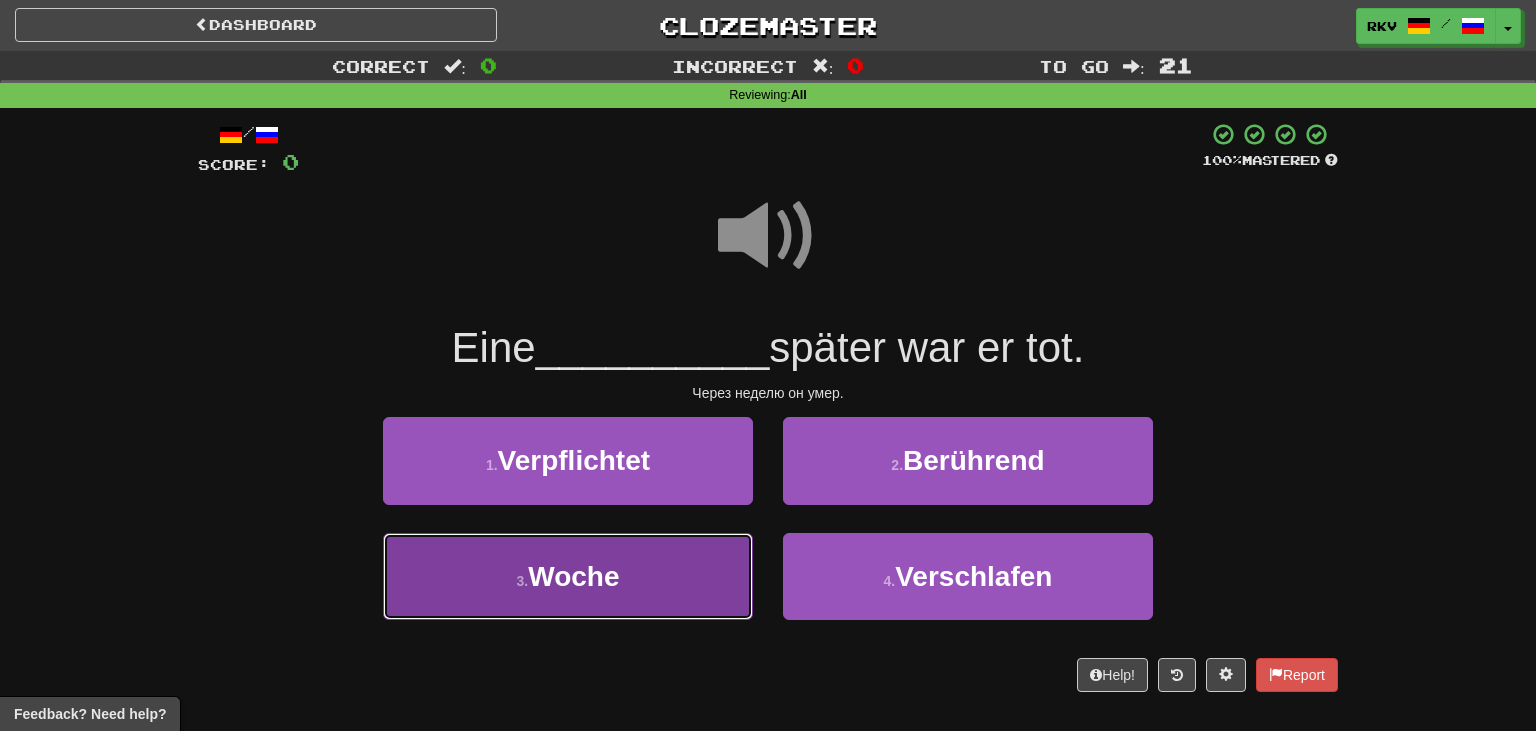 click on "3 .  Woche" at bounding box center (568, 576) 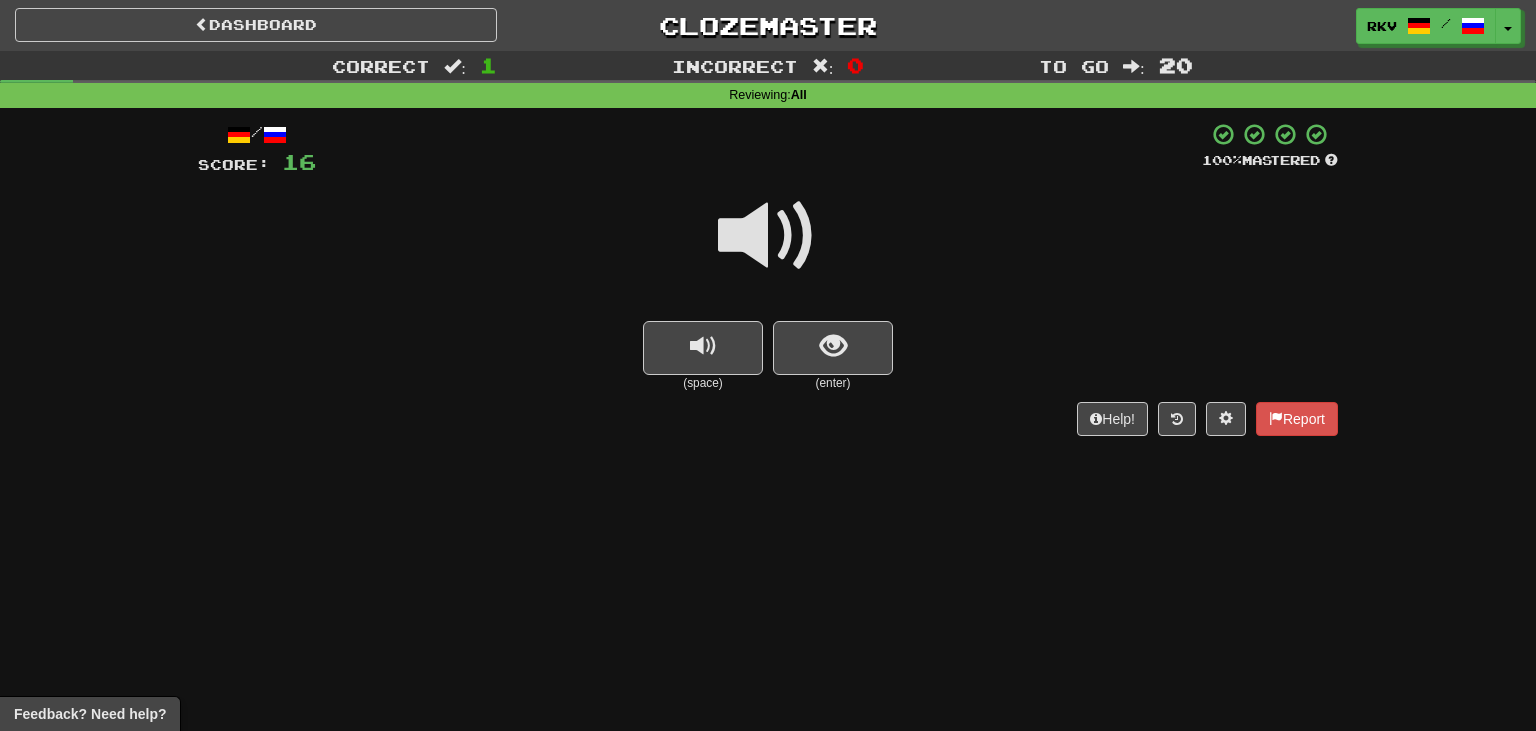 click at bounding box center [768, 249] 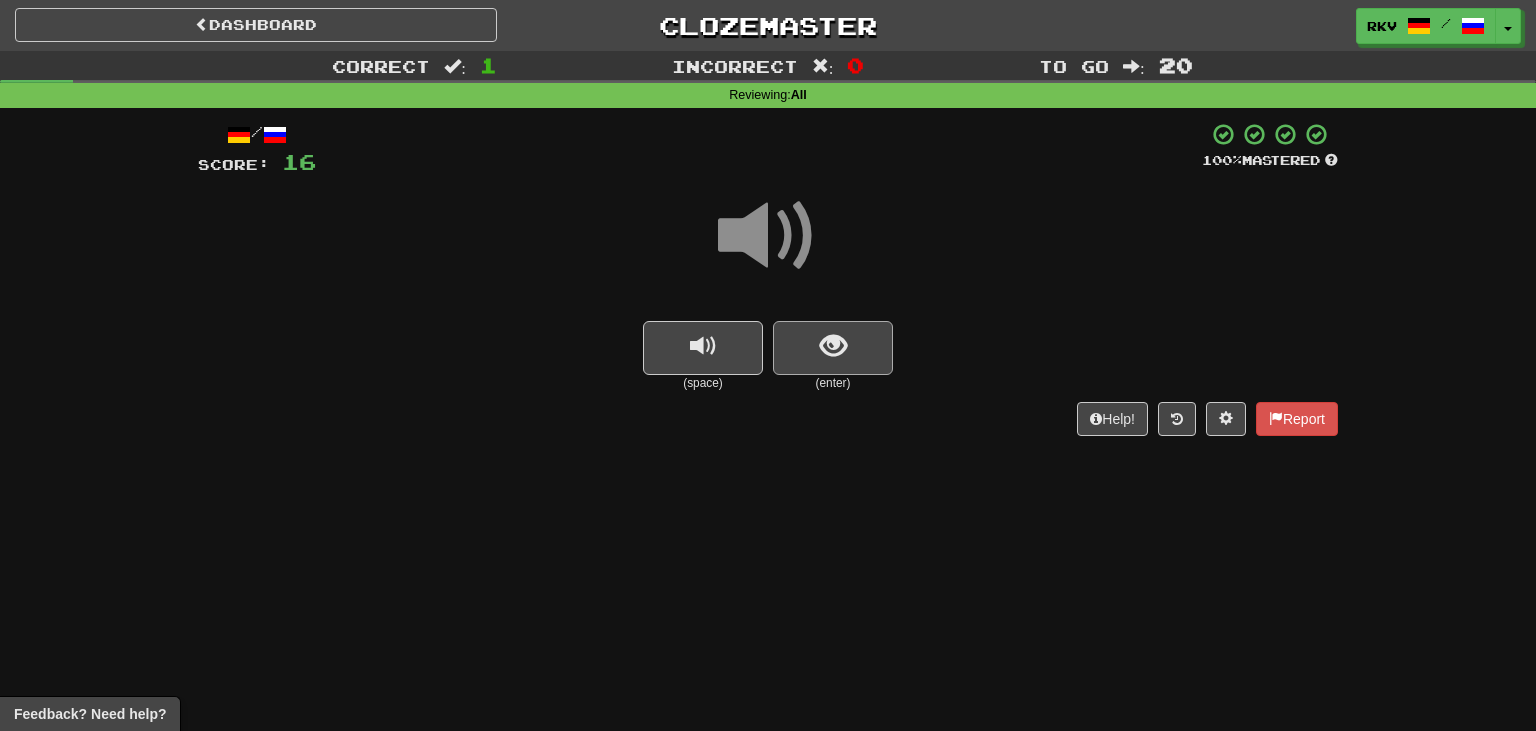 click on "(space) (enter)" at bounding box center (768, 285) 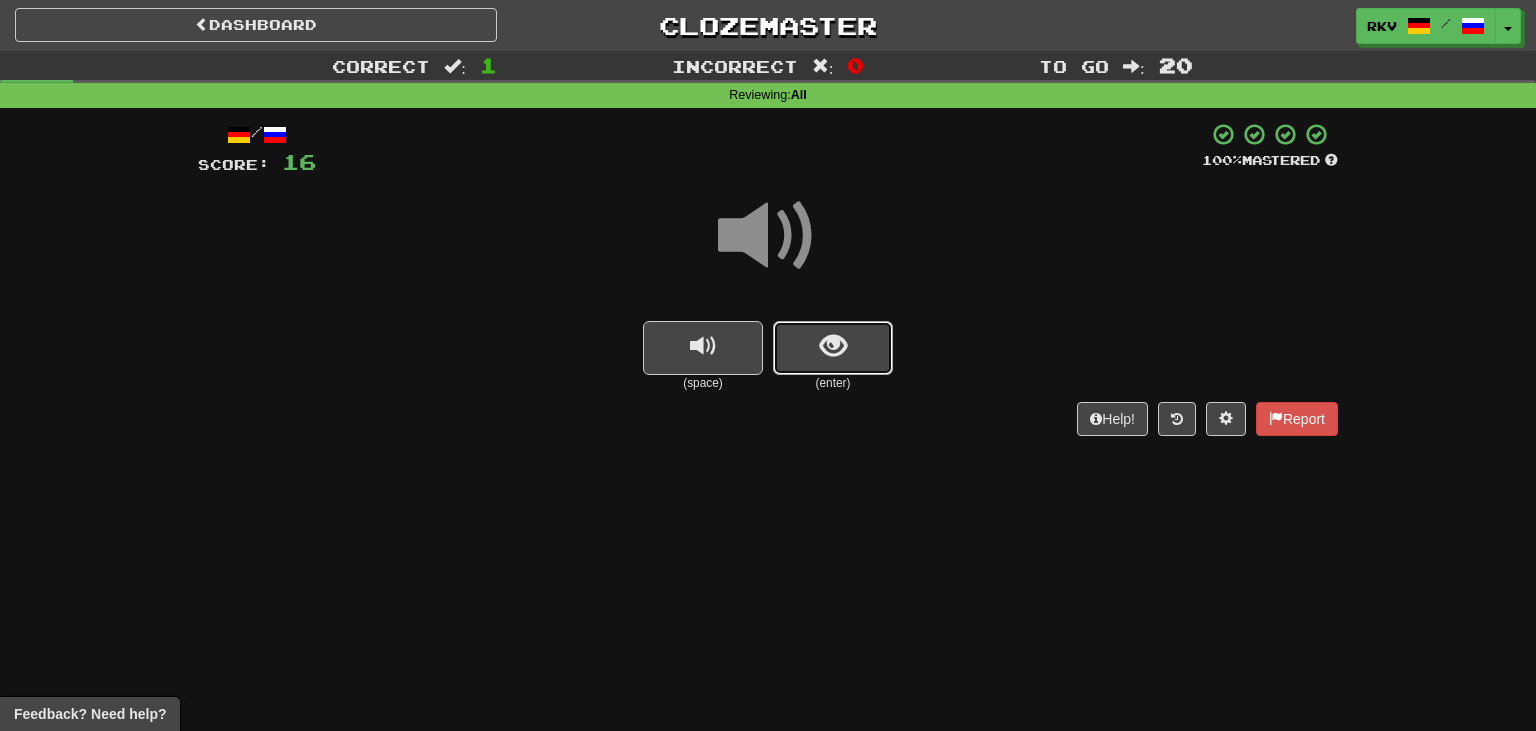click at bounding box center (833, 348) 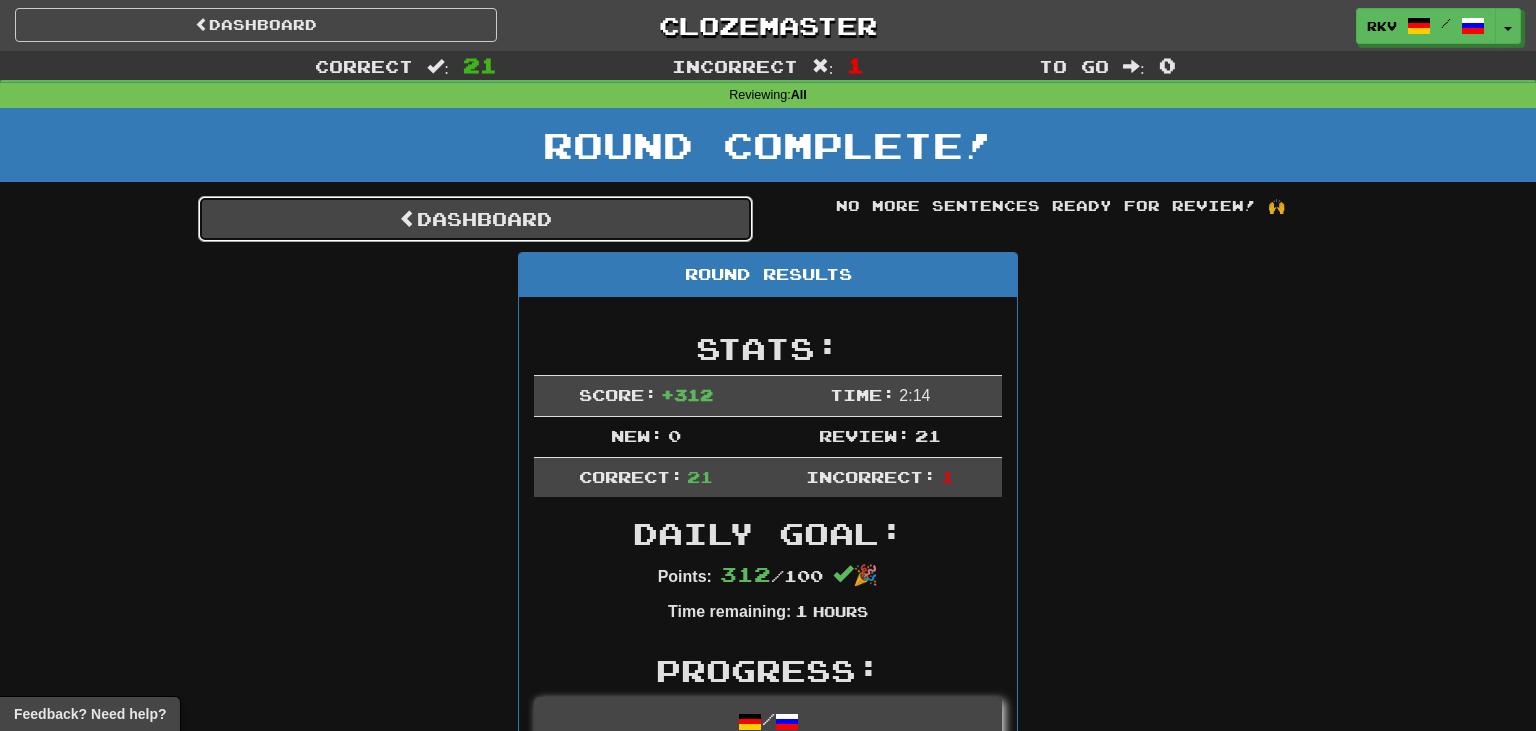 click on "Dashboard" at bounding box center [475, 219] 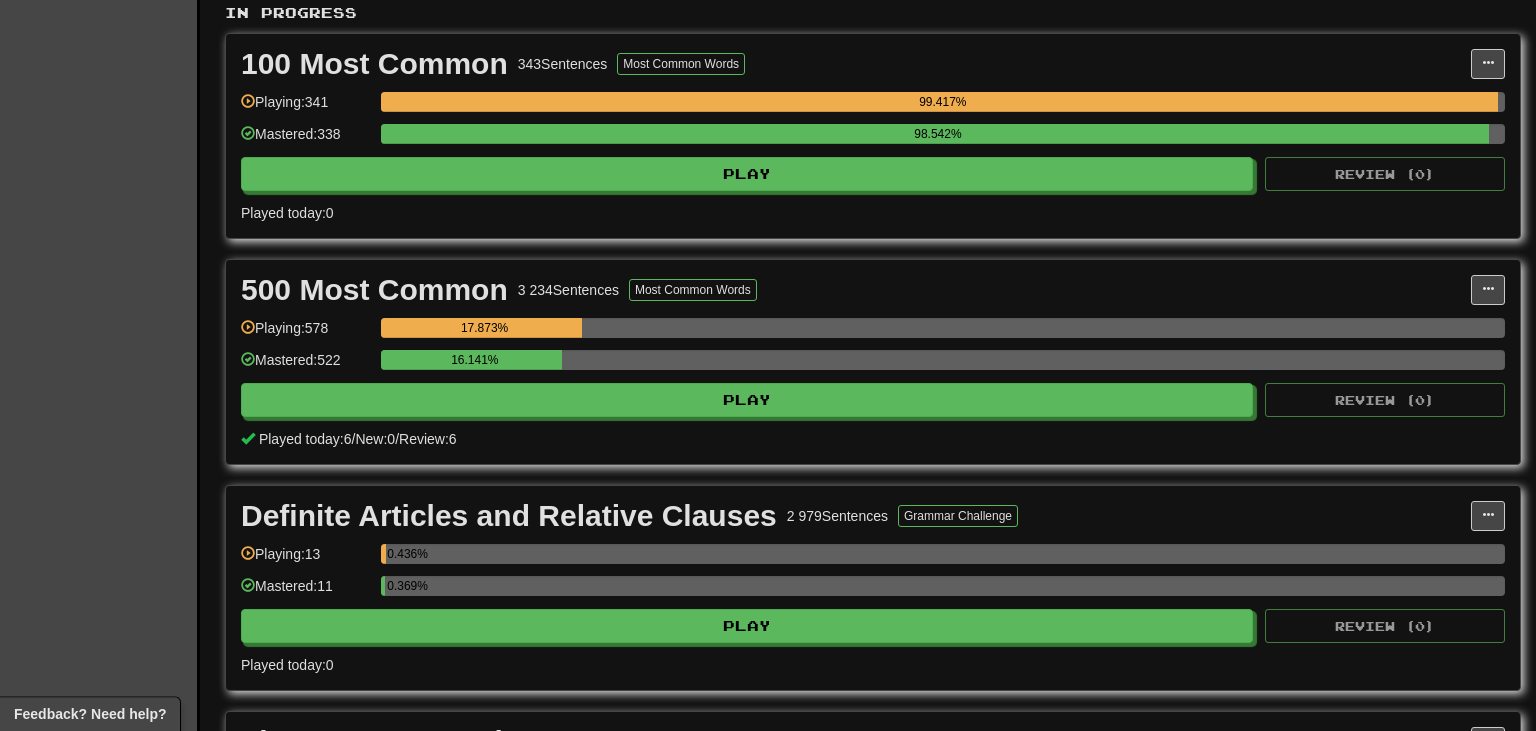 scroll, scrollTop: 440, scrollLeft: 0, axis: vertical 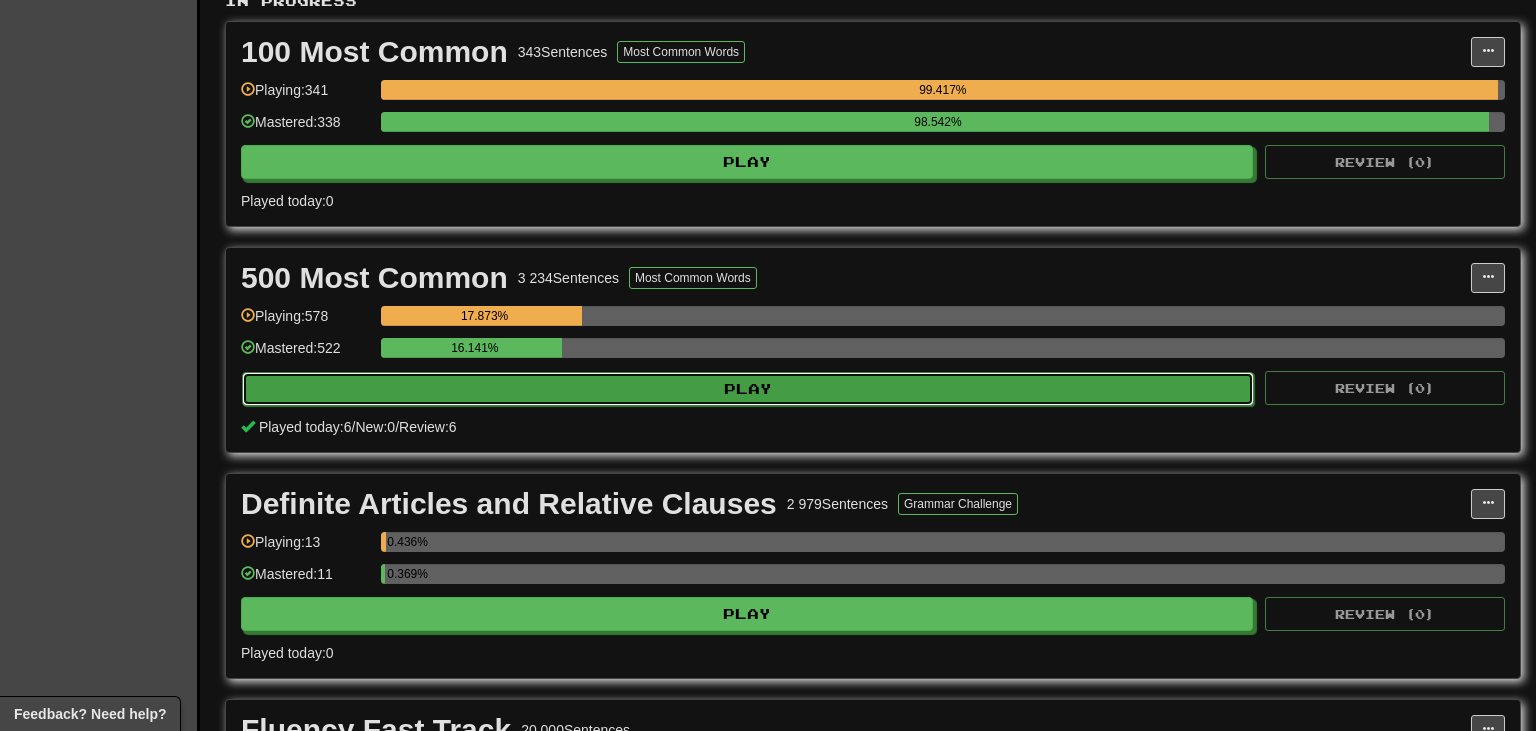 click on "Play" at bounding box center [748, 389] 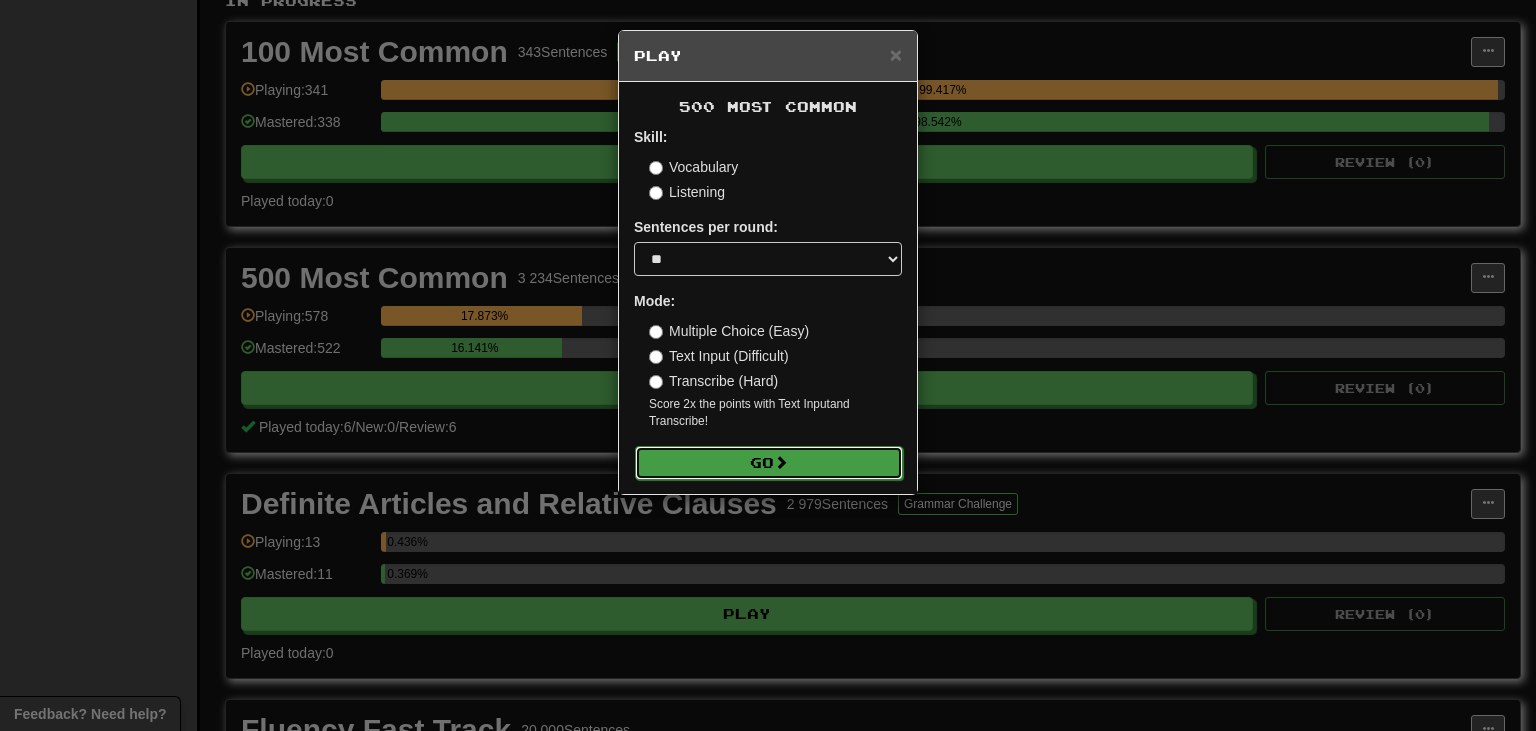 click on "Go" at bounding box center (769, 463) 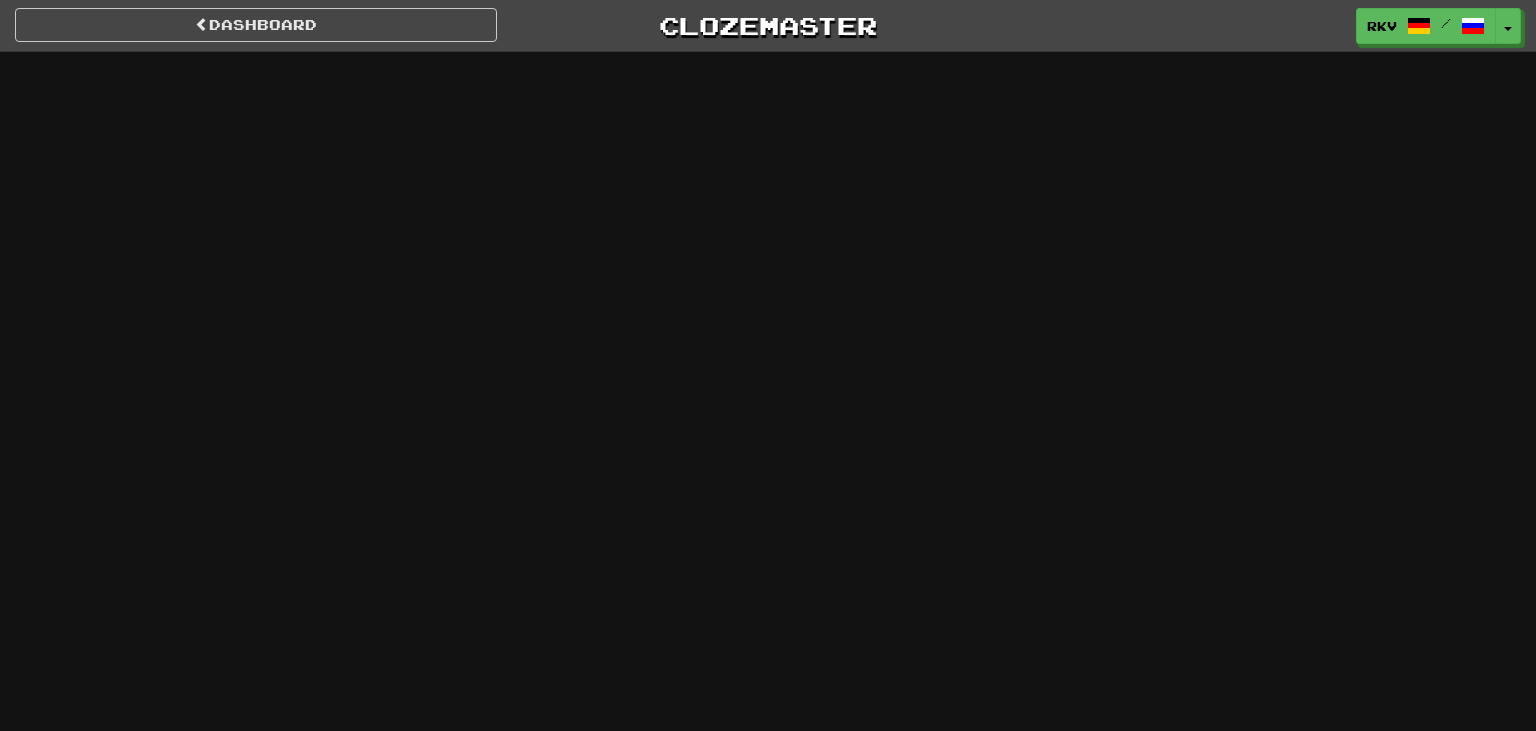 scroll, scrollTop: 0, scrollLeft: 0, axis: both 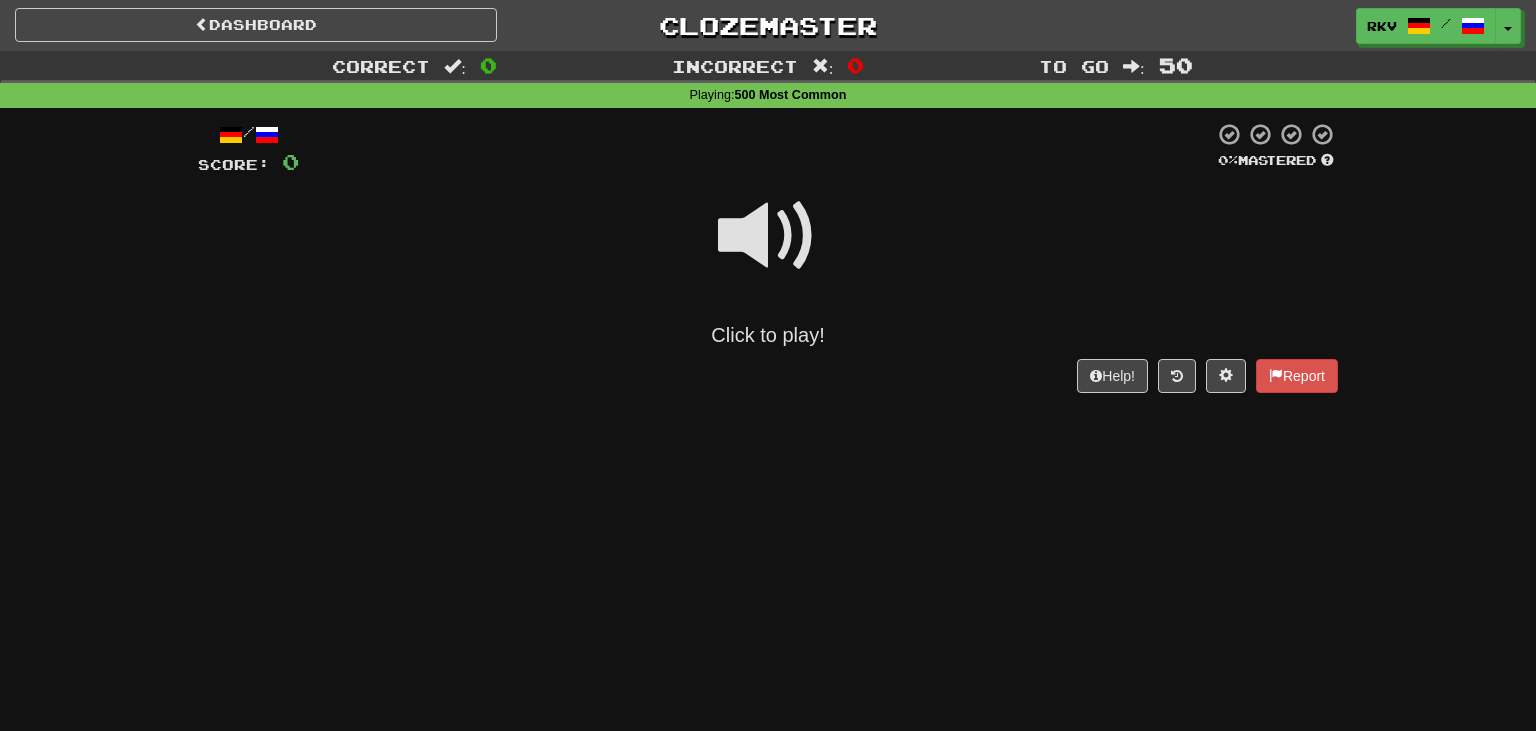 click at bounding box center [768, 236] 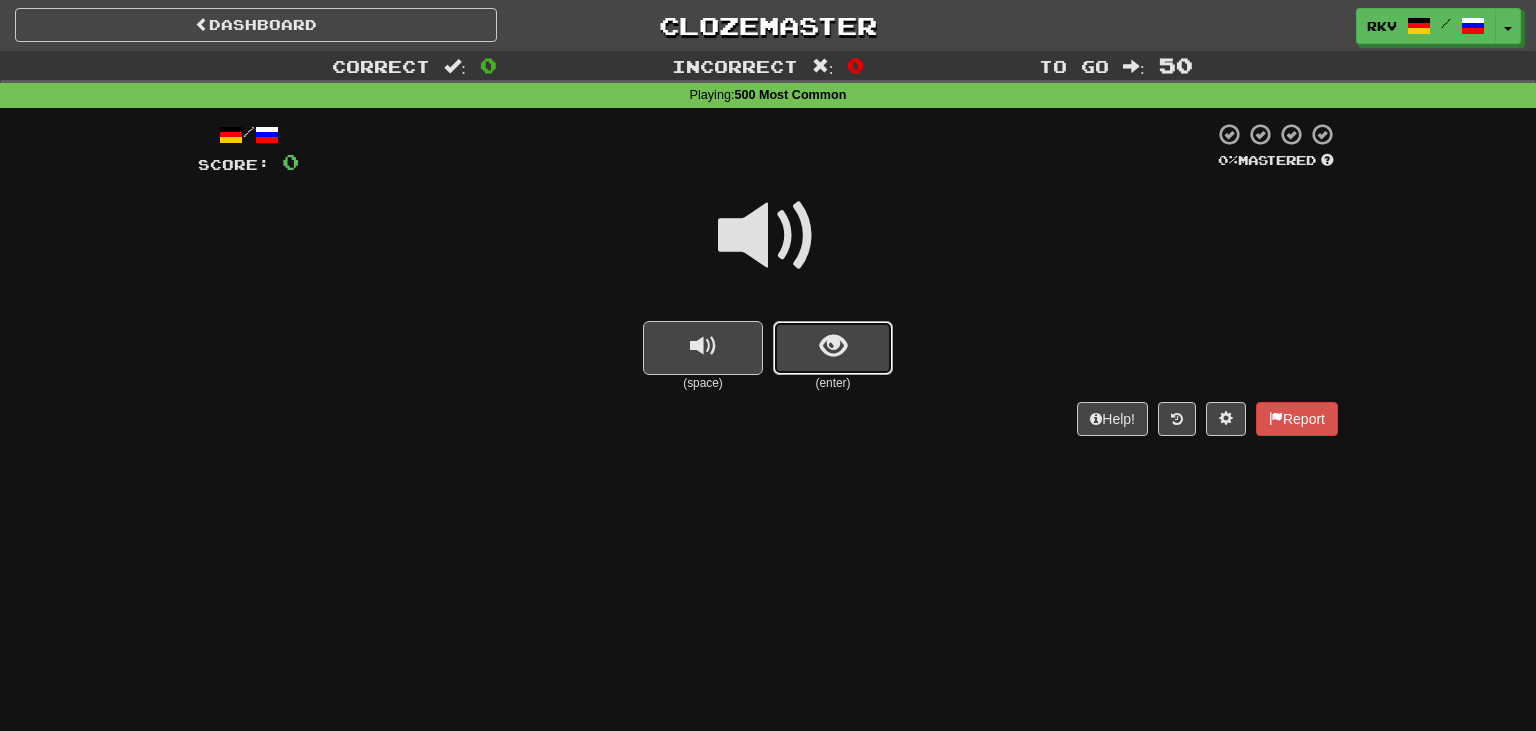 click at bounding box center (833, 348) 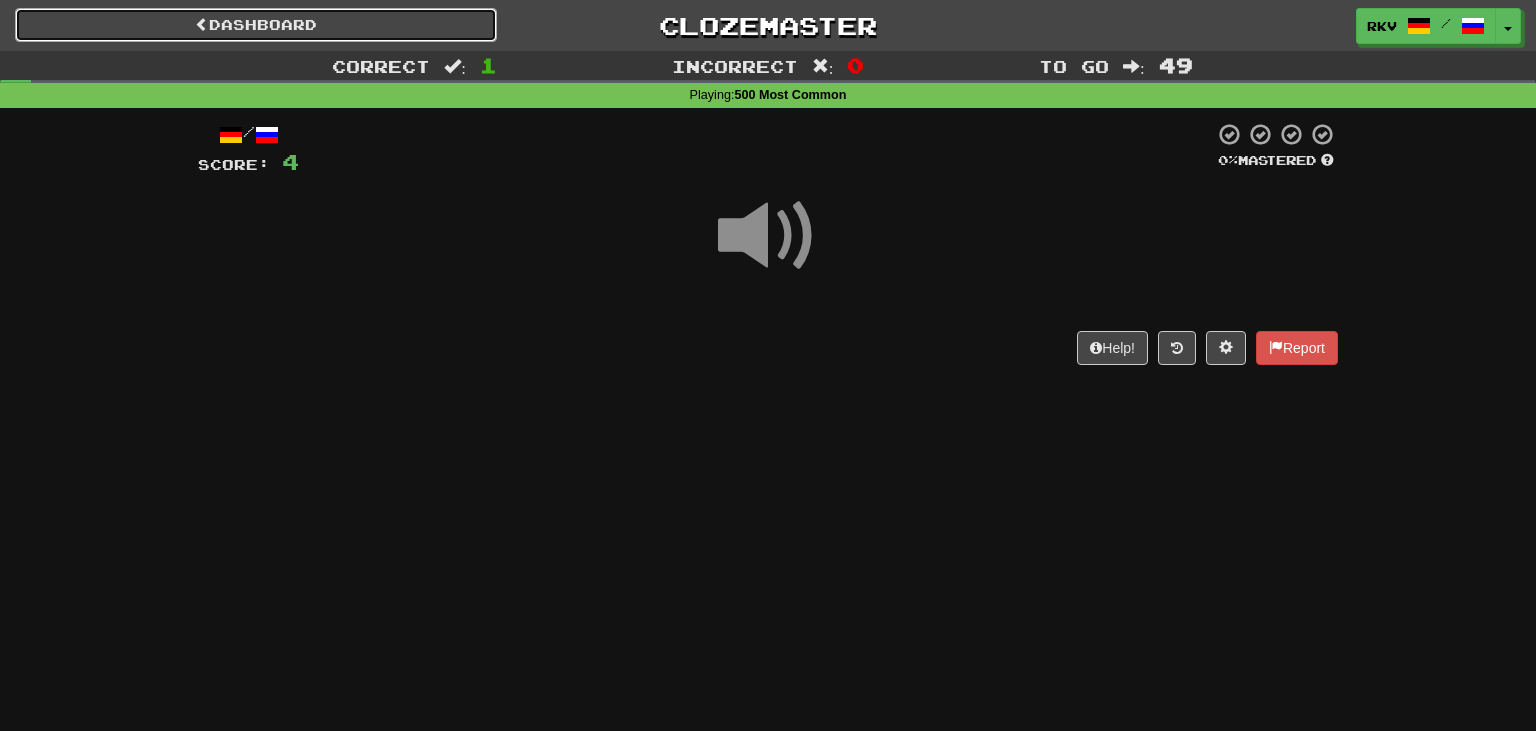 click on "Dashboard" at bounding box center [256, 25] 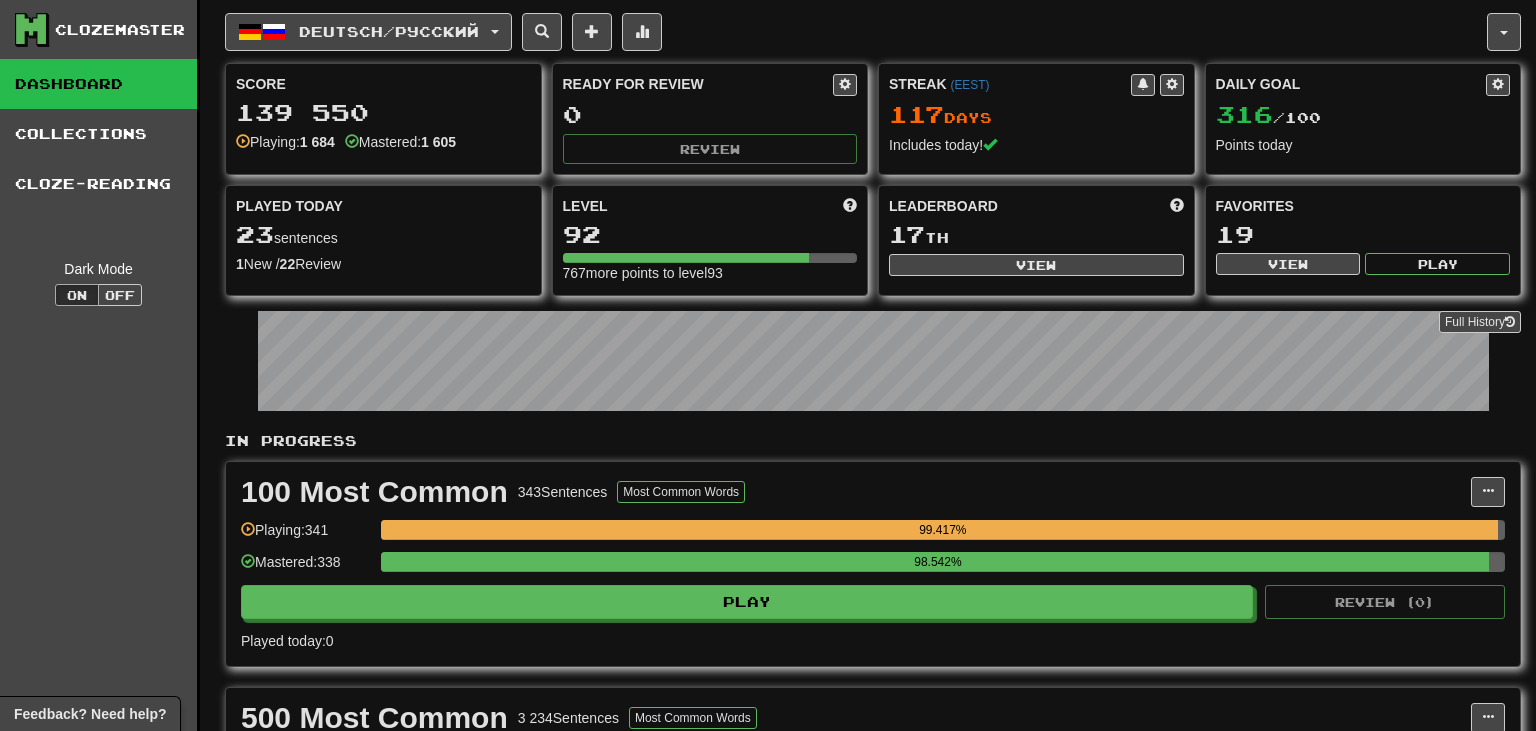 scroll, scrollTop: 0, scrollLeft: 0, axis: both 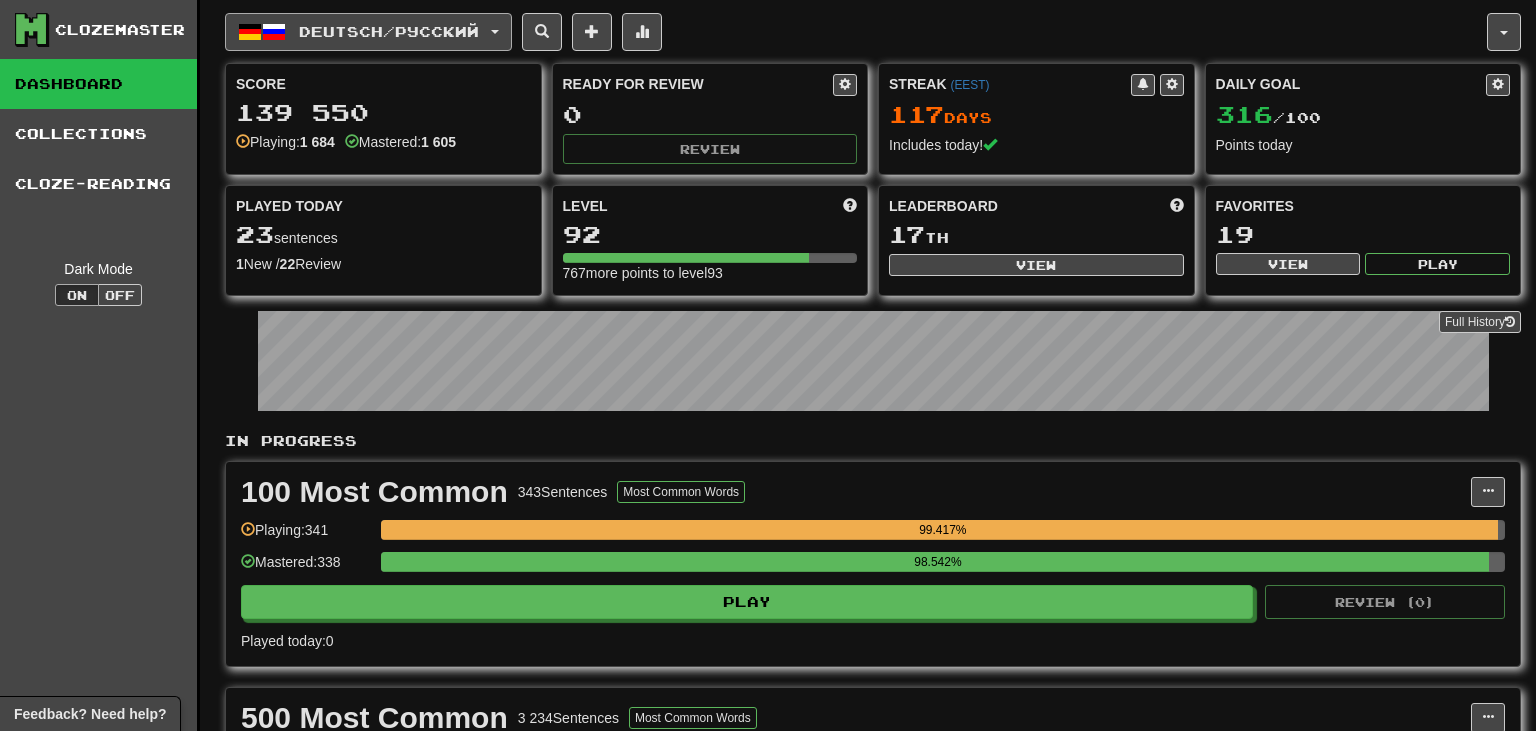 click on "Deutsch  /  Русский" at bounding box center [368, 32] 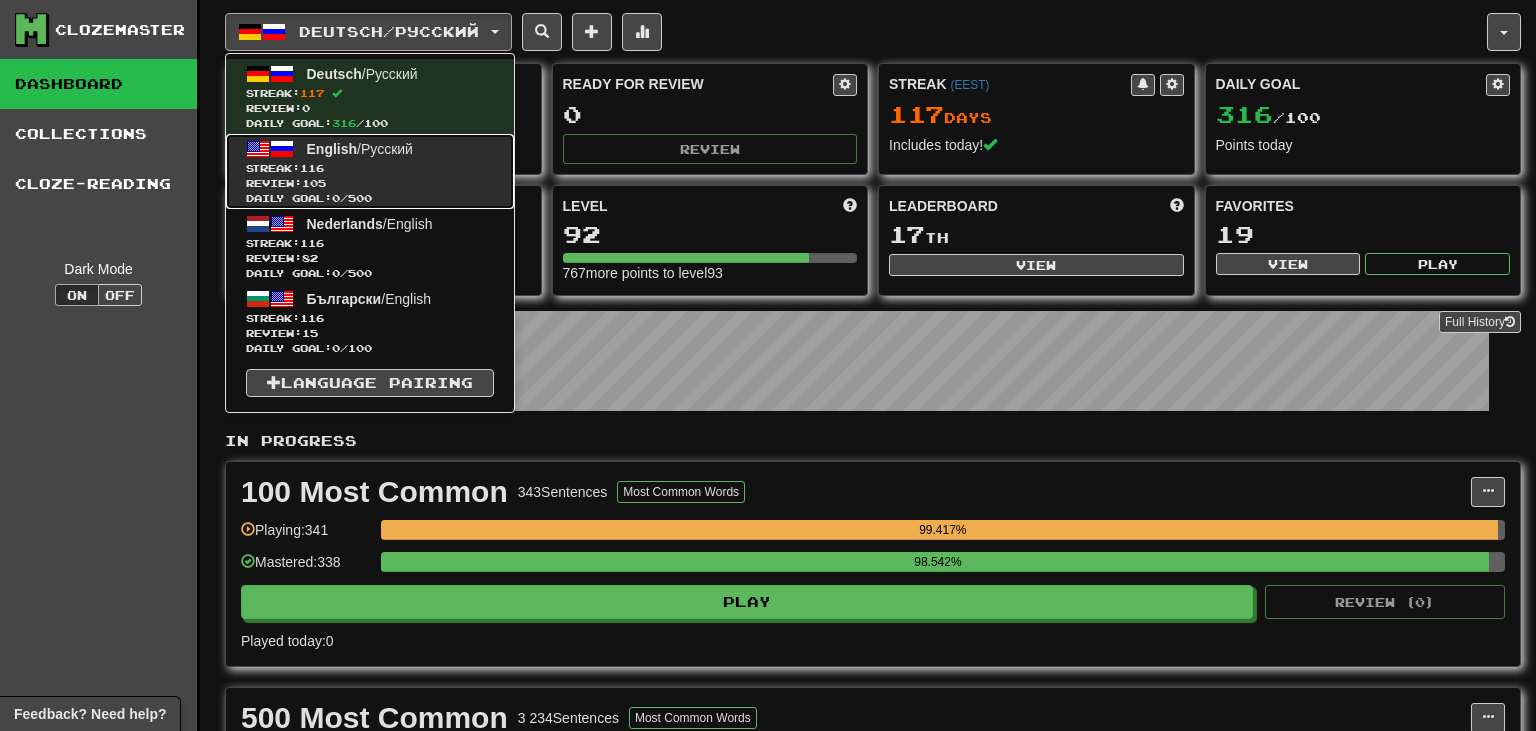click on "Streak:  116" at bounding box center (370, 168) 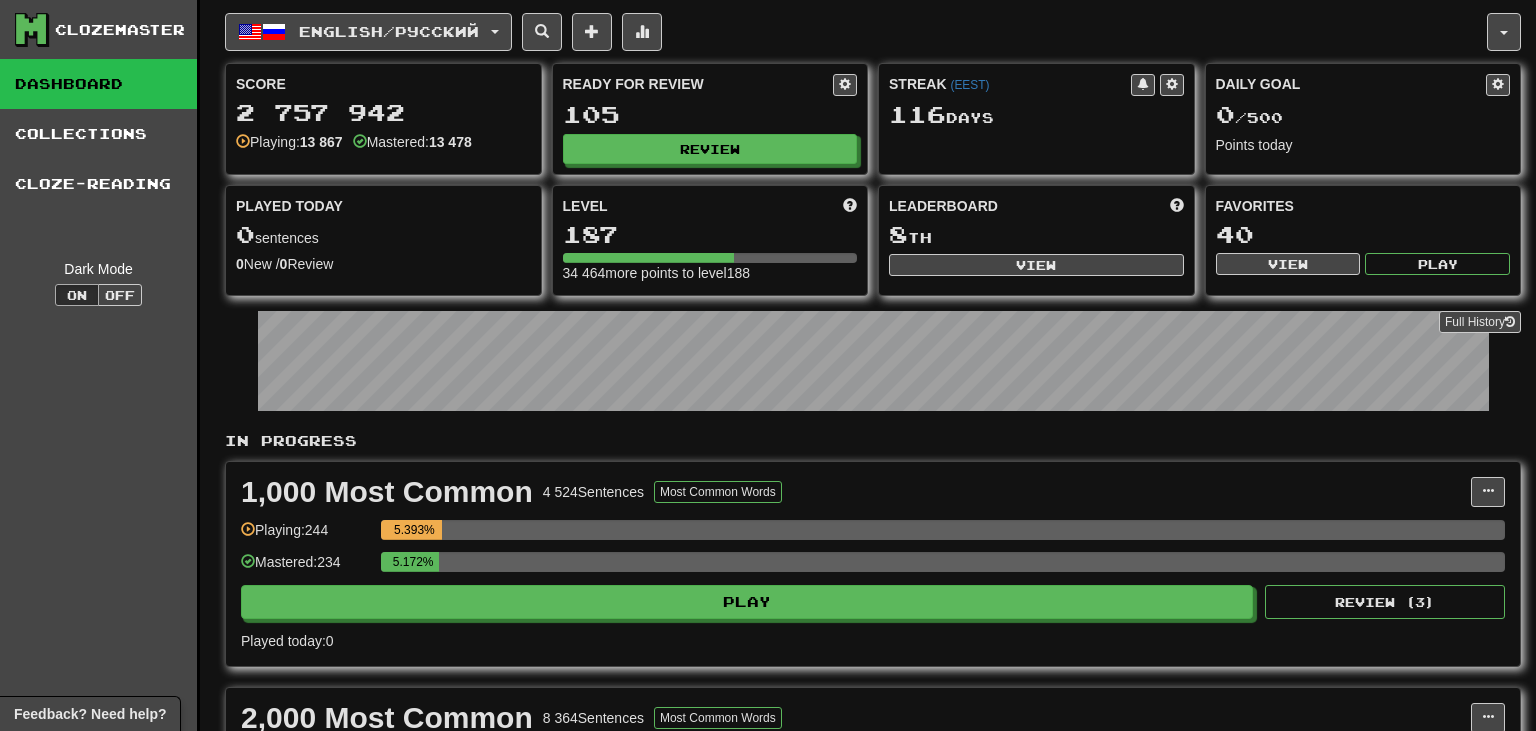 scroll, scrollTop: 0, scrollLeft: 0, axis: both 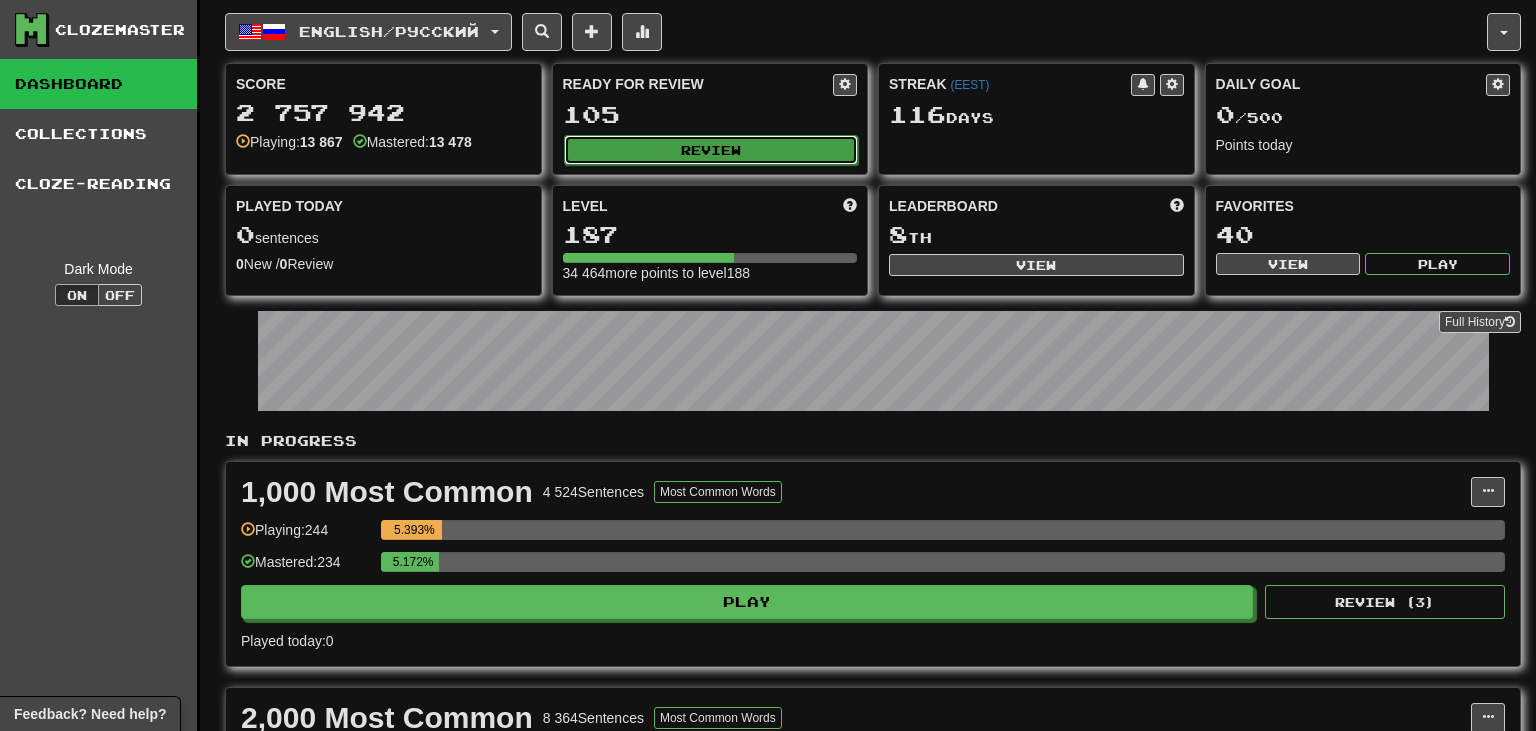 click on "Review" at bounding box center [711, 150] 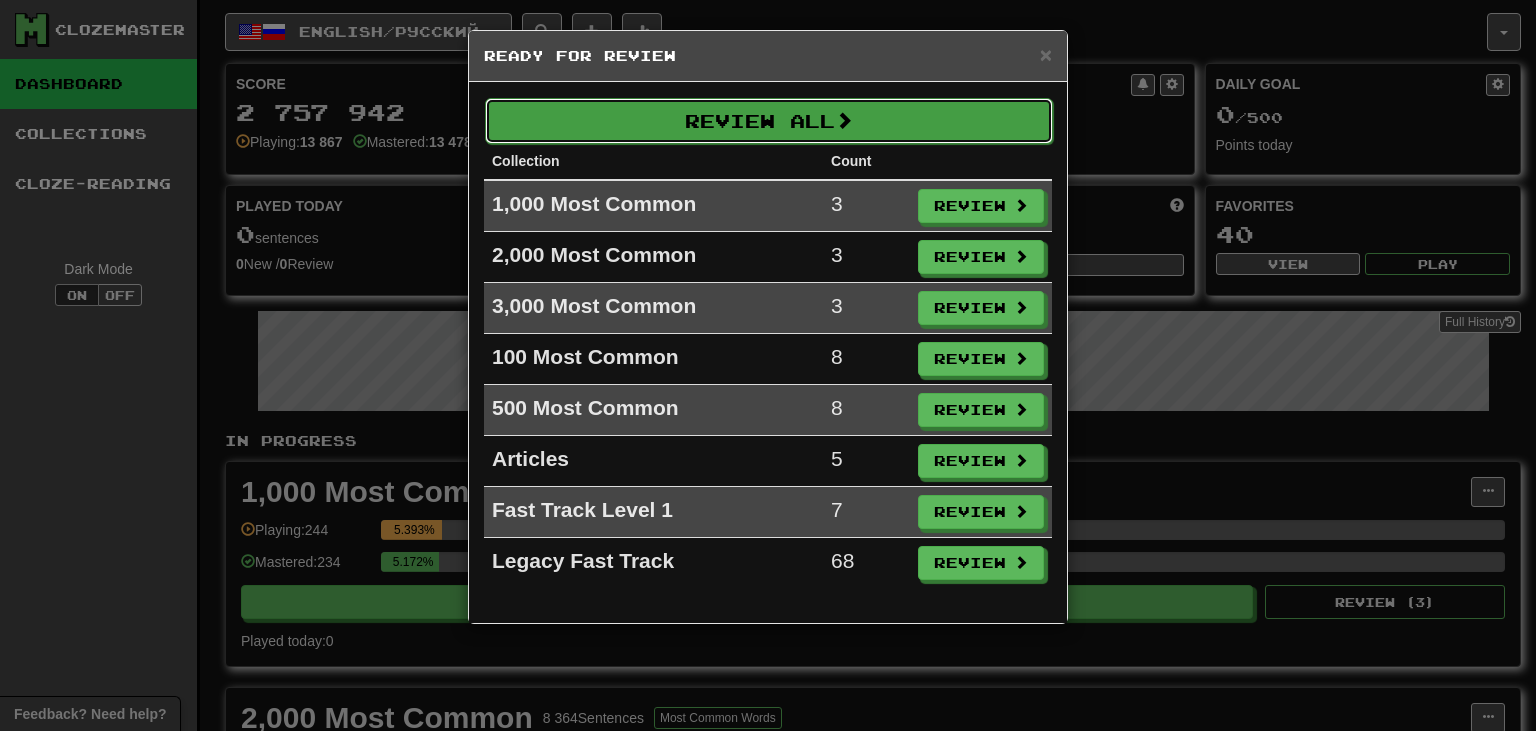 click on "Review All" at bounding box center (769, 121) 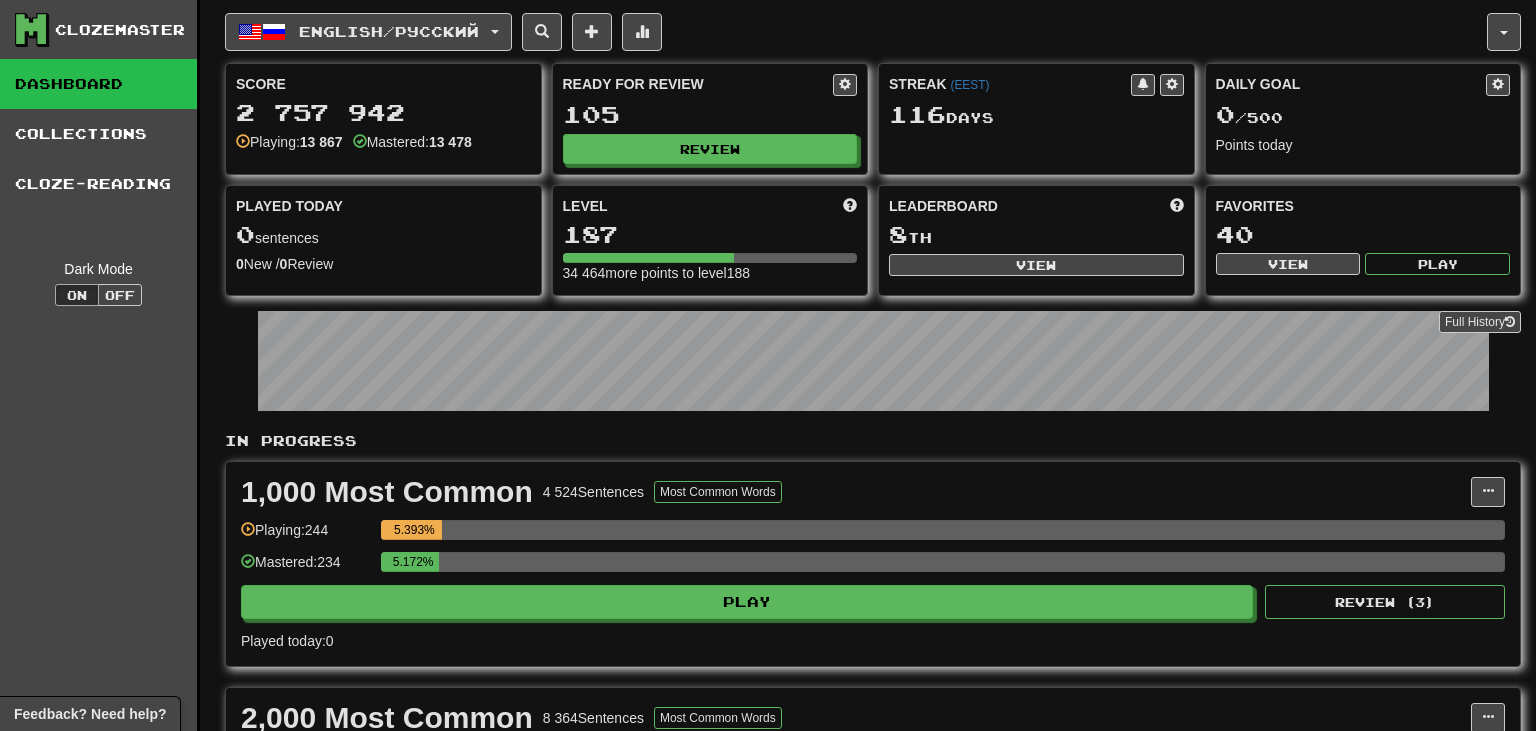 select on "**" 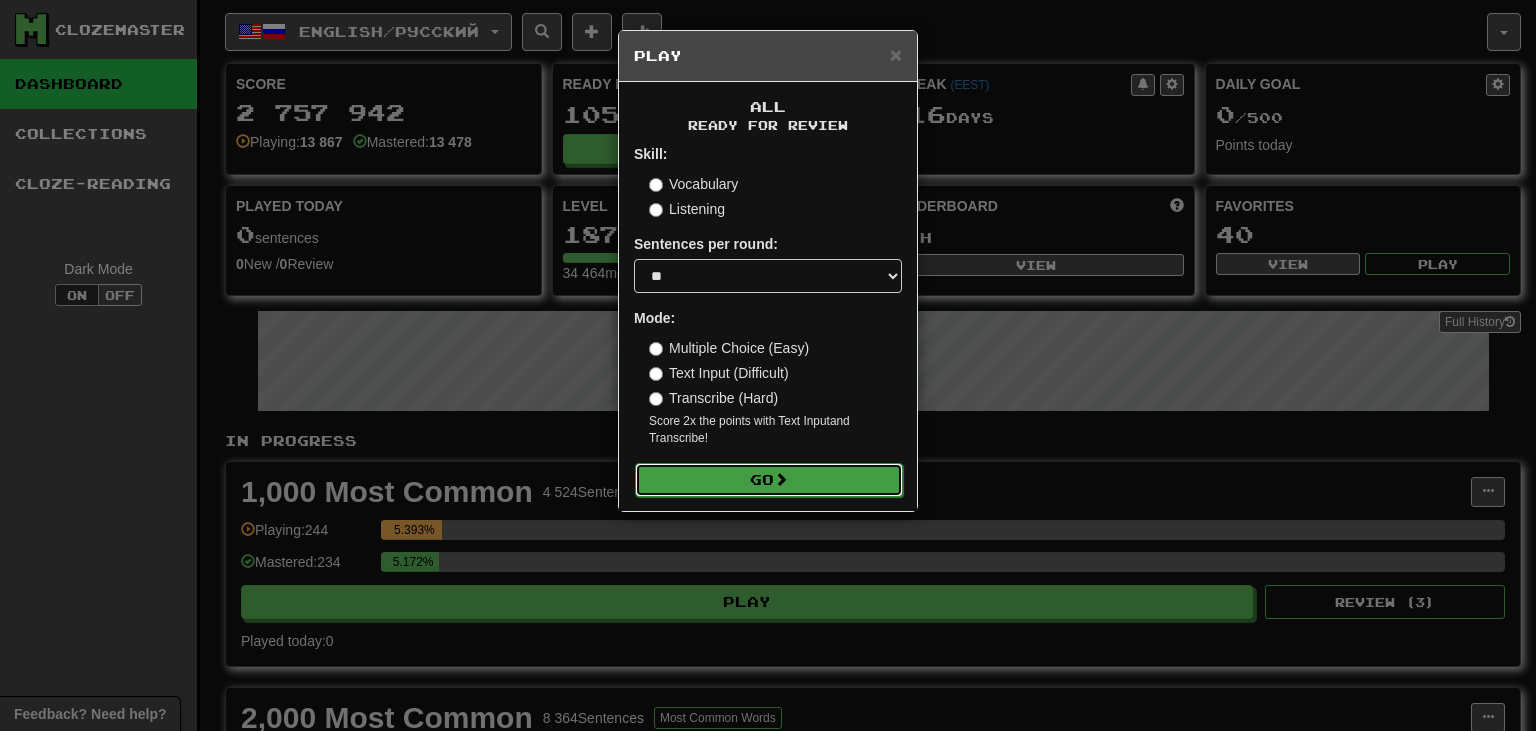 click on "Go" at bounding box center [769, 480] 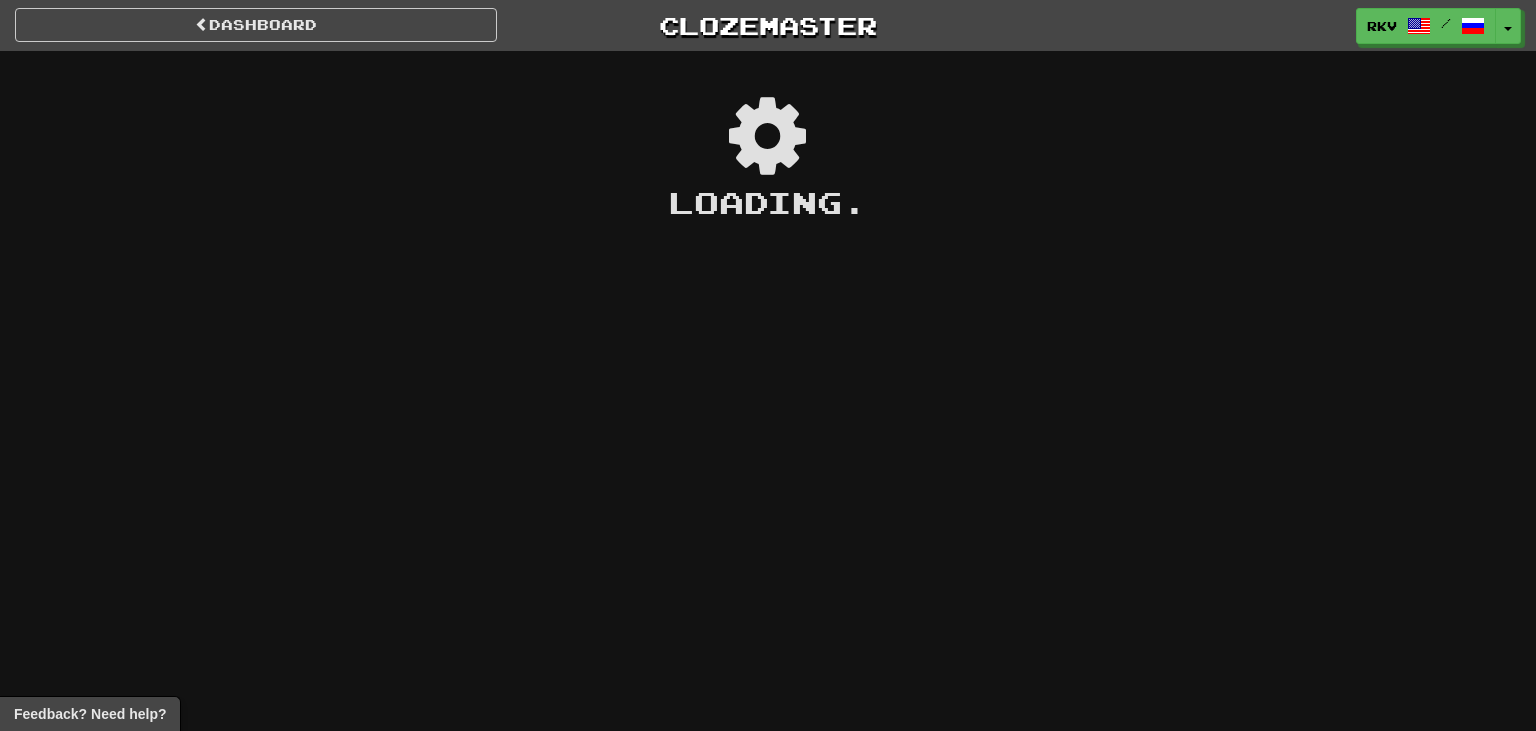 scroll, scrollTop: 0, scrollLeft: 0, axis: both 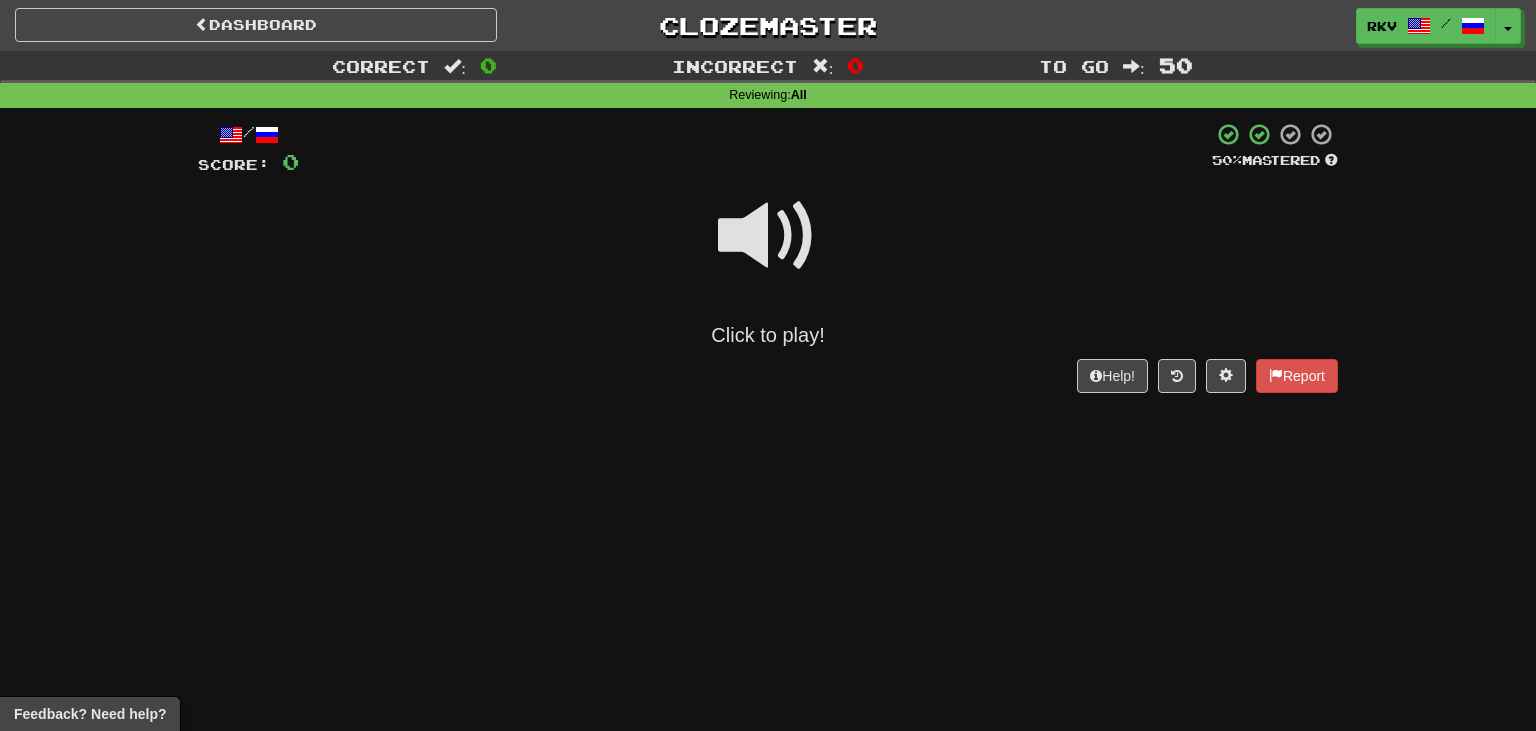 click at bounding box center [768, 236] 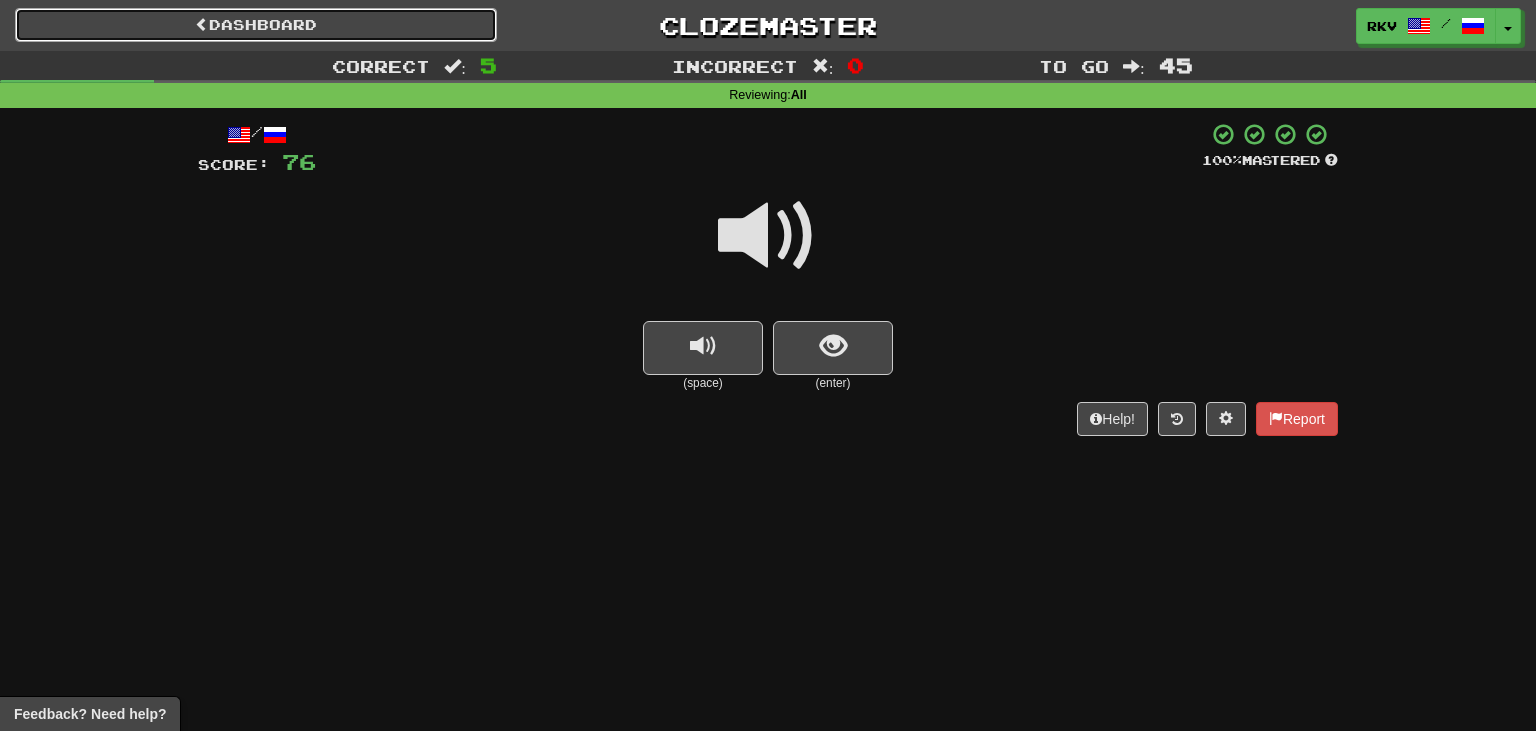 click on "Dashboard" at bounding box center [256, 25] 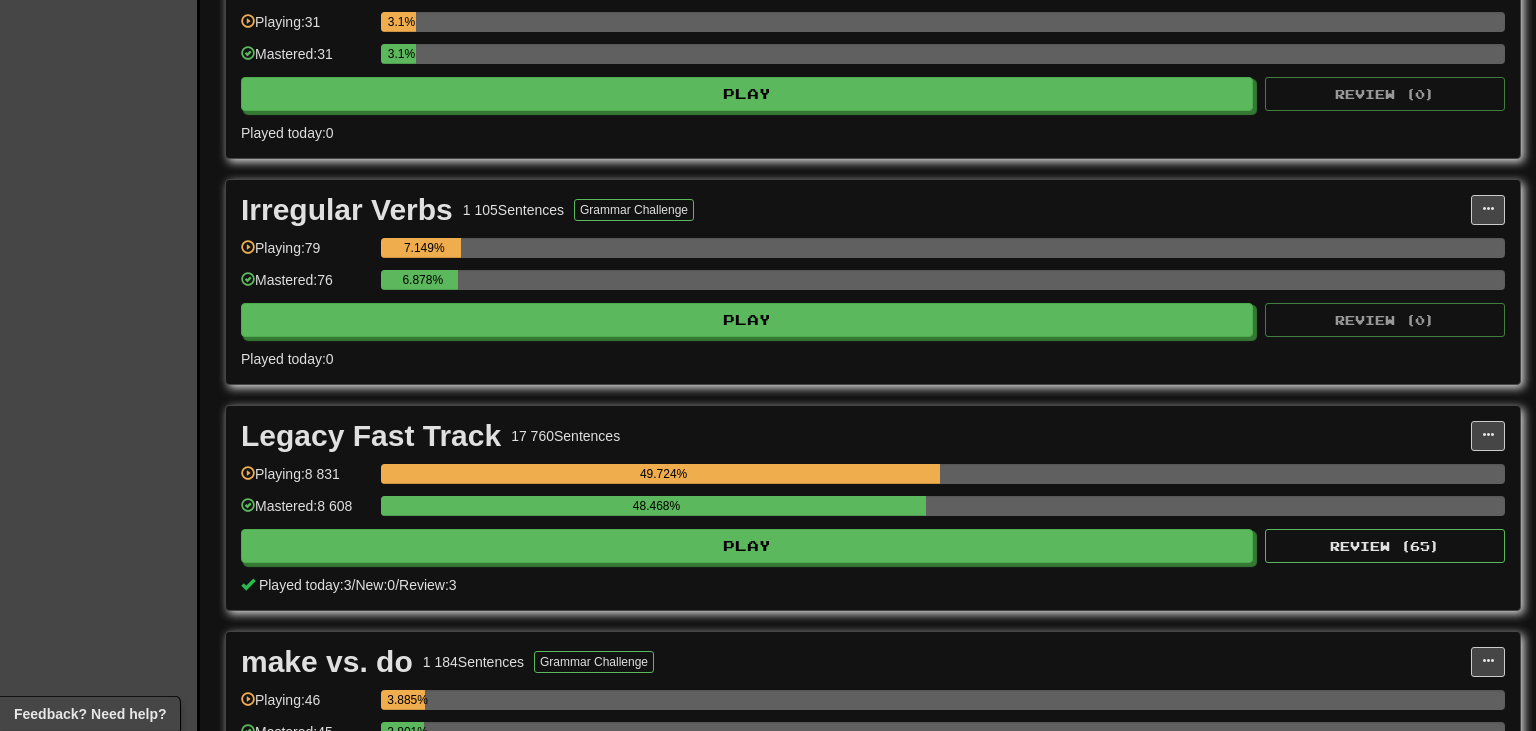 scroll, scrollTop: 4156, scrollLeft: 0, axis: vertical 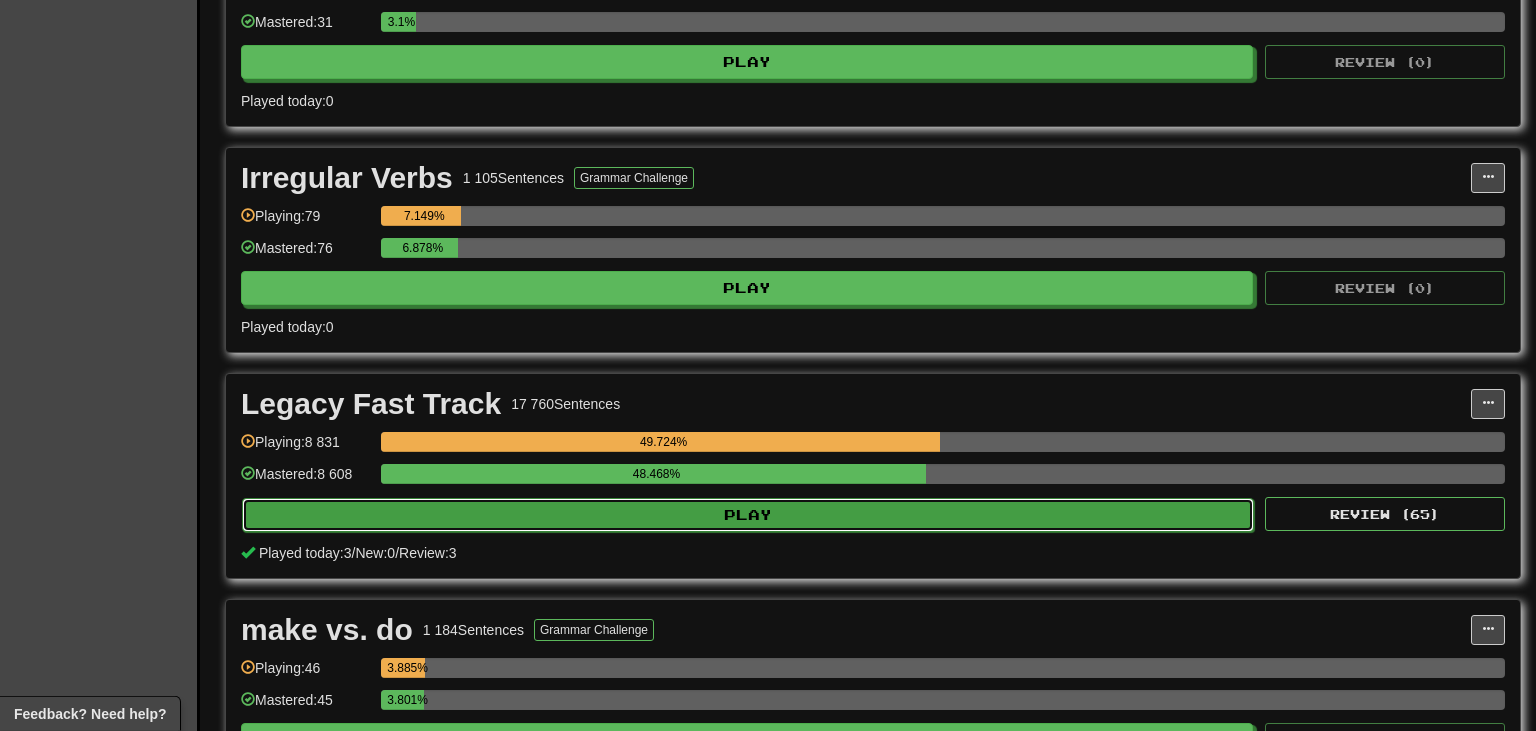 click on "Play" at bounding box center (748, 515) 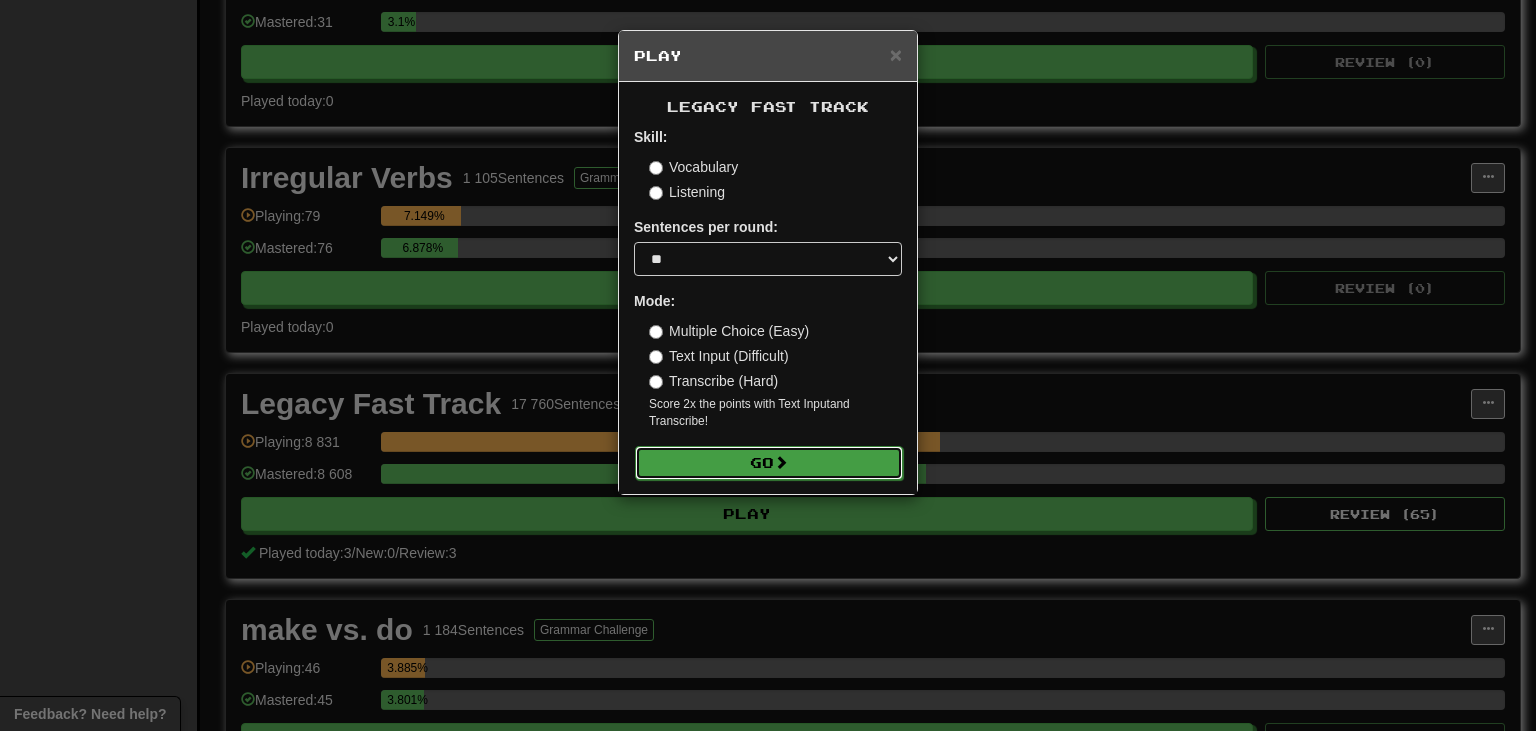 click on "Go" at bounding box center (769, 463) 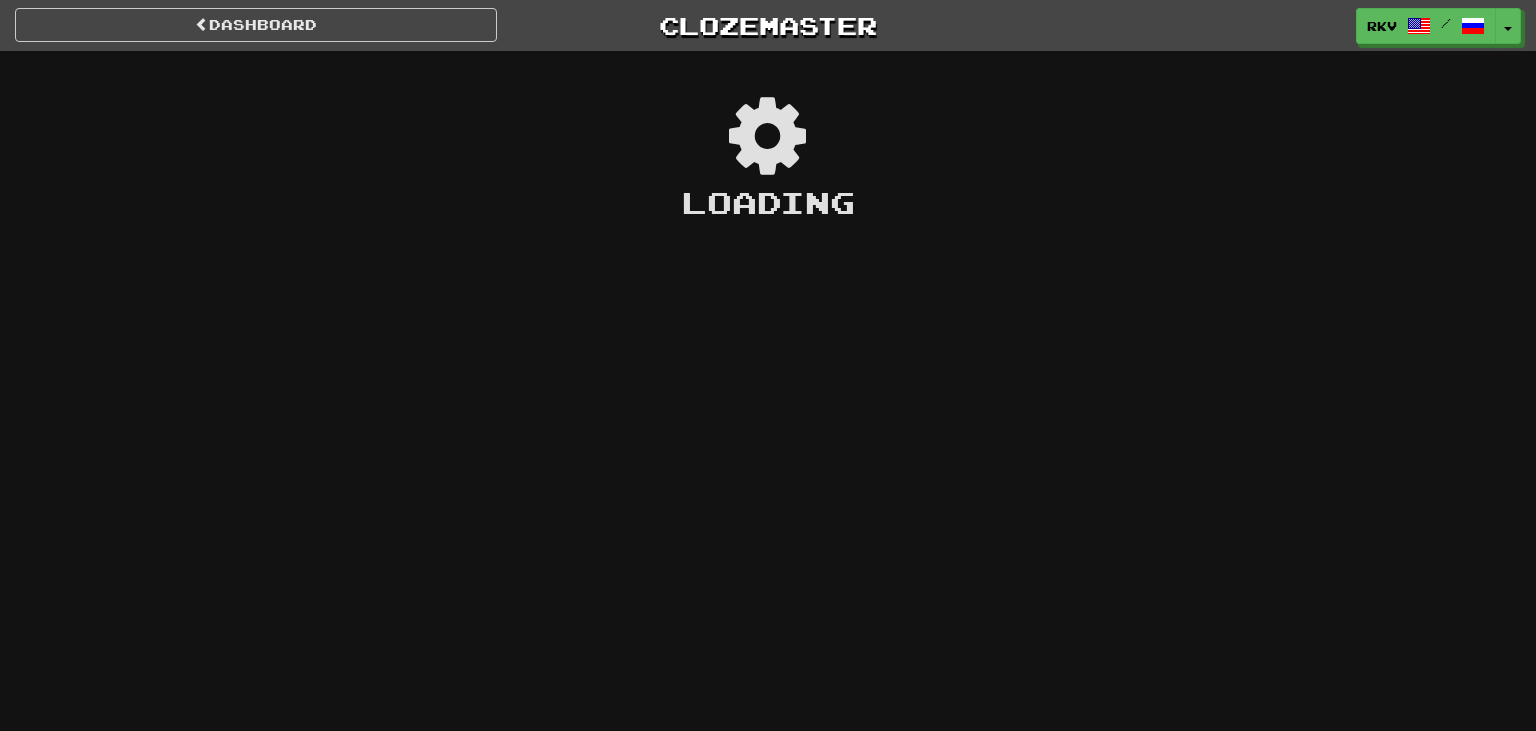 scroll, scrollTop: 0, scrollLeft: 0, axis: both 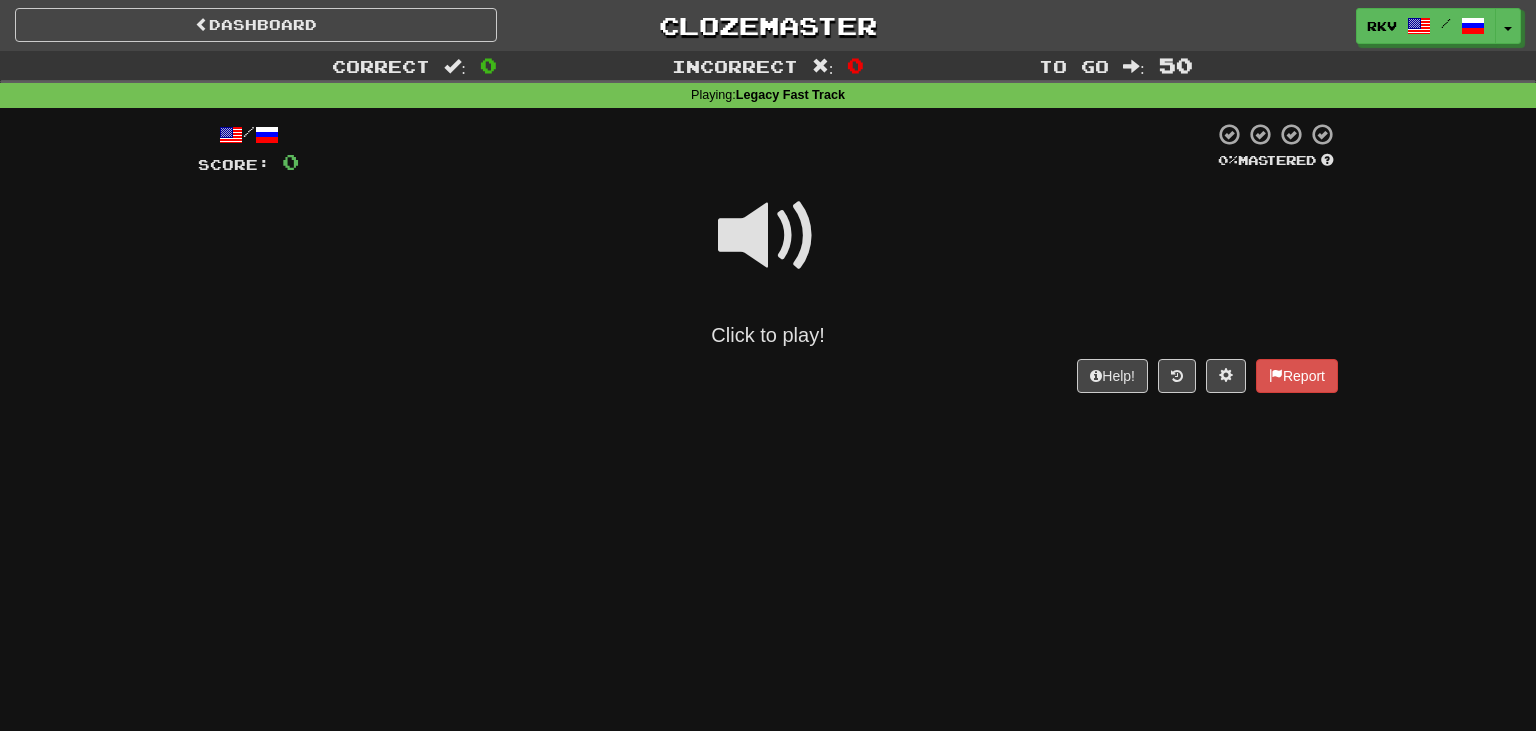 click at bounding box center (768, 236) 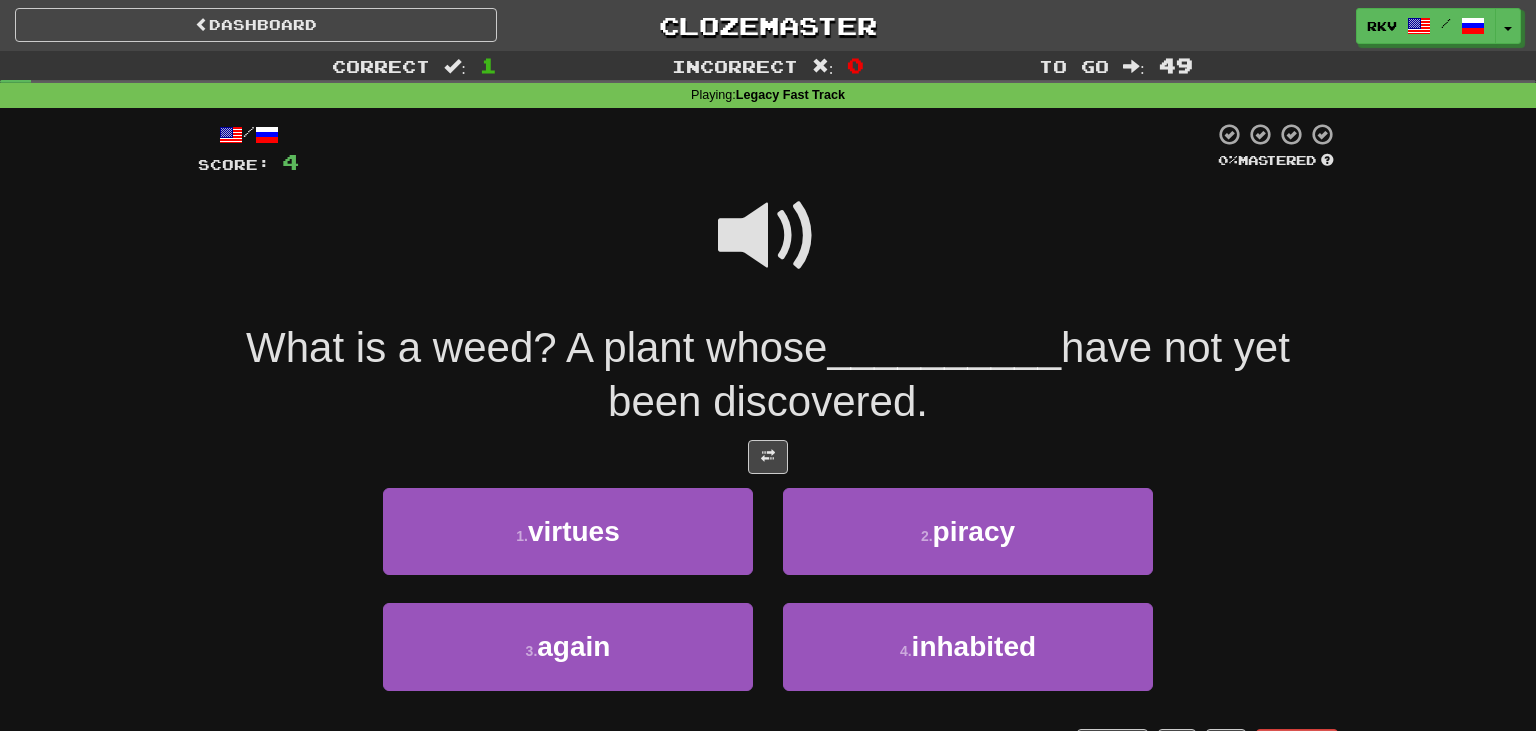 click at bounding box center (768, 236) 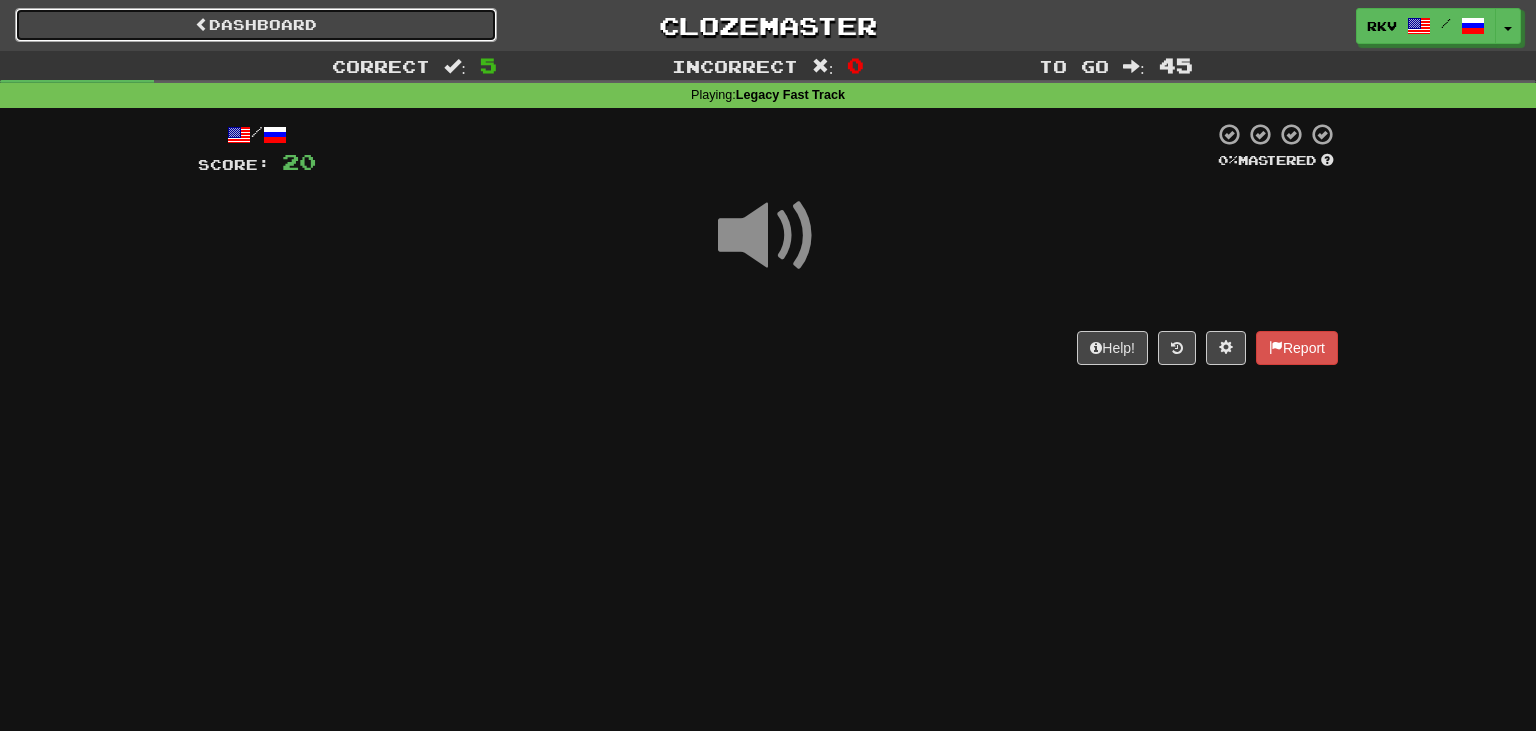 click on "Dashboard" at bounding box center [256, 25] 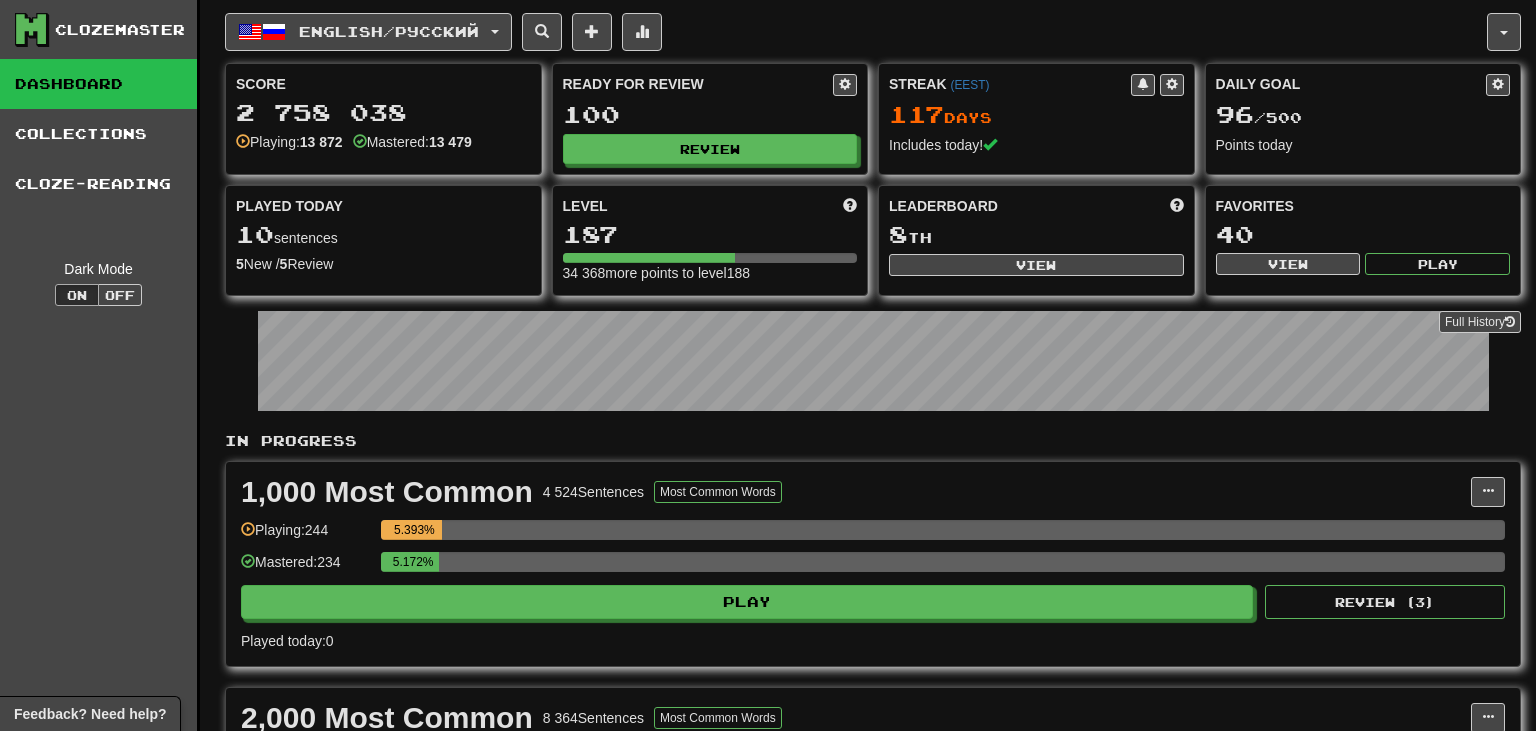 scroll, scrollTop: 0, scrollLeft: 0, axis: both 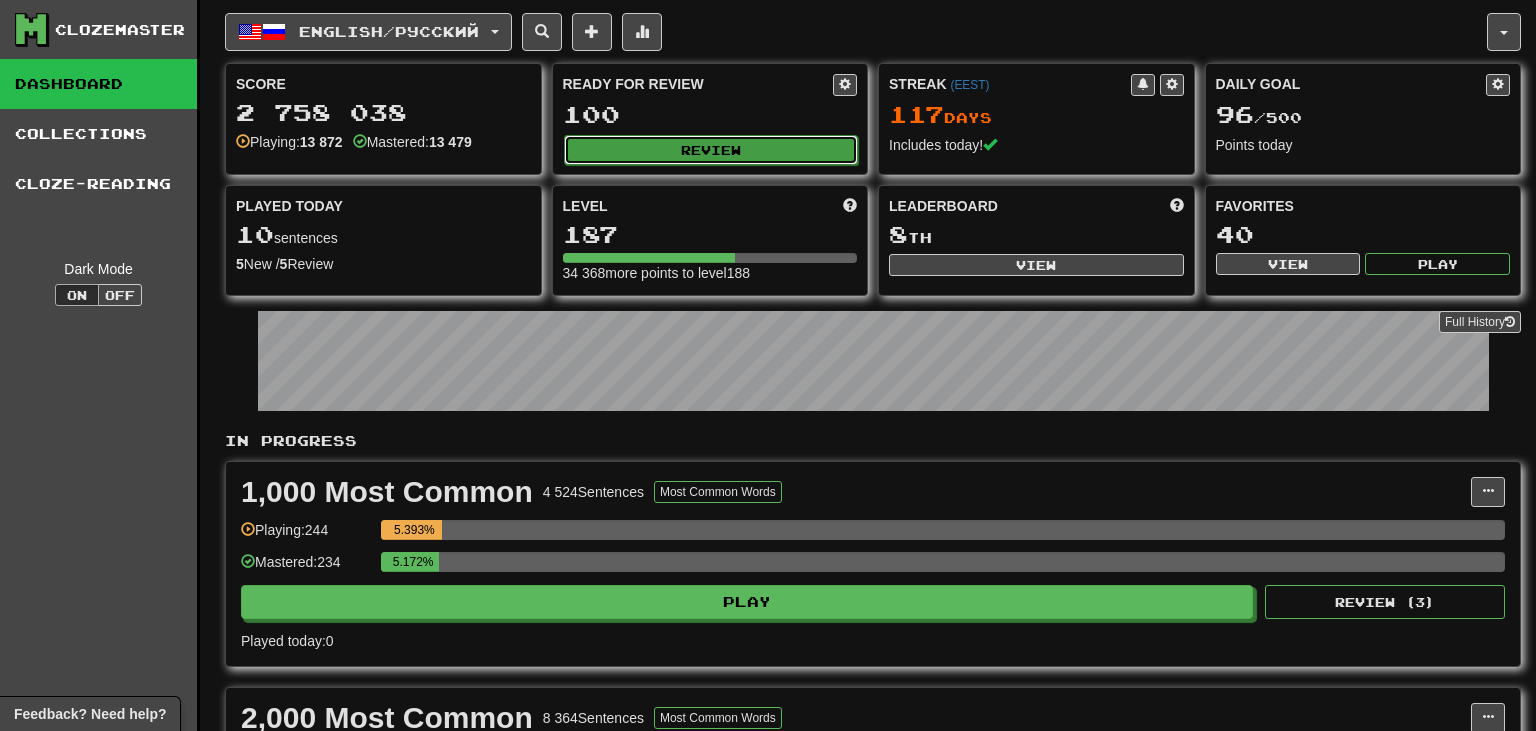 click on "Review" at bounding box center [711, 150] 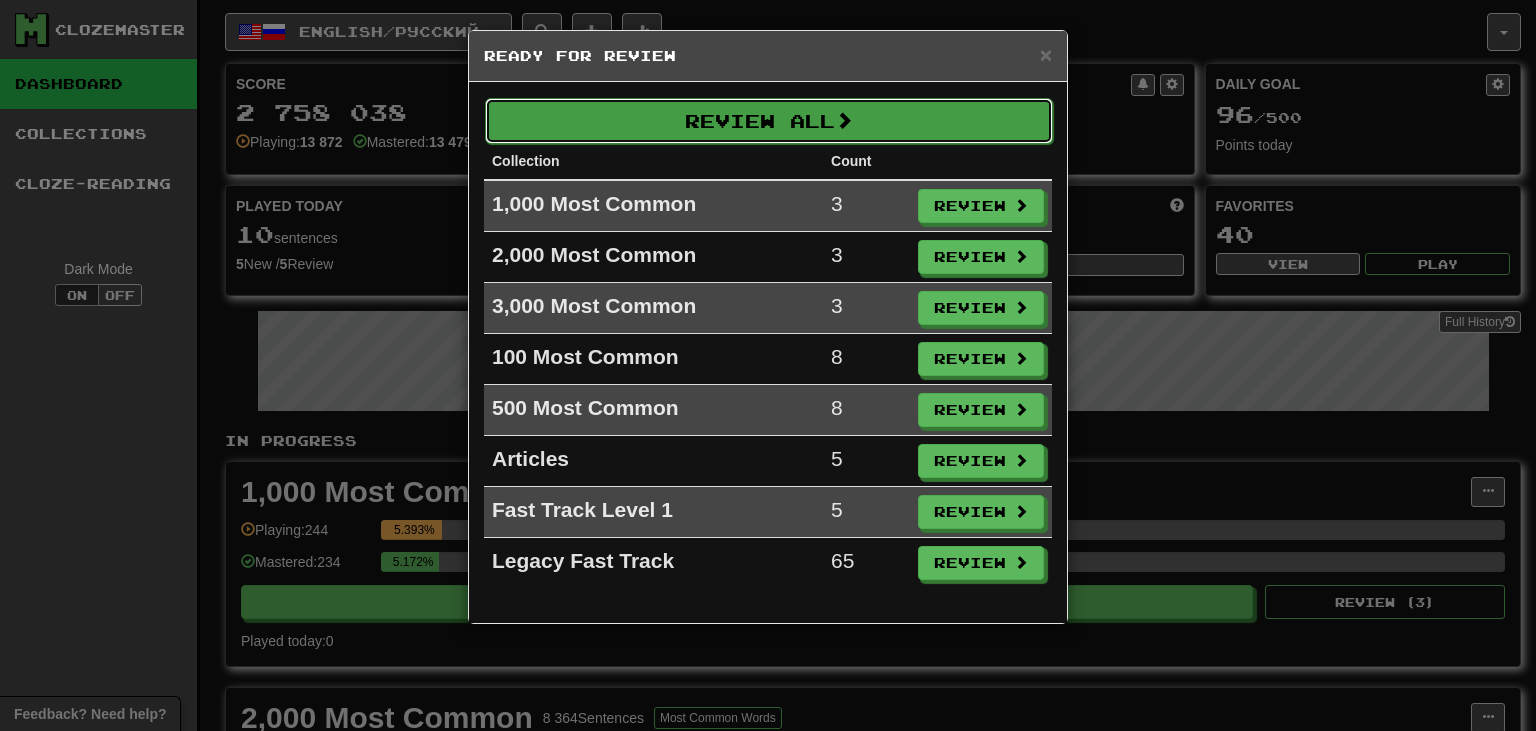 click on "Review All" at bounding box center (769, 121) 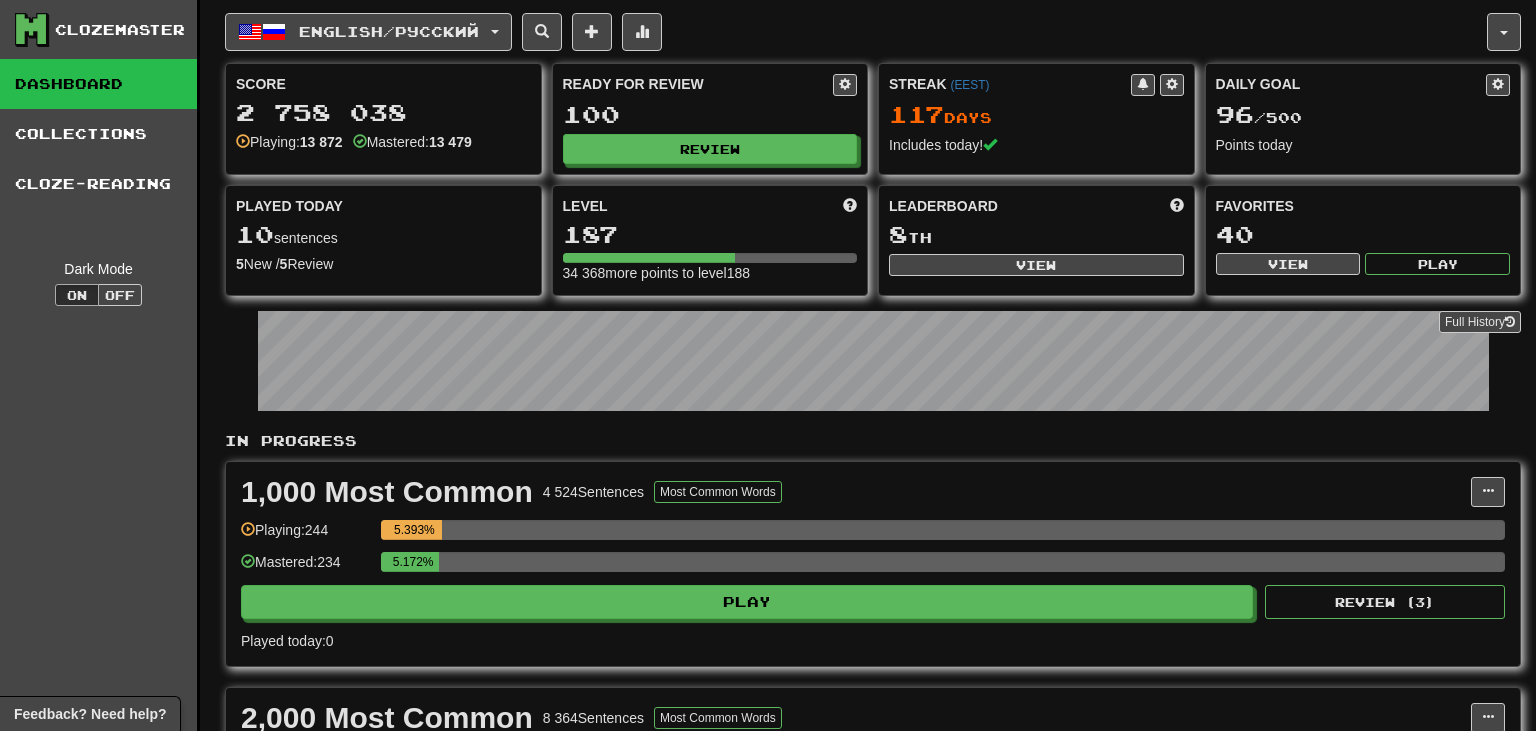 select on "**" 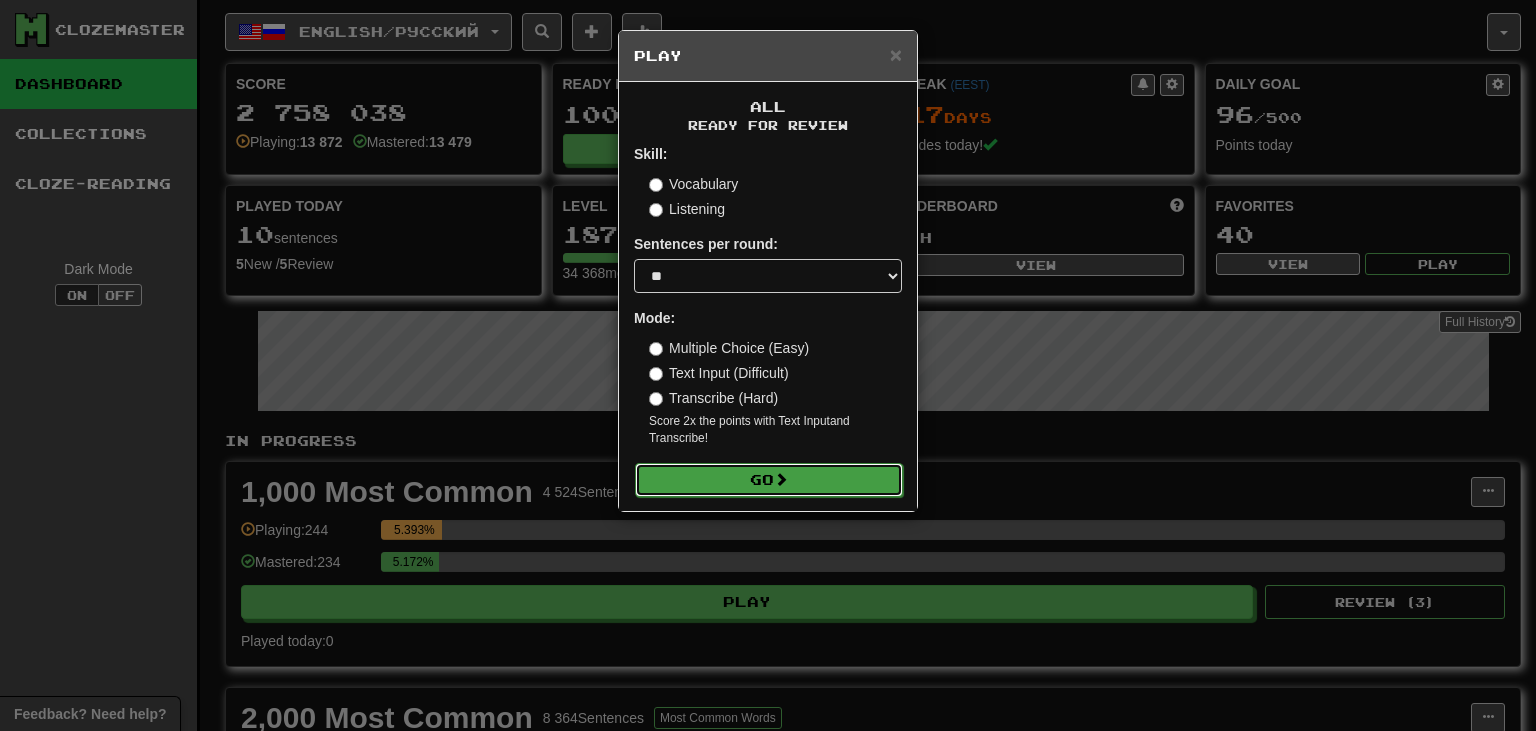 click at bounding box center (781, 479) 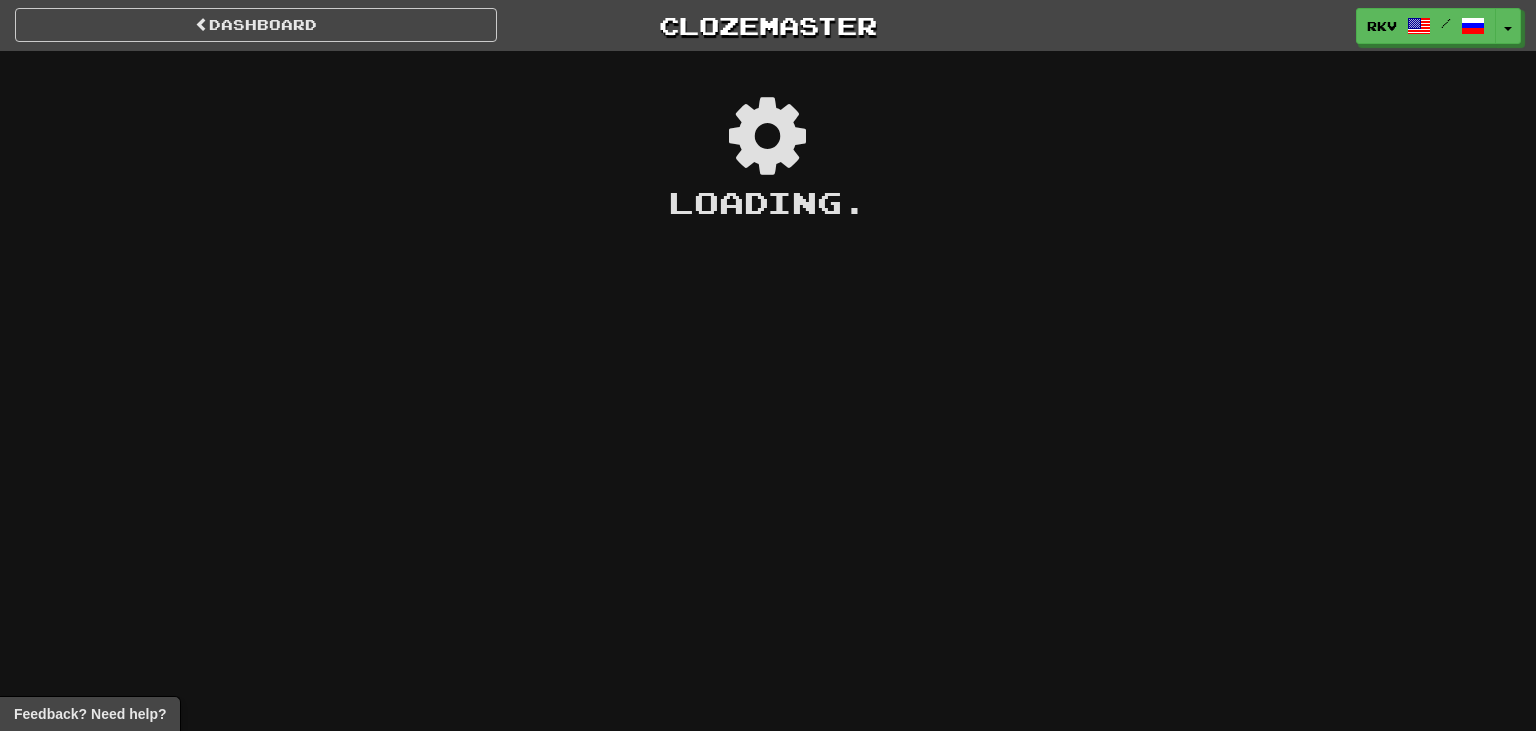 scroll, scrollTop: 0, scrollLeft: 0, axis: both 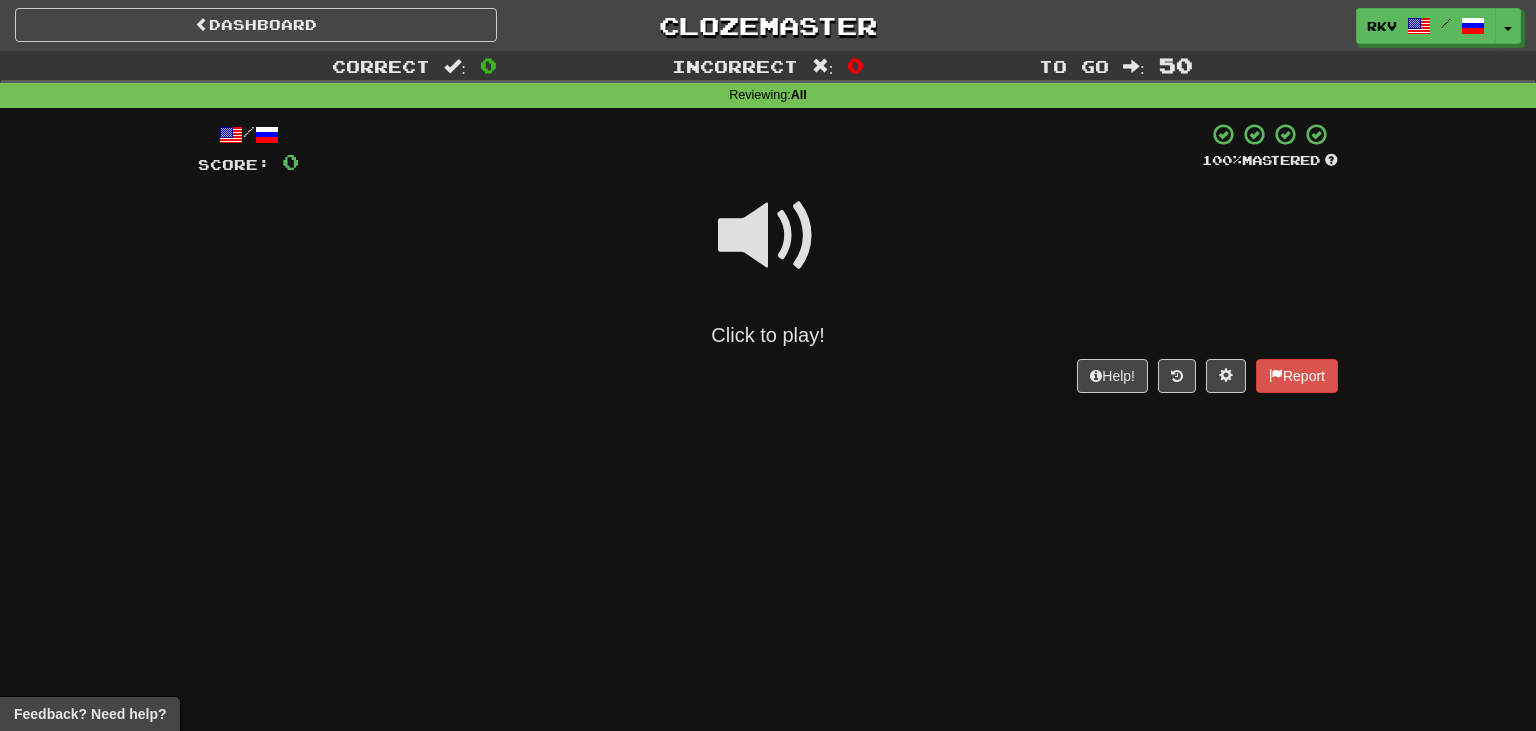 click at bounding box center [768, 236] 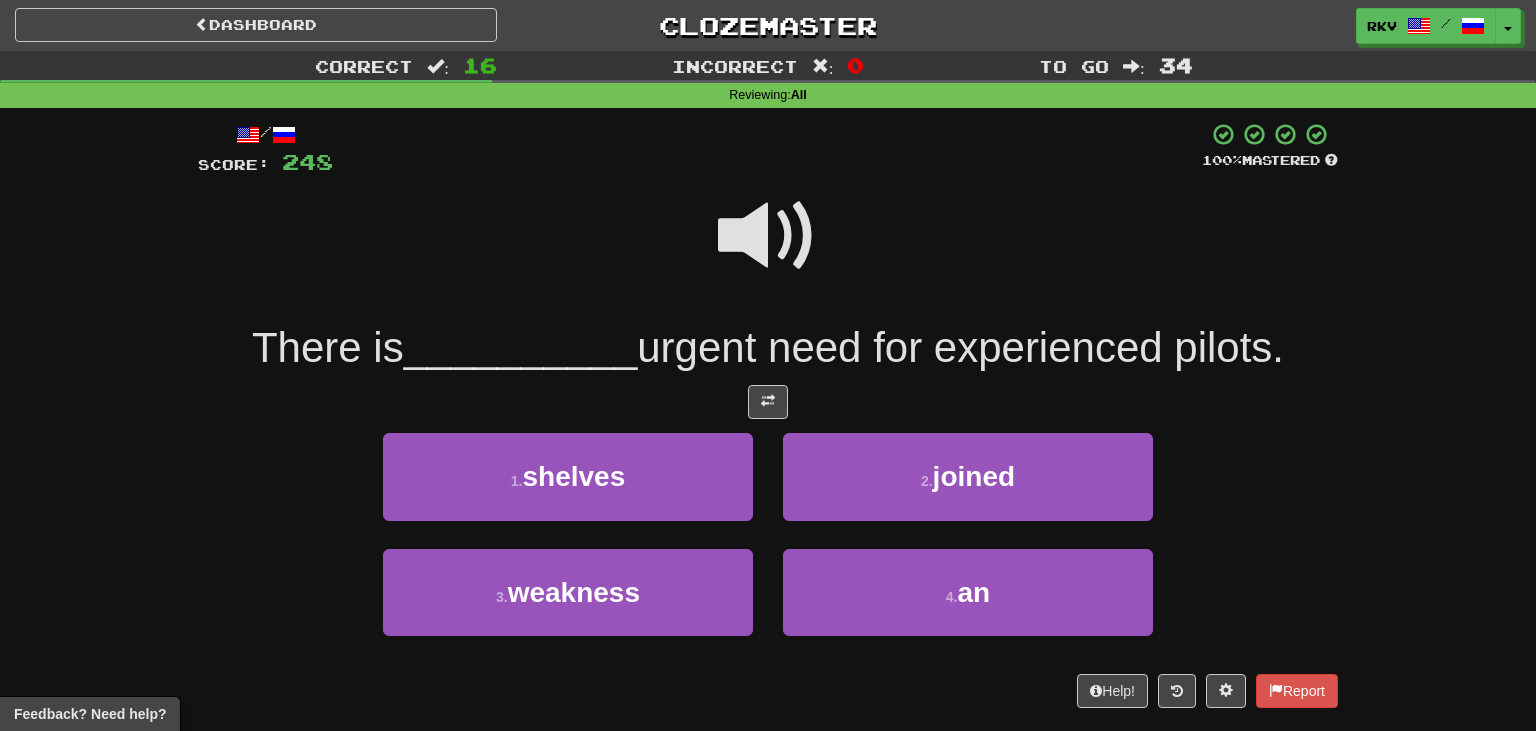 click at bounding box center (768, 236) 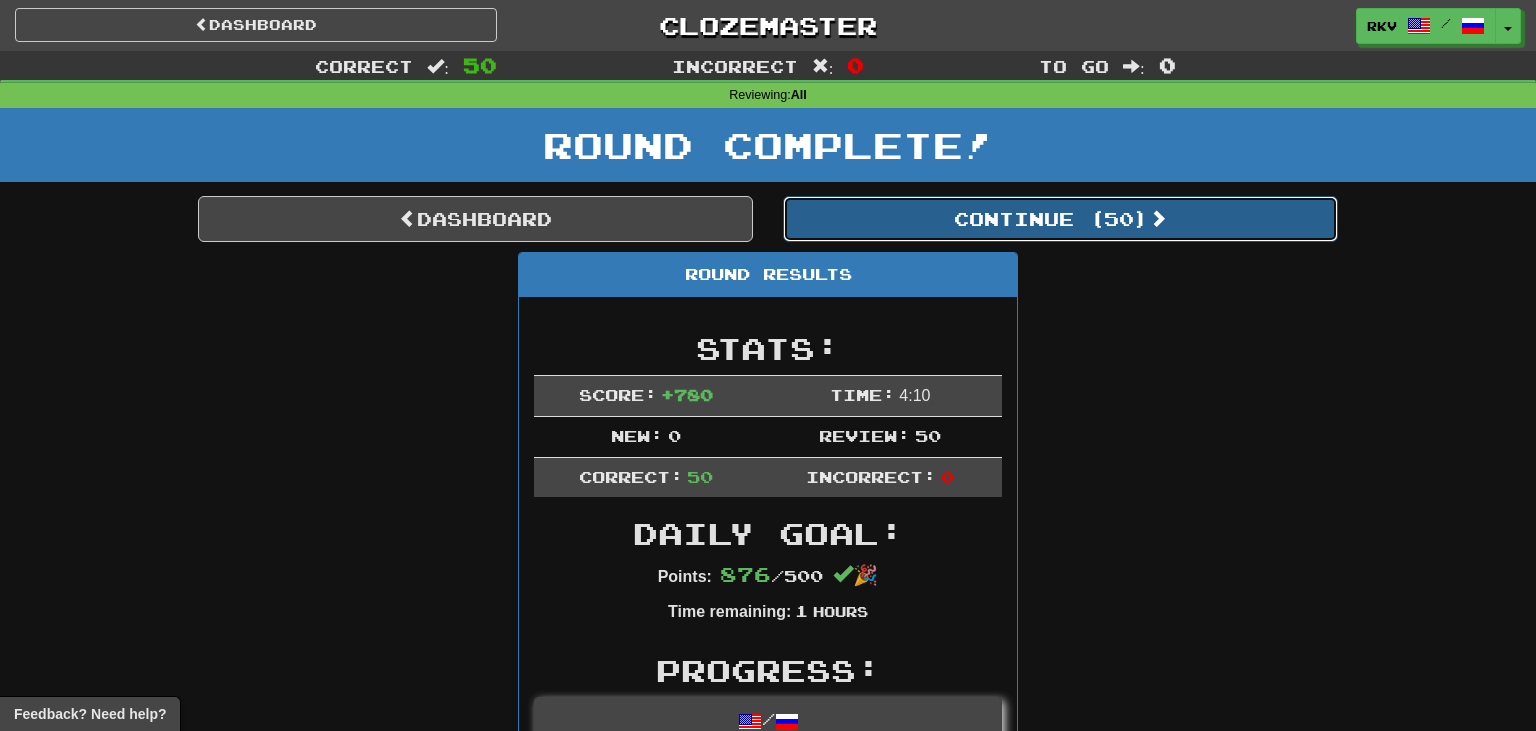 click on "Continue ( 50 )" at bounding box center (1060, 219) 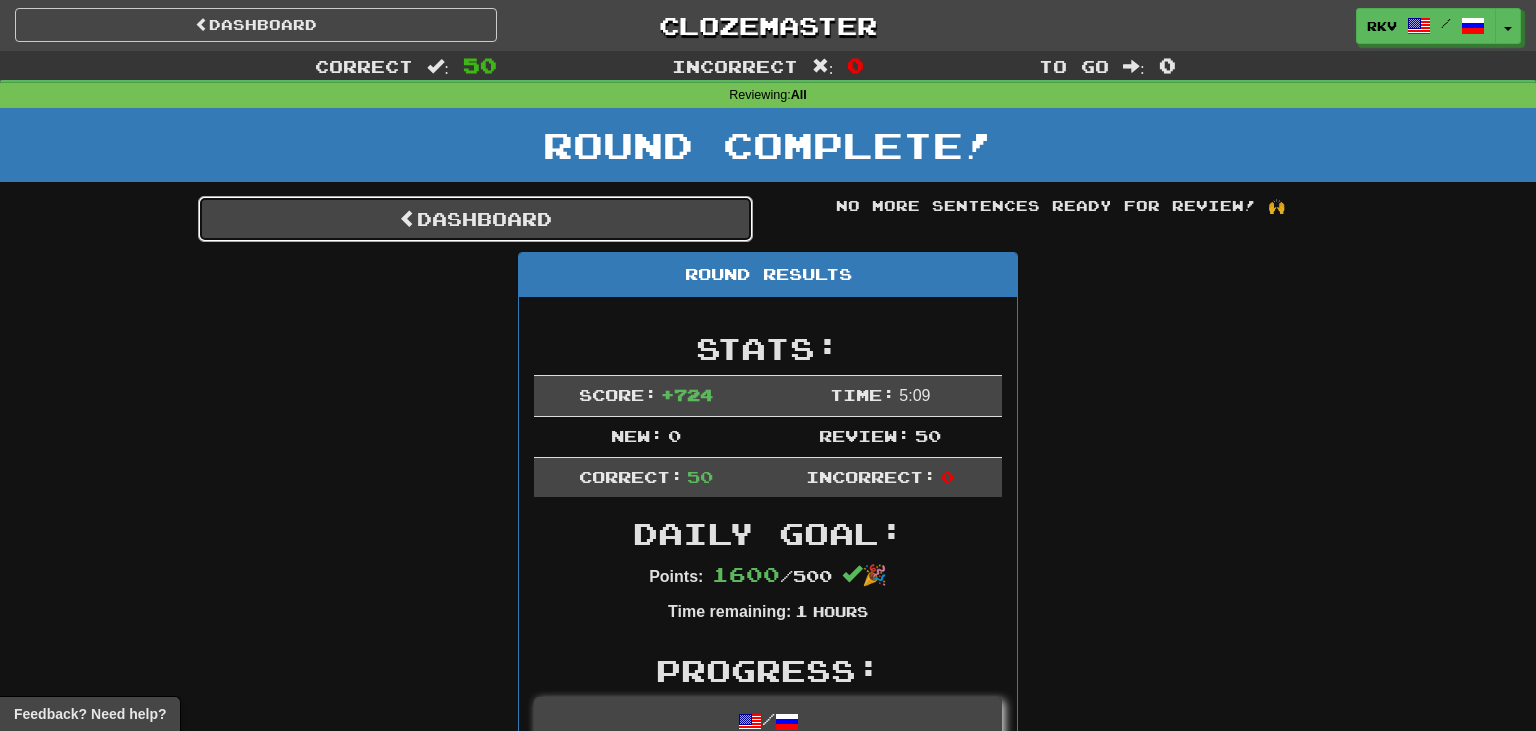 click on "Dashboard" at bounding box center (475, 219) 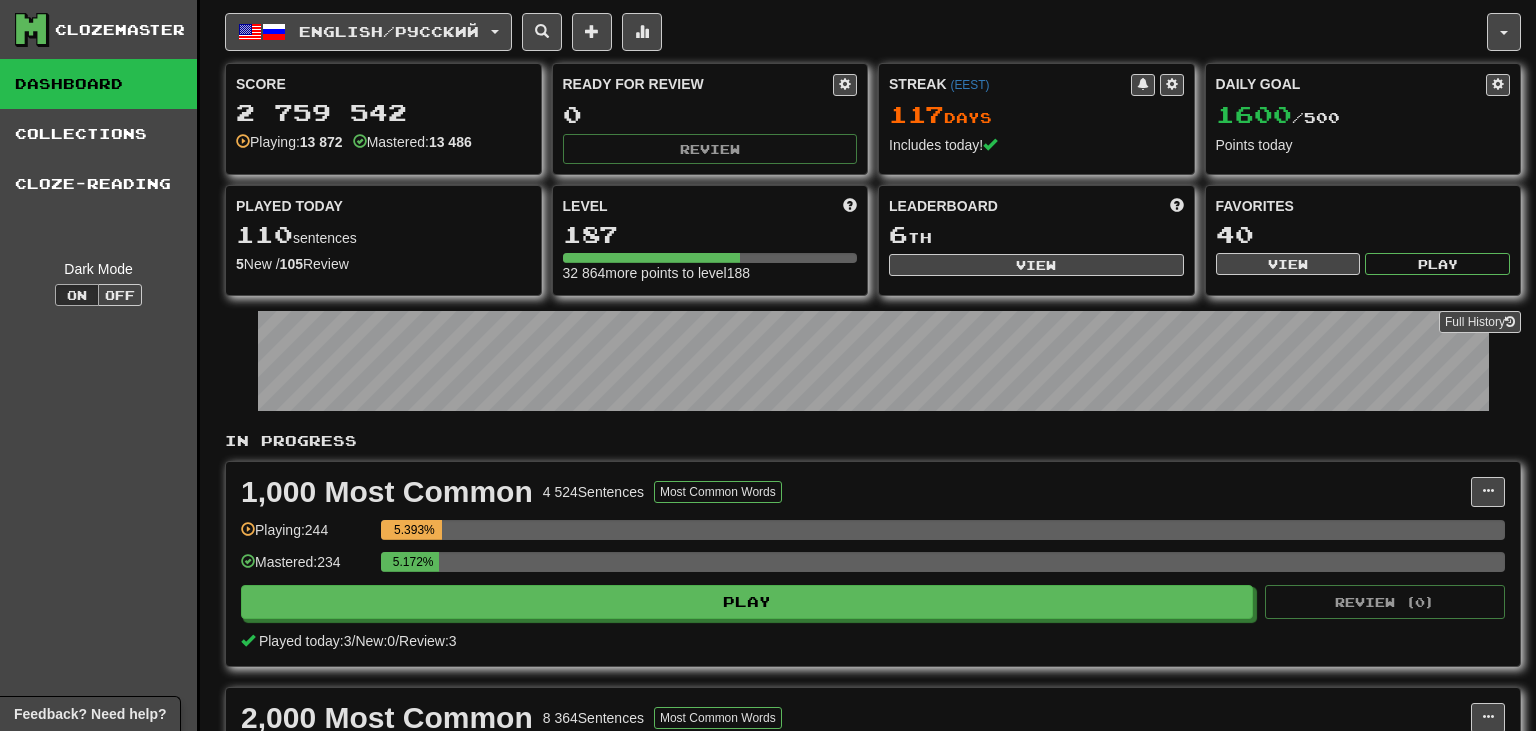 scroll, scrollTop: 0, scrollLeft: 0, axis: both 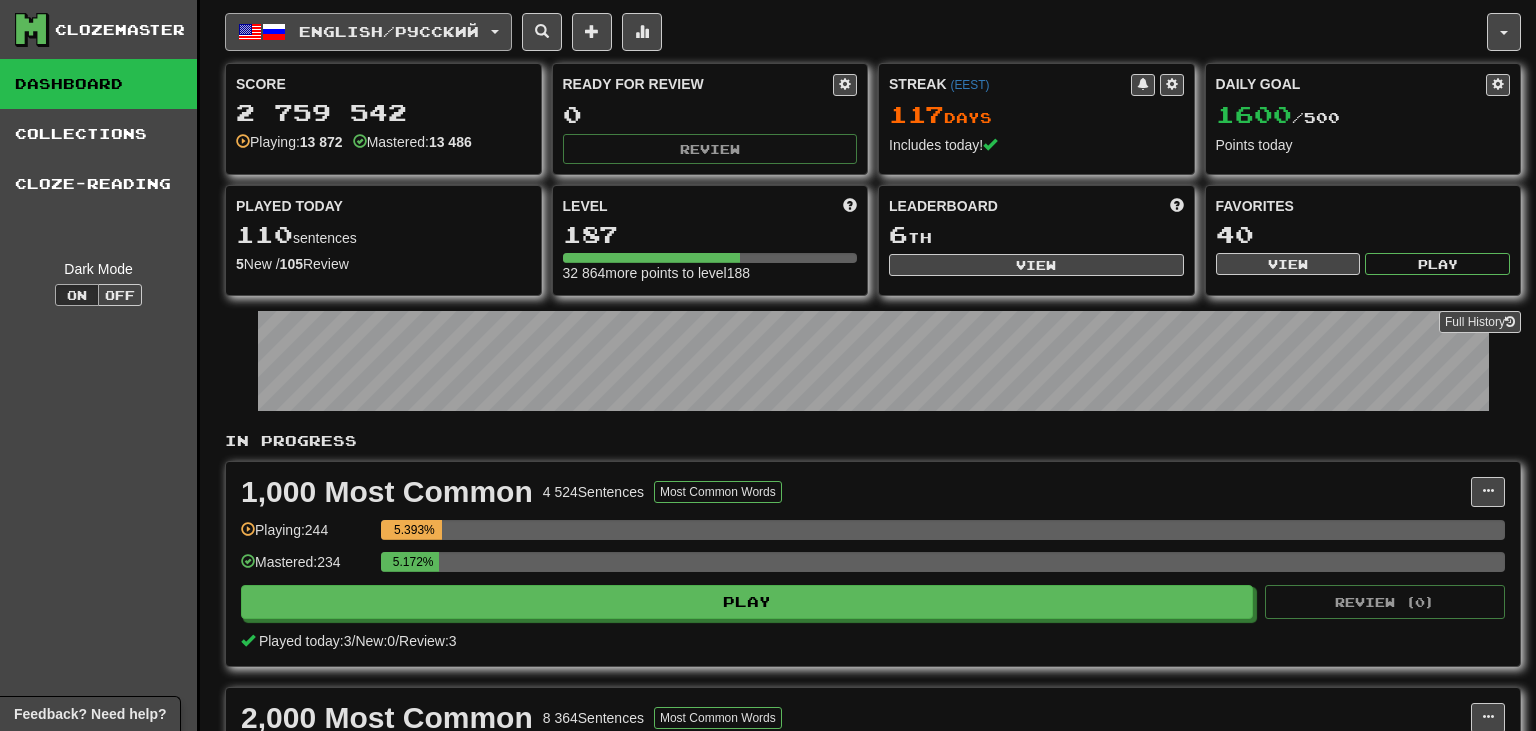 click on "English  /  Русский" at bounding box center [368, 32] 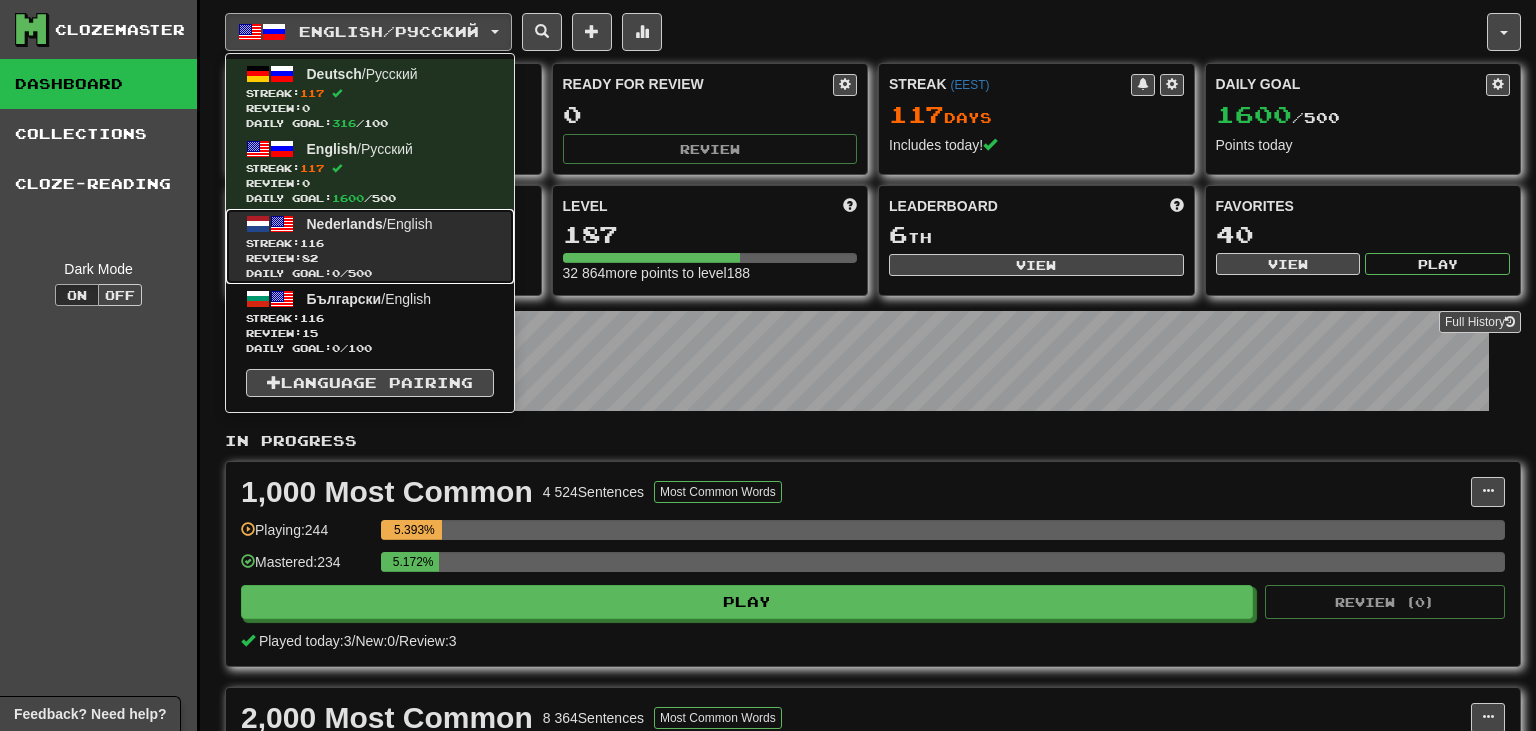 click on "Streak:  116" at bounding box center [370, 243] 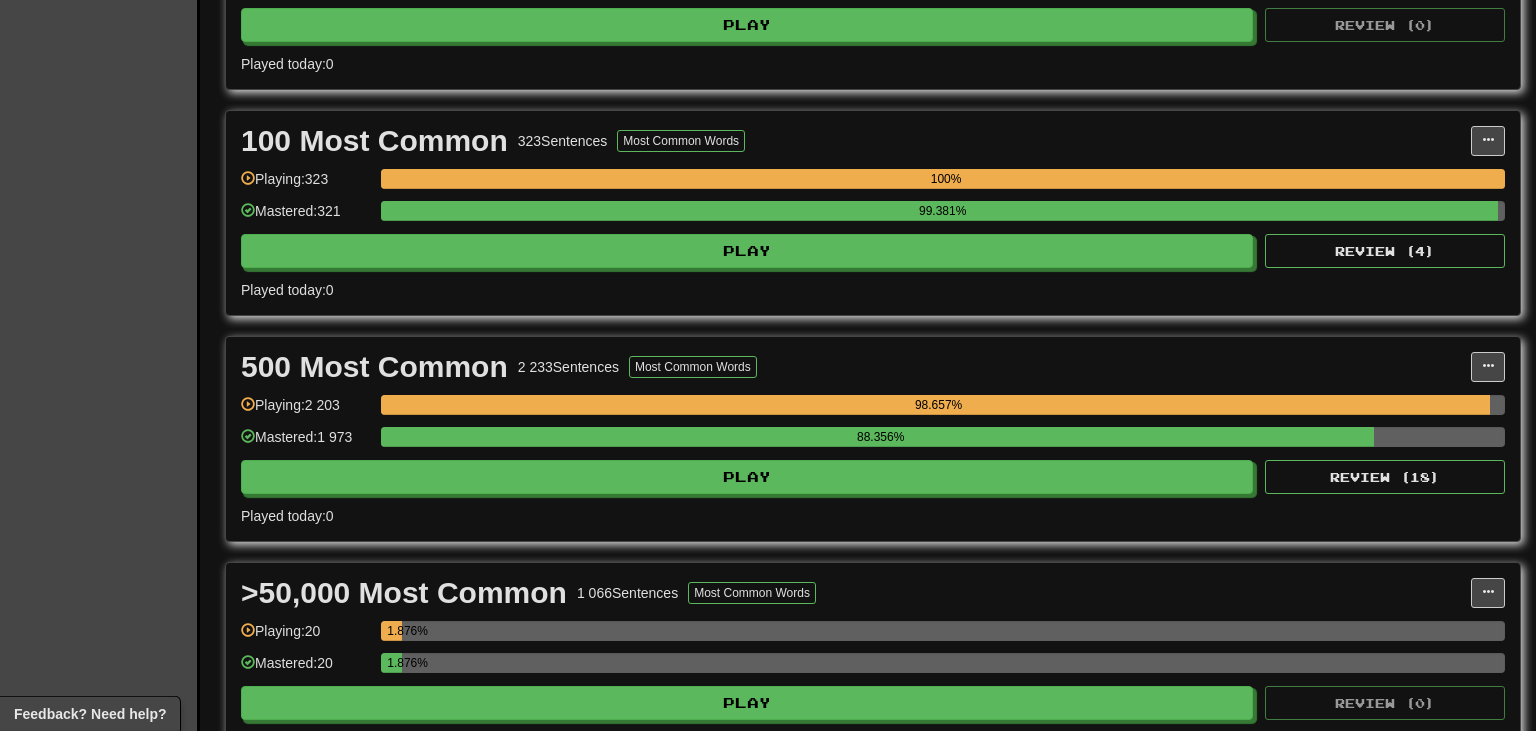 scroll, scrollTop: 2171, scrollLeft: 0, axis: vertical 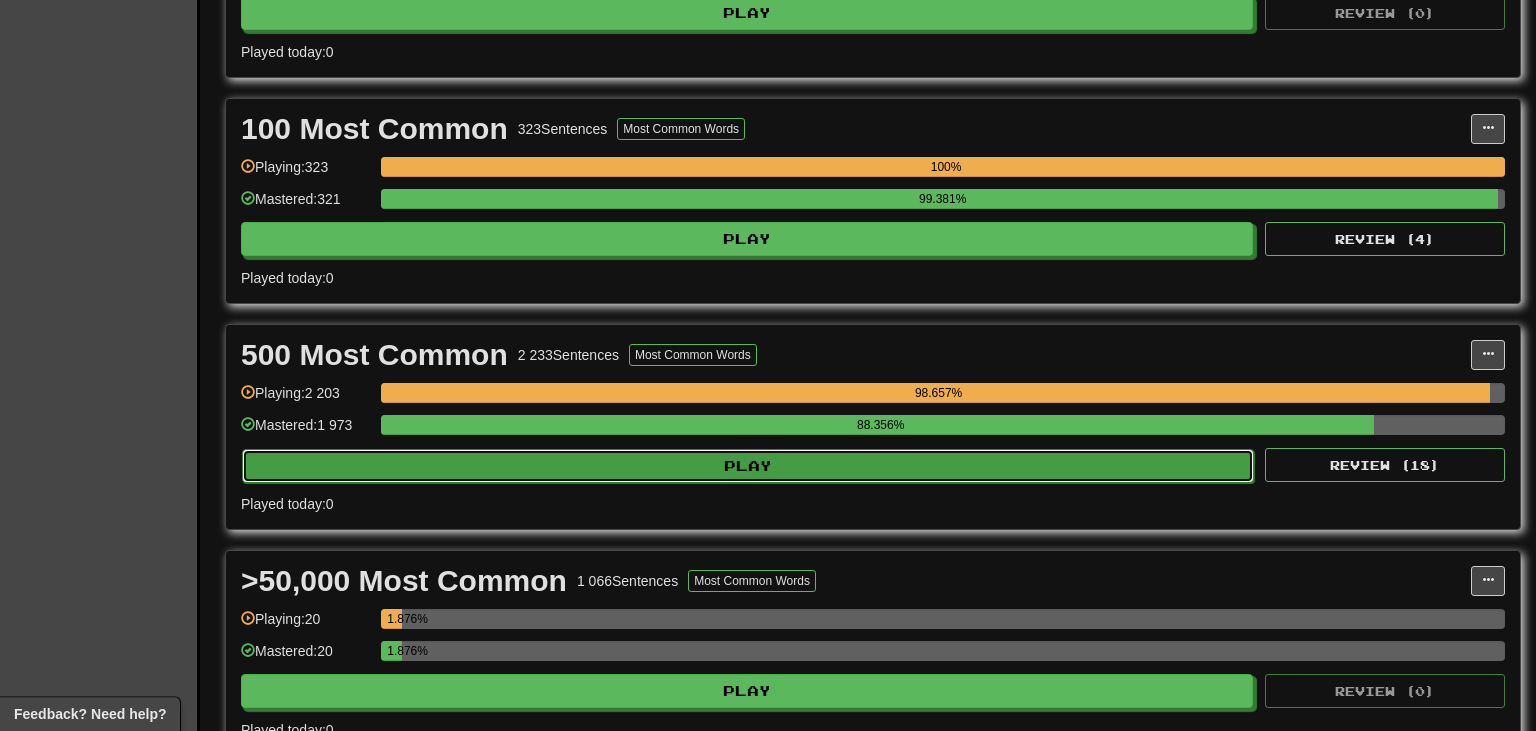 click on "Play" at bounding box center (748, 466) 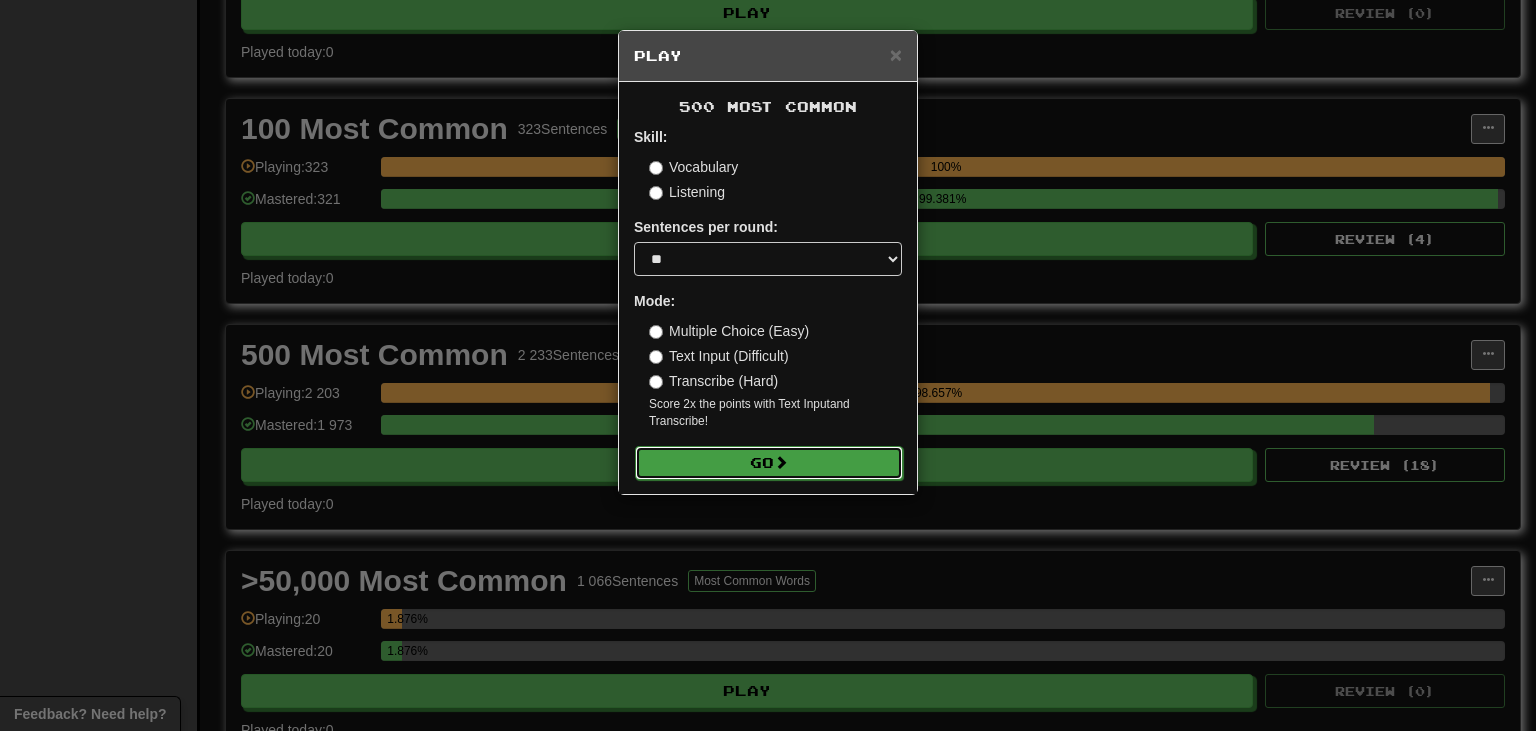 click on "Go" at bounding box center (769, 463) 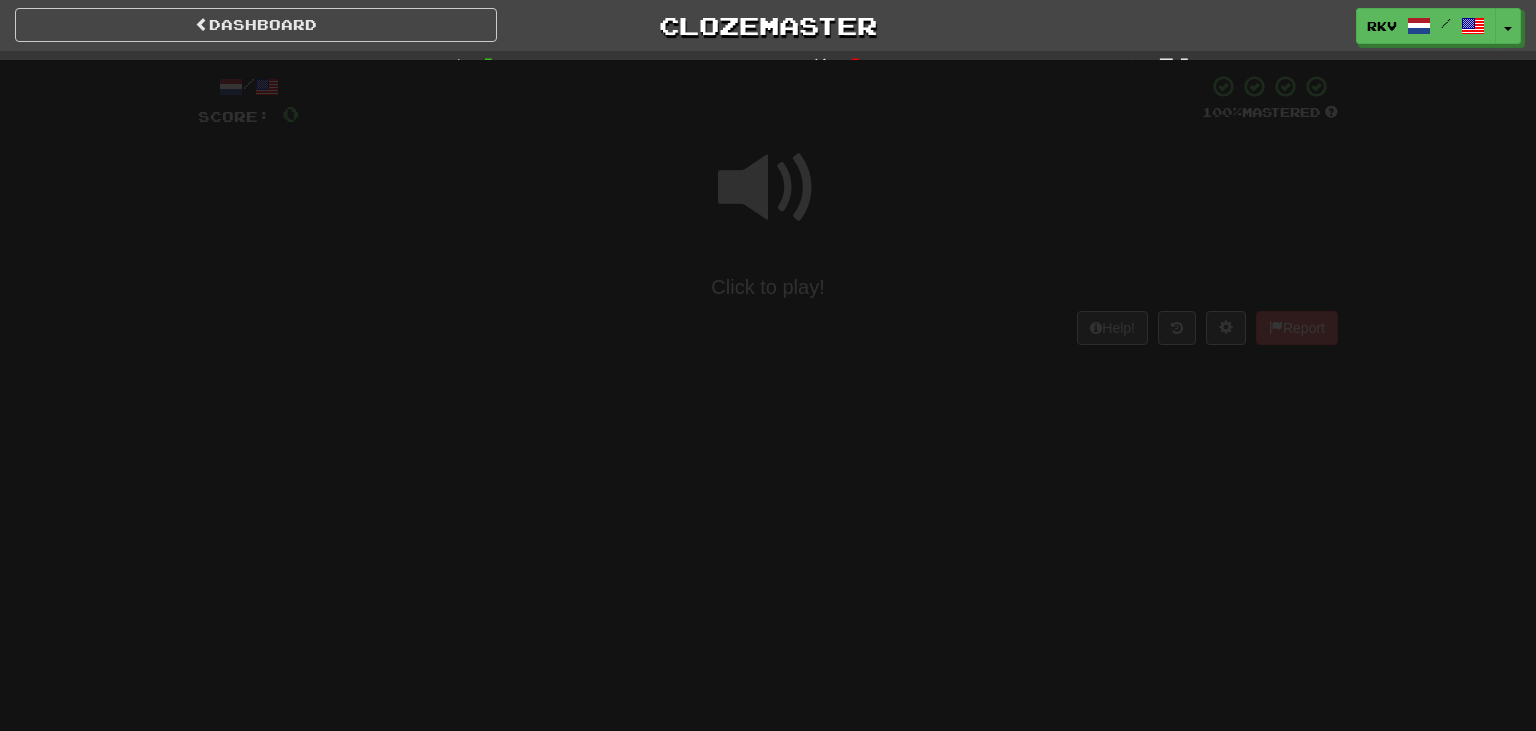 scroll, scrollTop: 0, scrollLeft: 0, axis: both 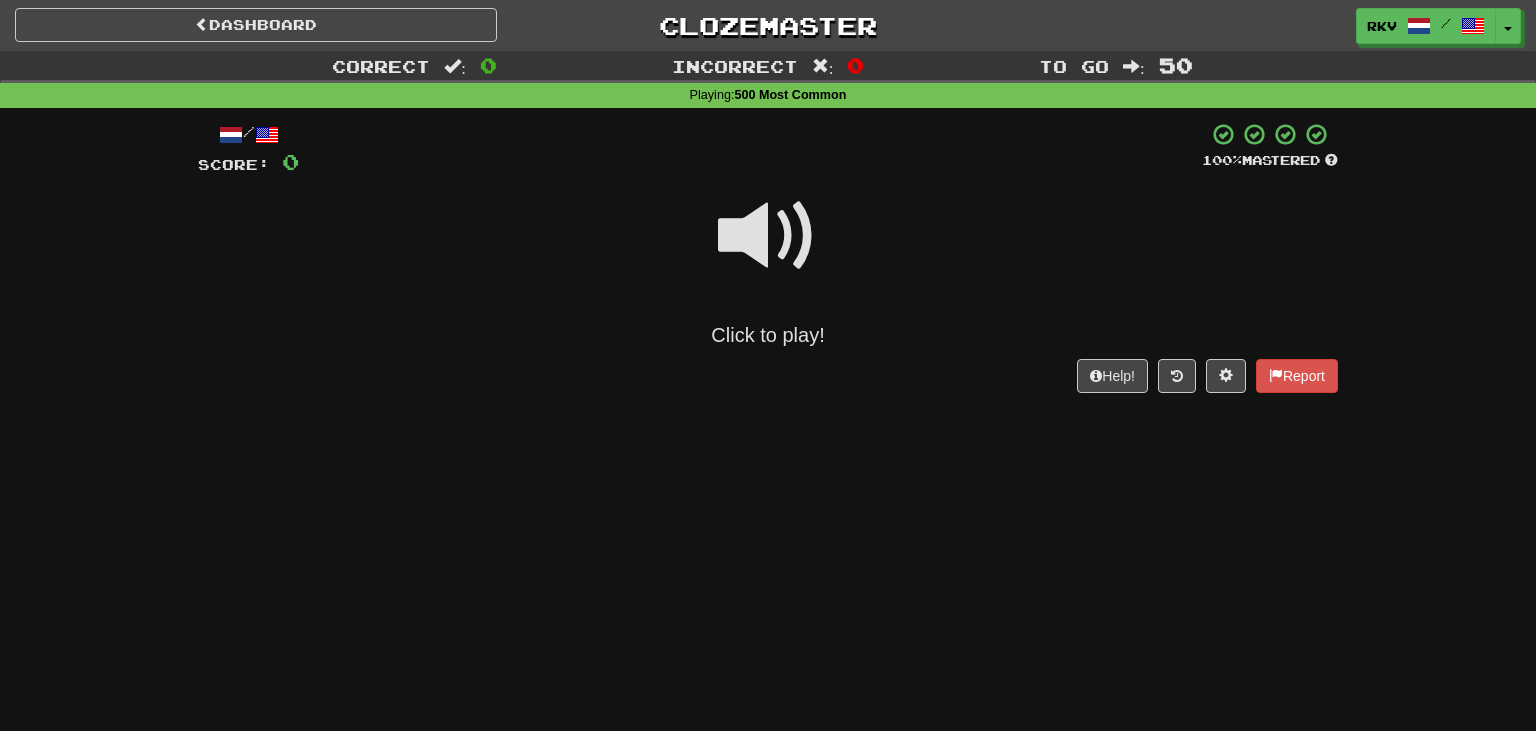 click at bounding box center [768, 236] 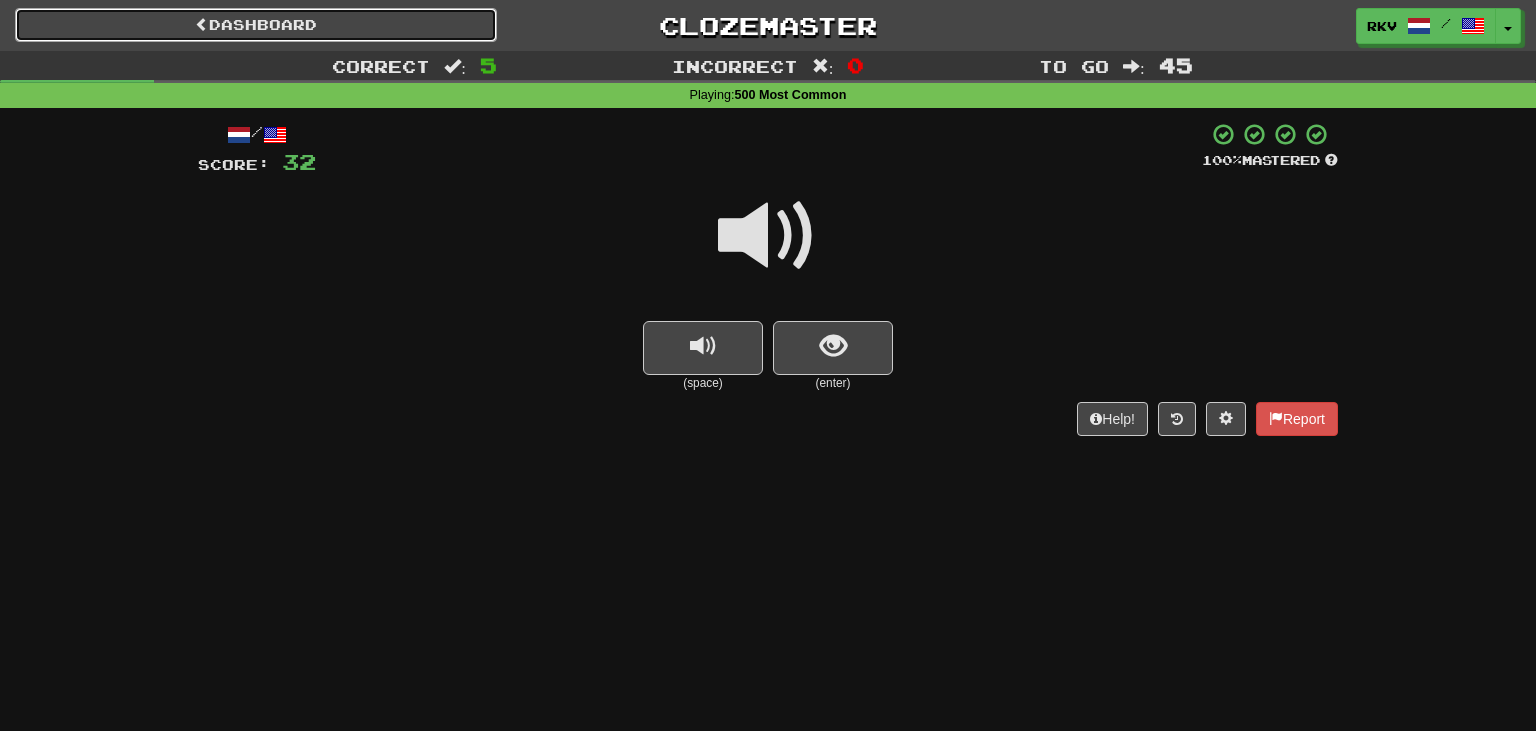 click on "Dashboard" at bounding box center [256, 25] 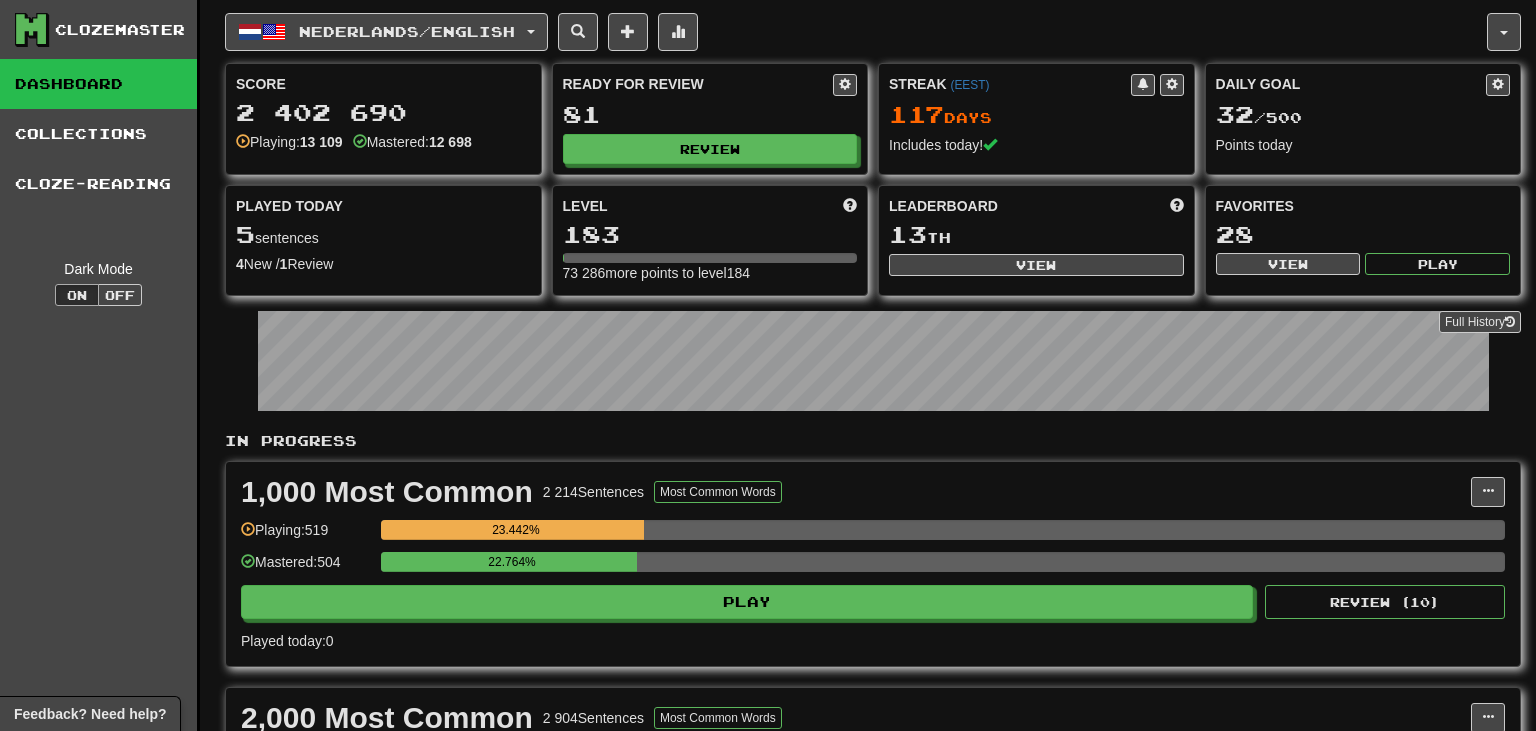 scroll, scrollTop: 0, scrollLeft: 0, axis: both 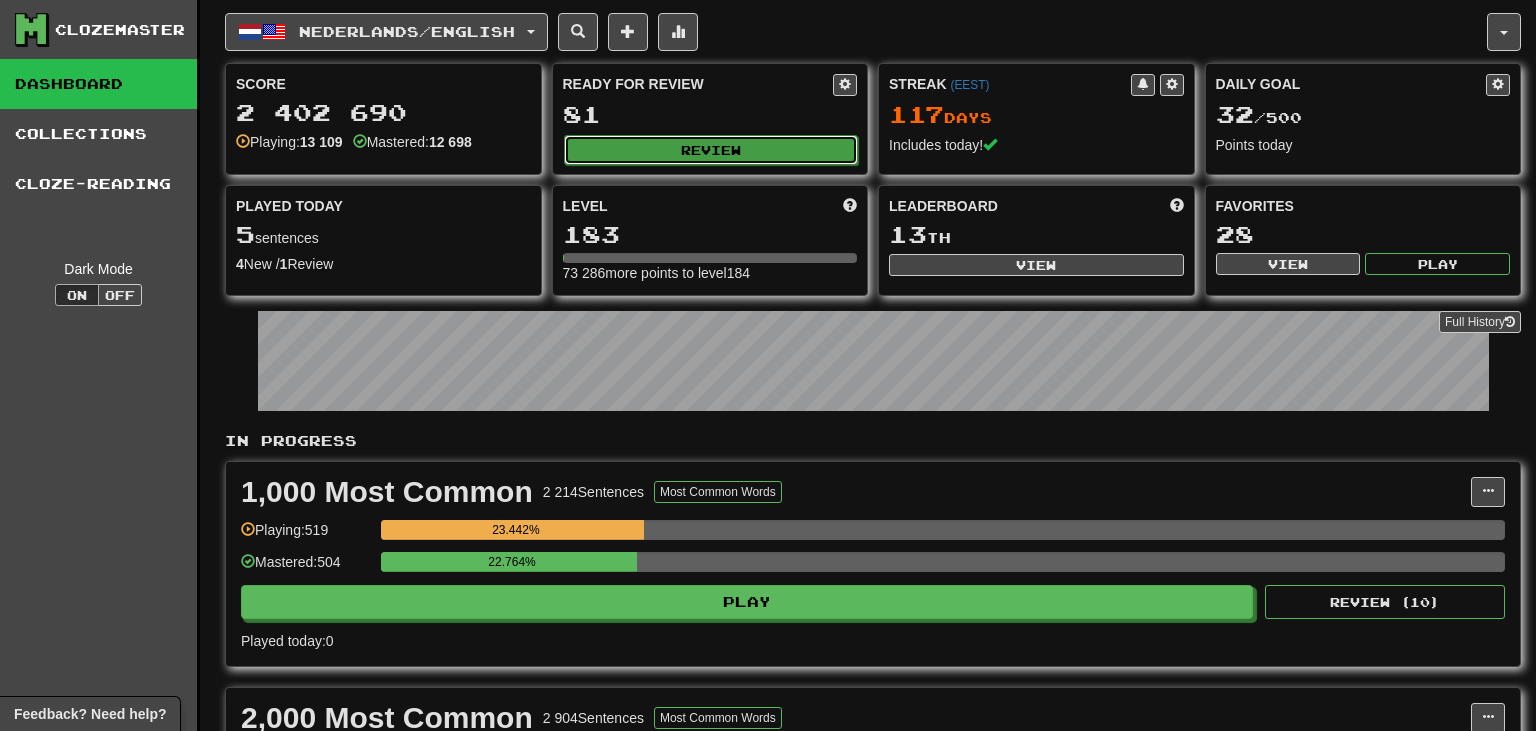 click on "Review" at bounding box center [711, 150] 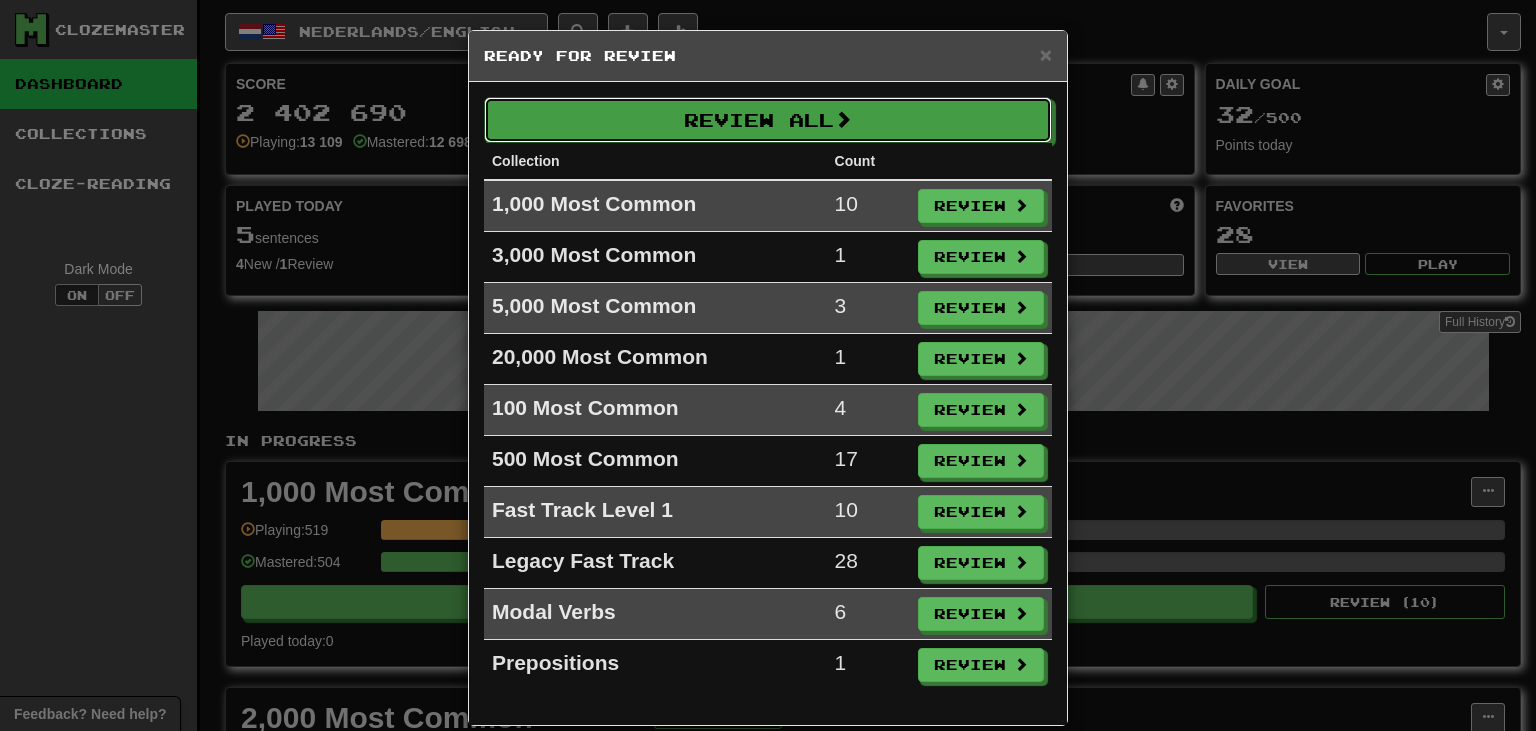 click on "Review All" at bounding box center (768, 120) 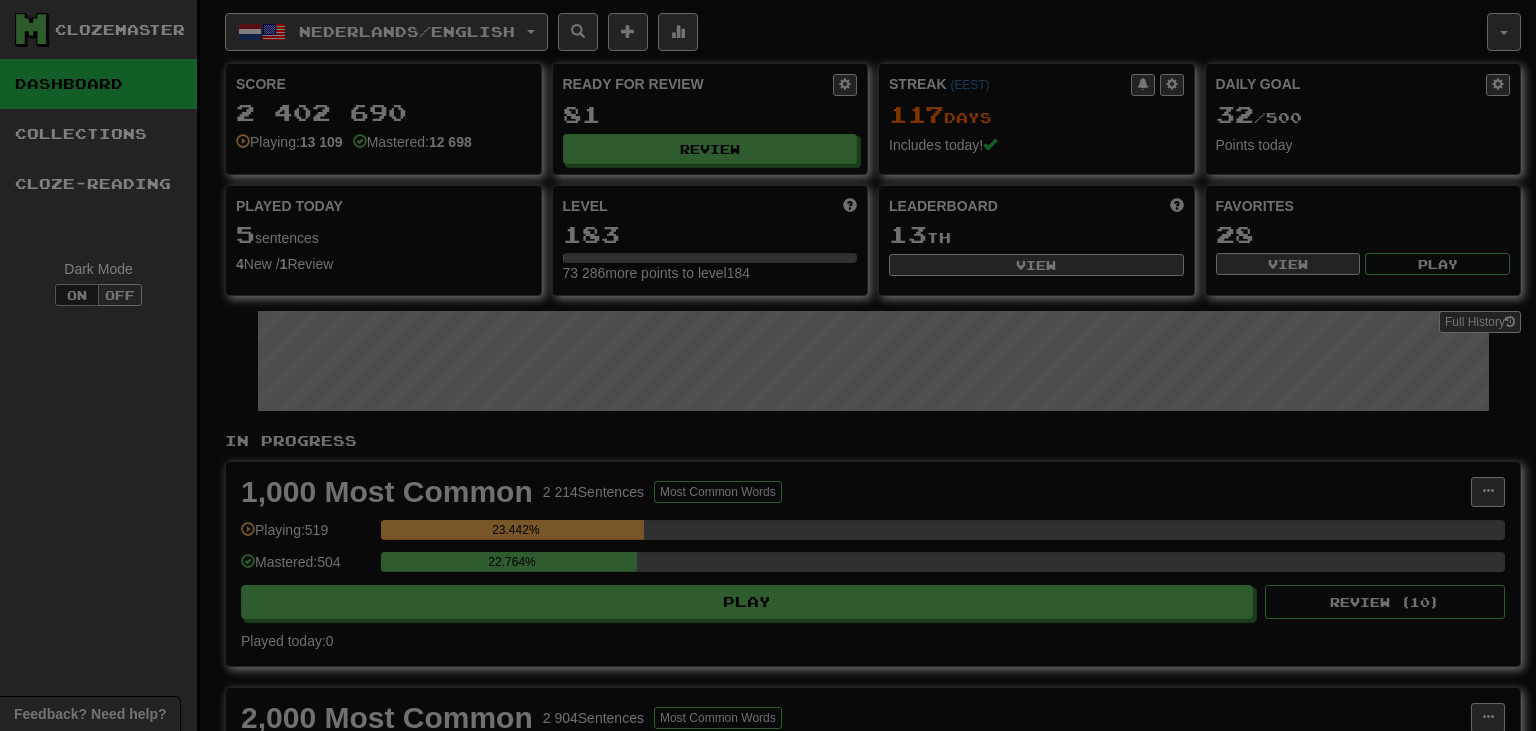 select on "**" 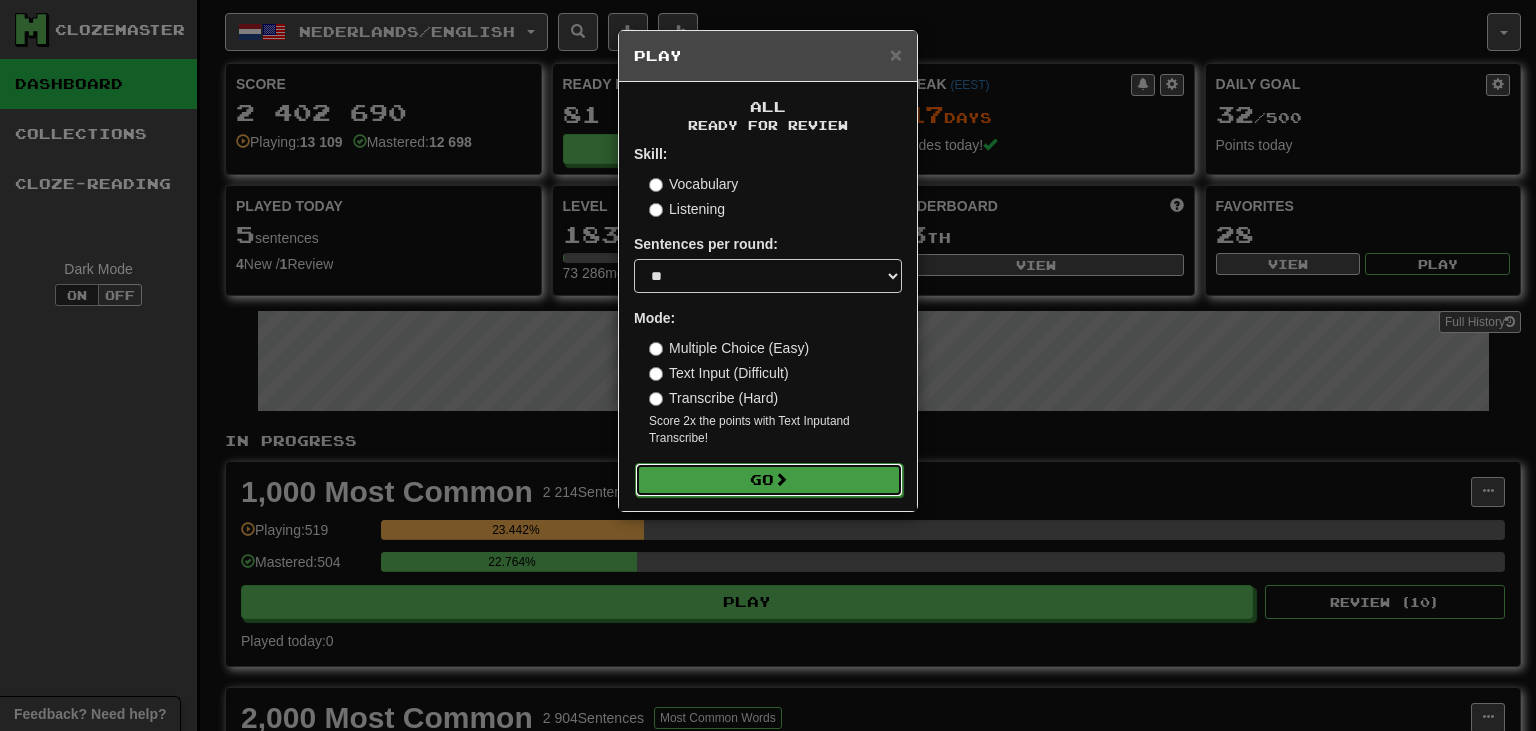 click on "Go" at bounding box center [769, 480] 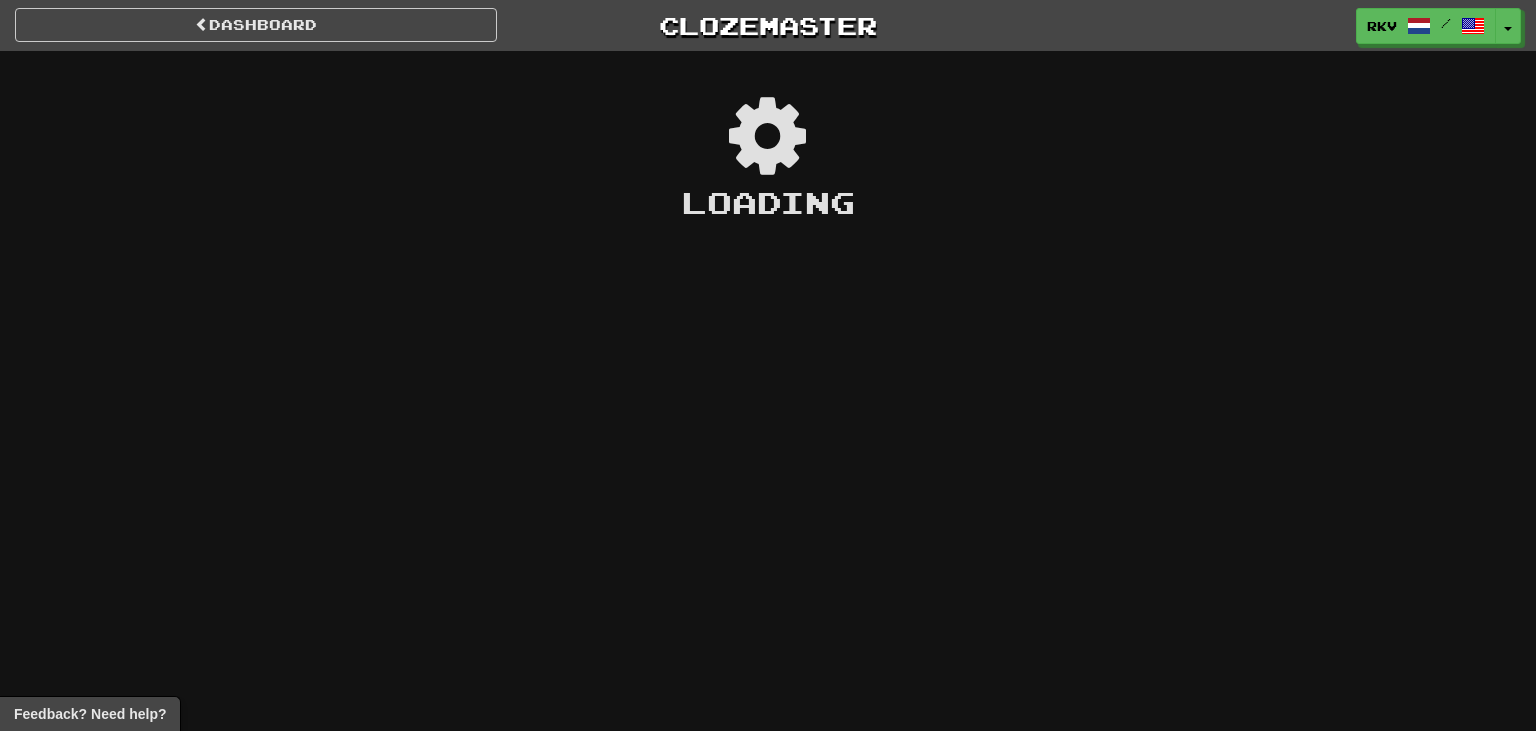 scroll, scrollTop: 0, scrollLeft: 0, axis: both 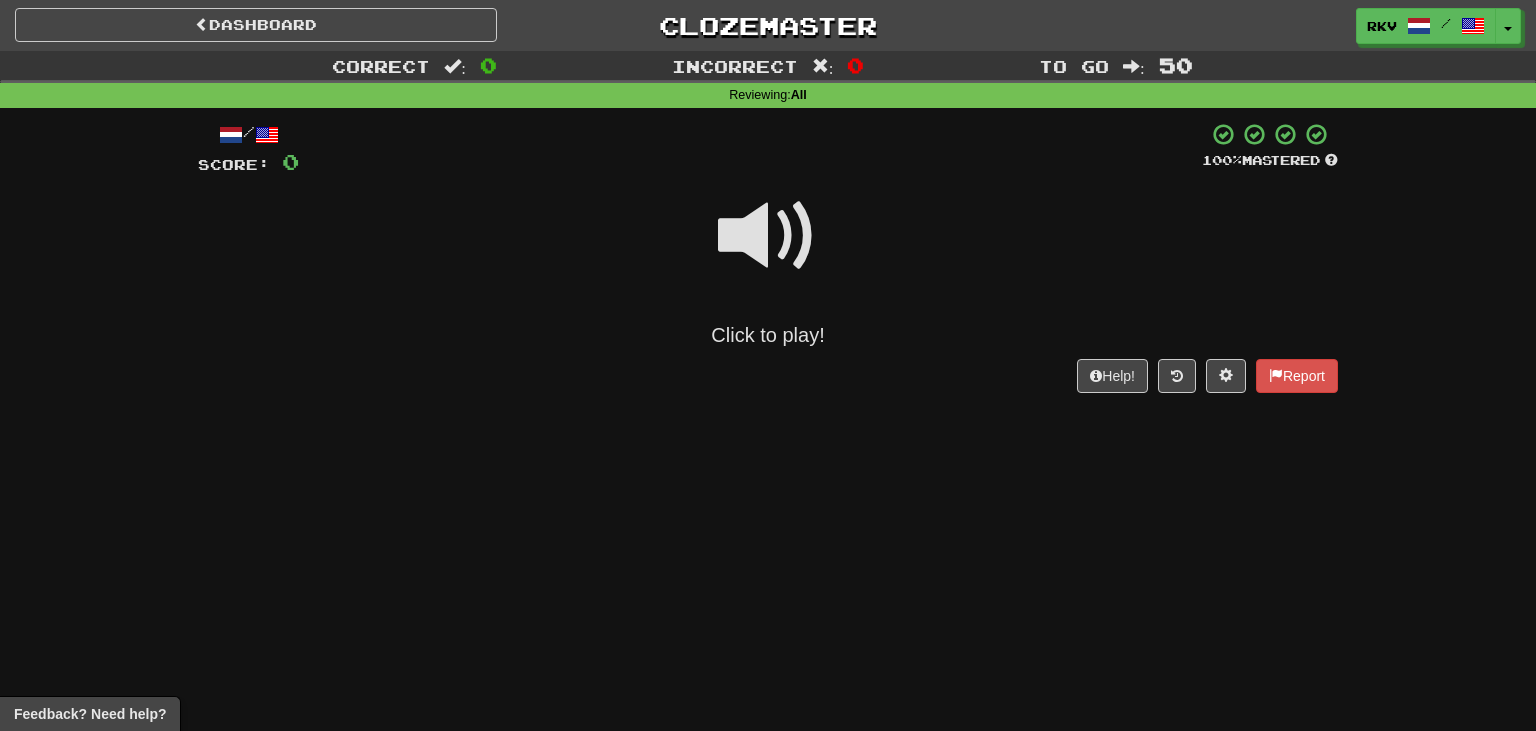click at bounding box center [768, 236] 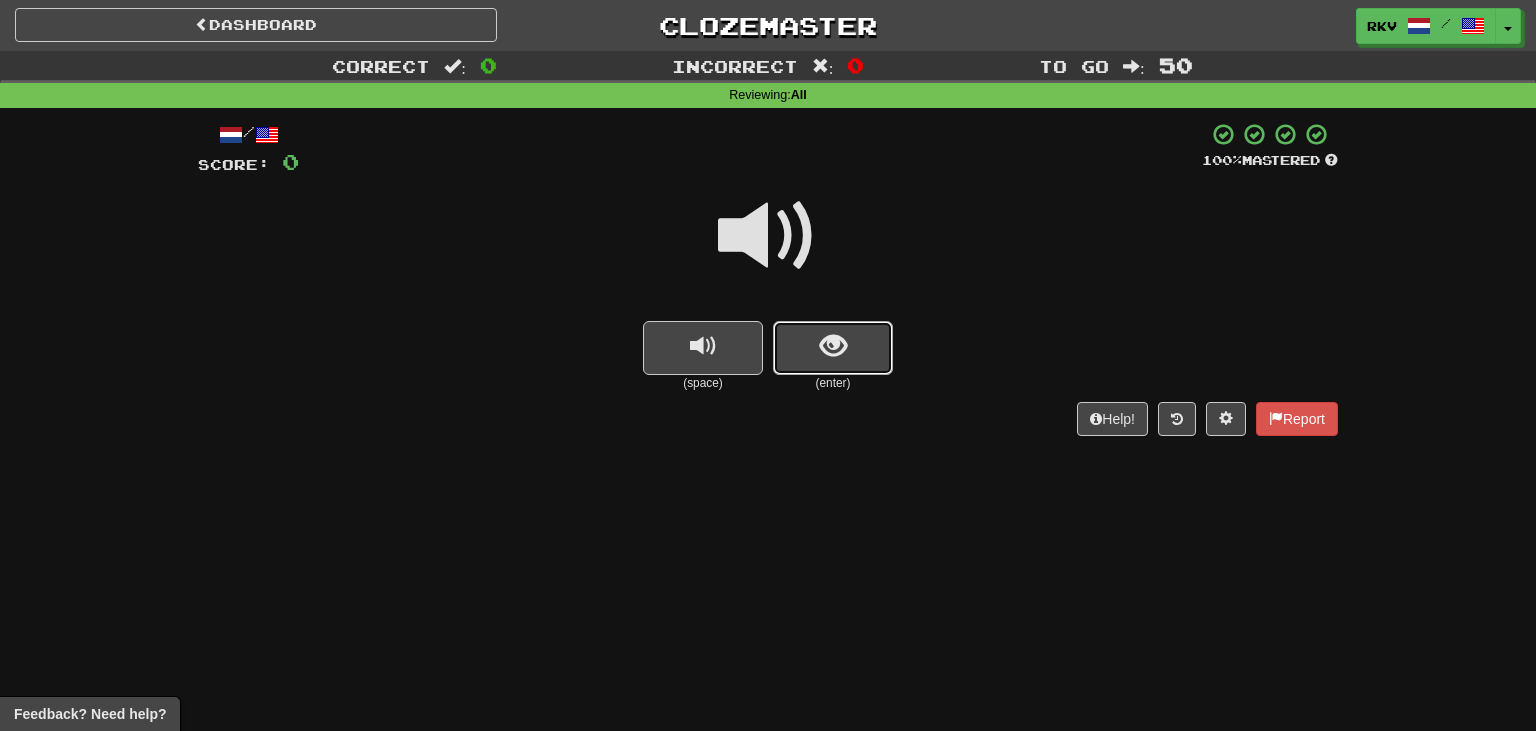 click at bounding box center (833, 346) 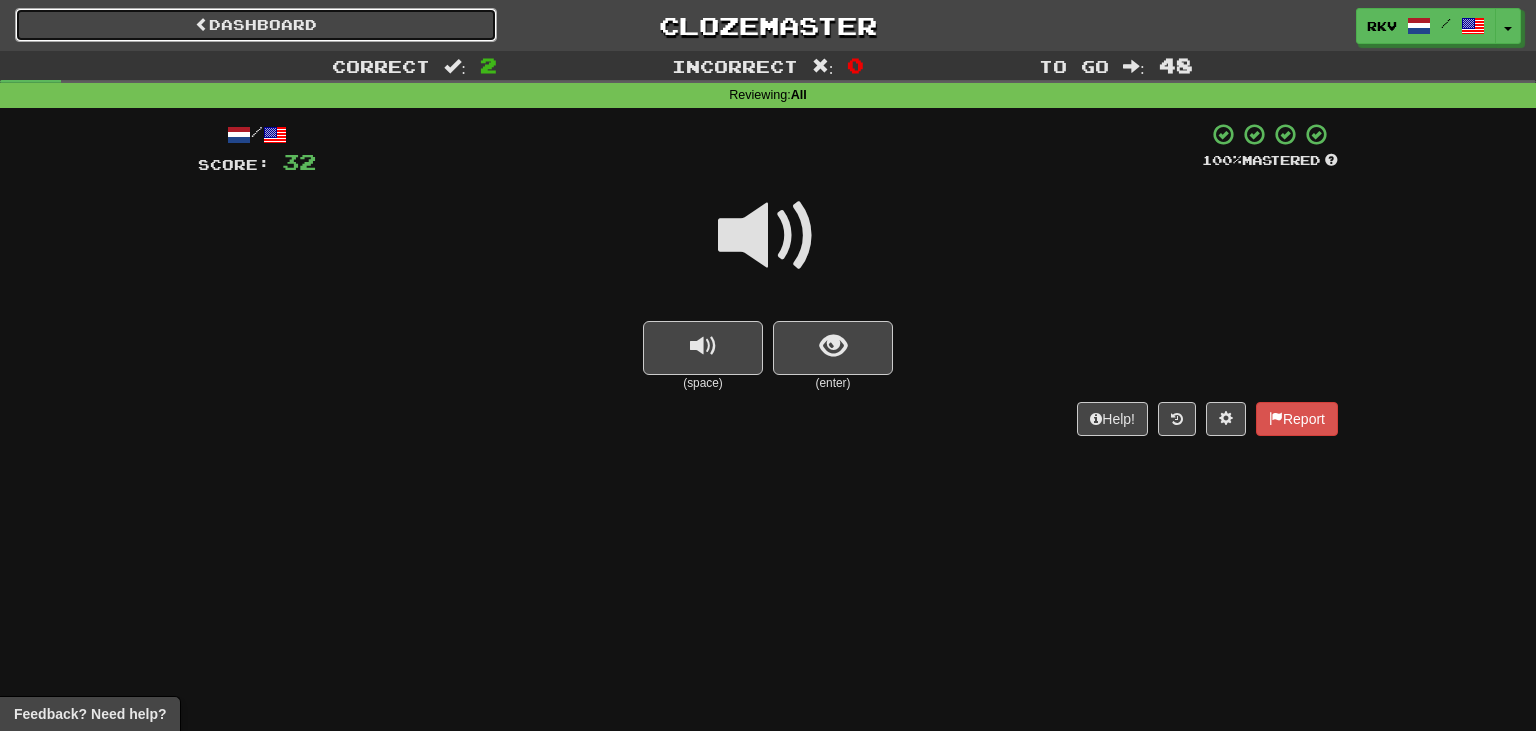 click on "Dashboard" at bounding box center (256, 25) 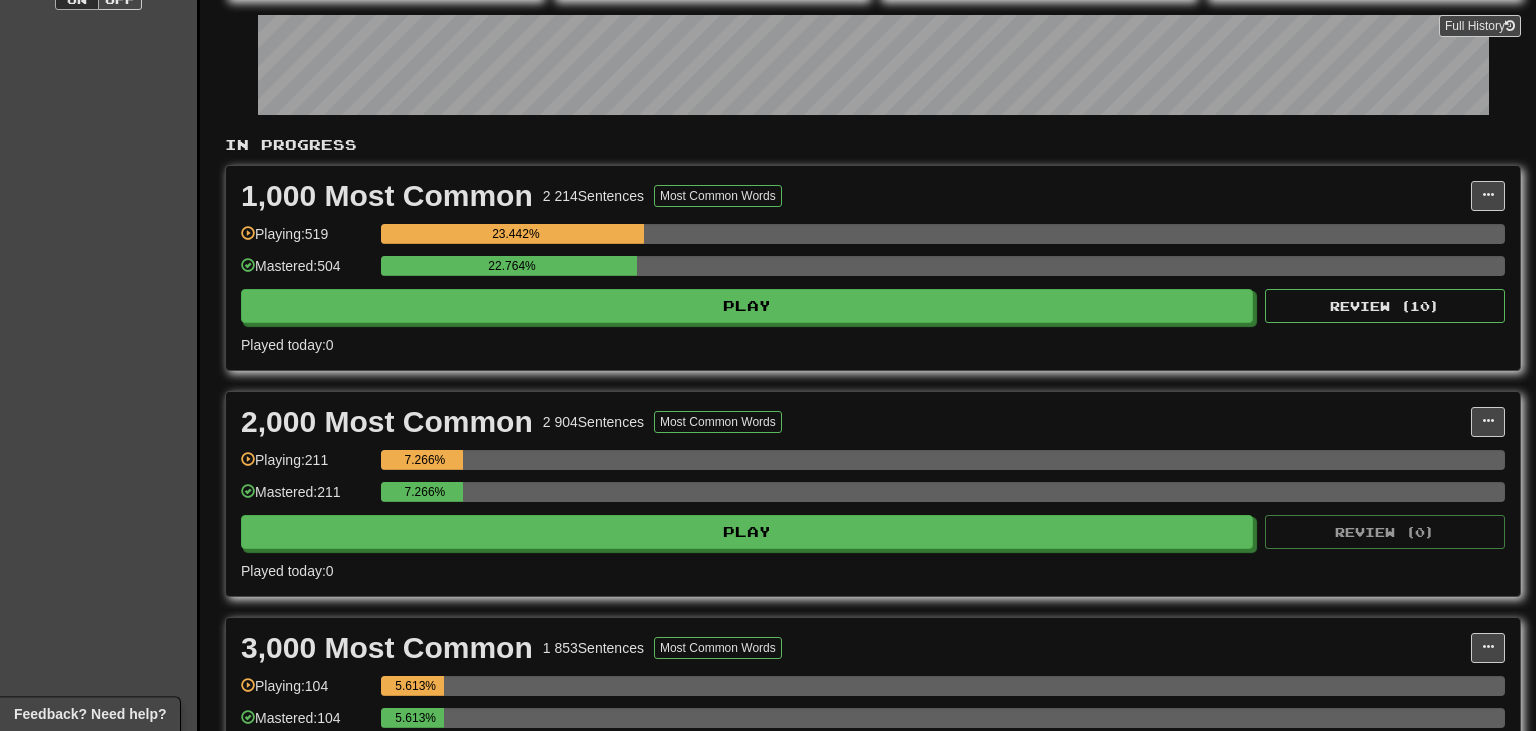 scroll, scrollTop: 299, scrollLeft: 0, axis: vertical 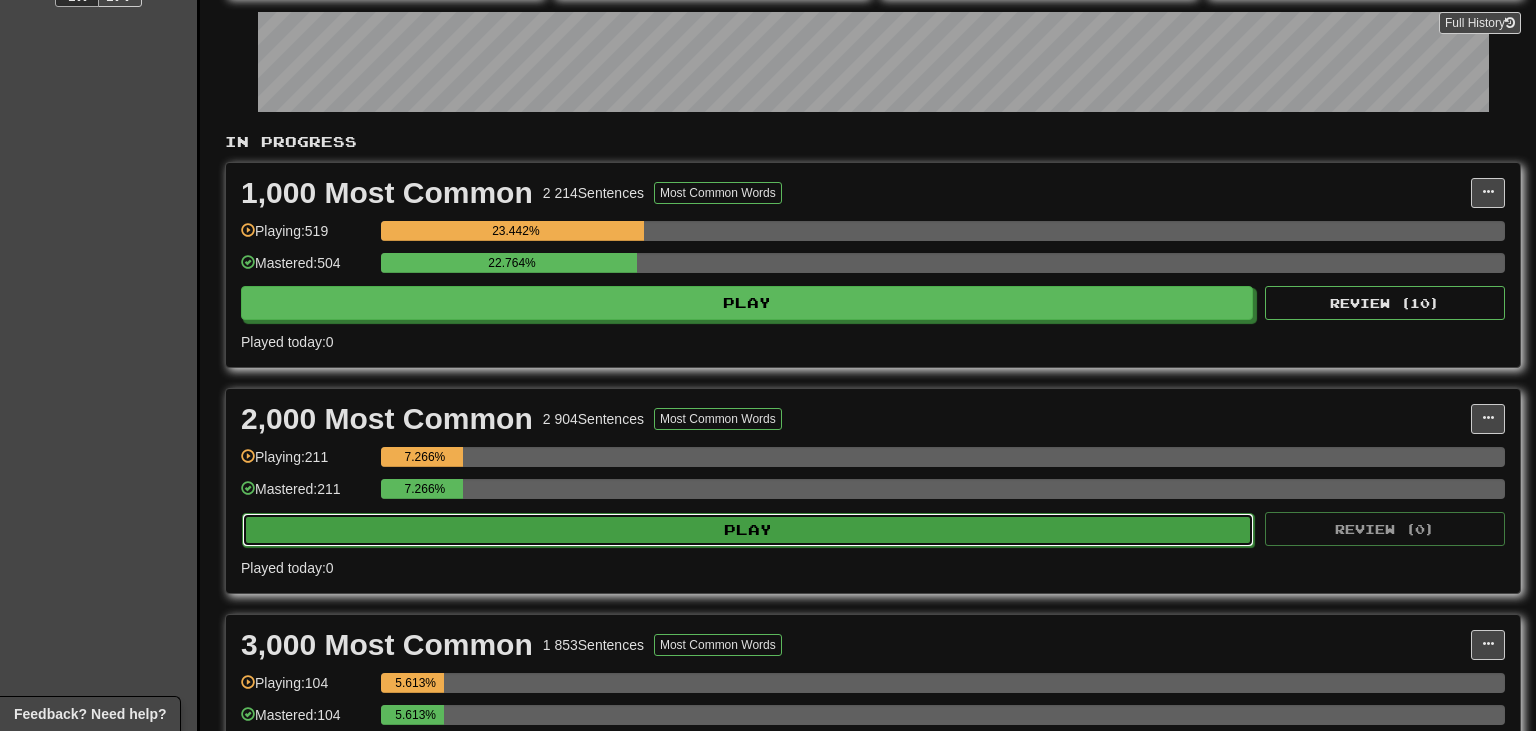 click on "Play" at bounding box center [748, 530] 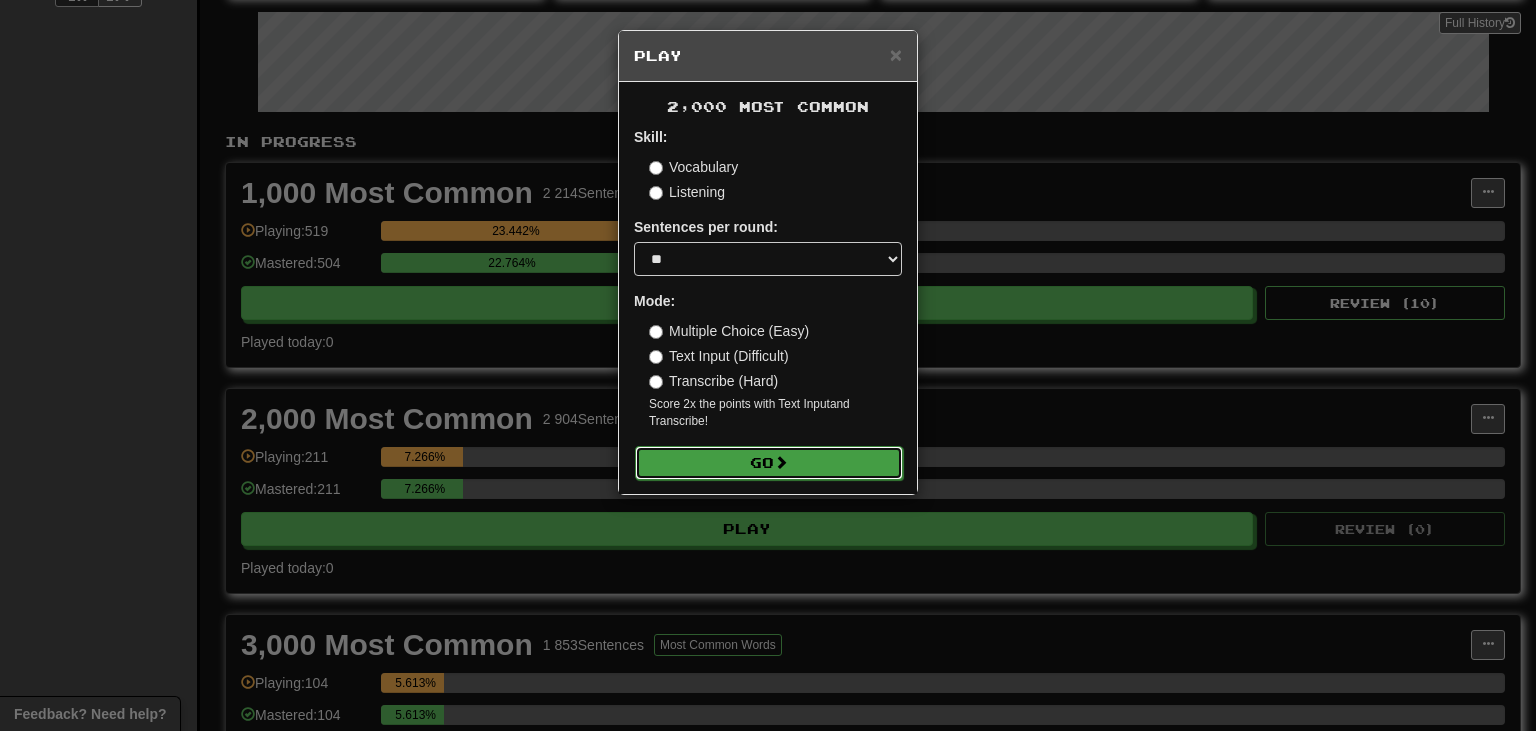 click on "Go" at bounding box center [769, 463] 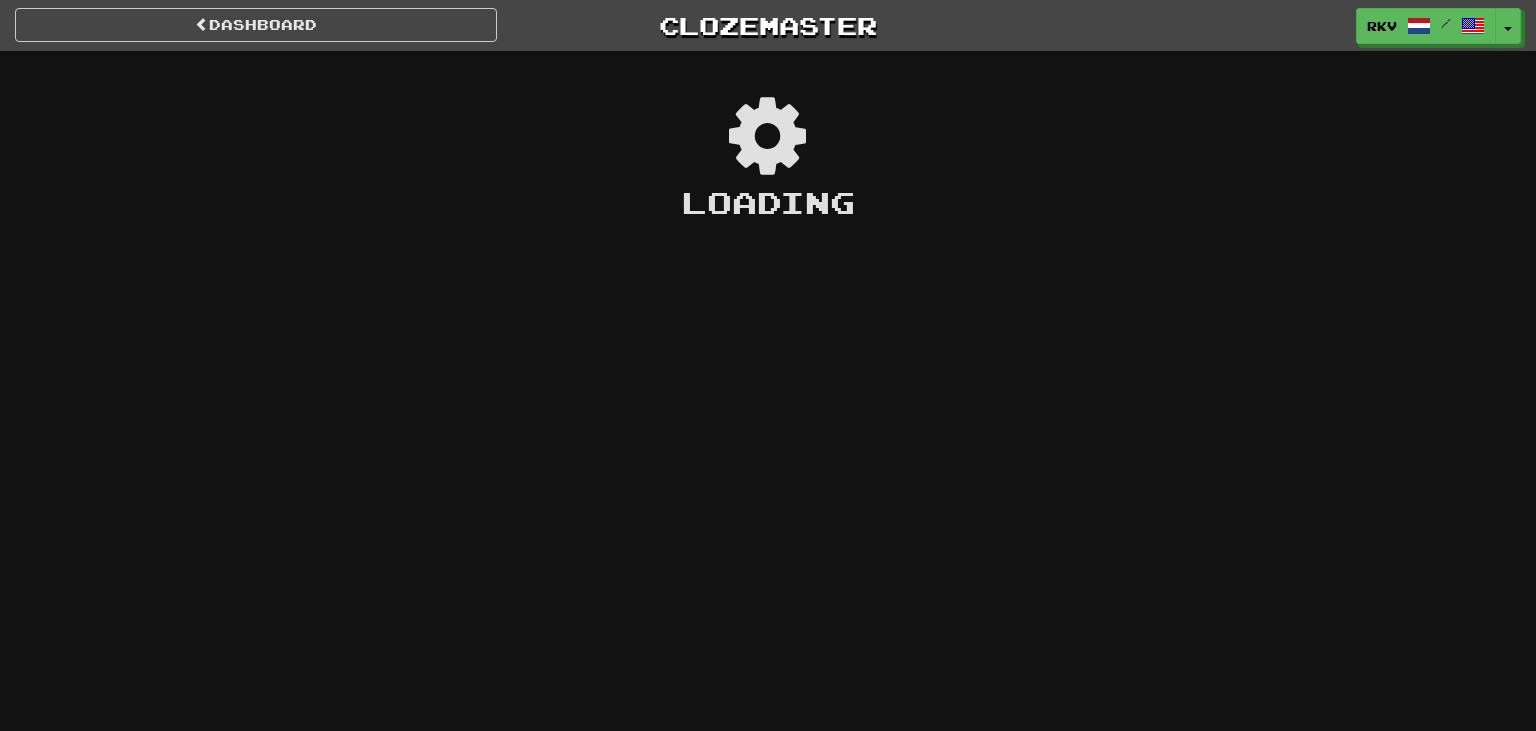 scroll, scrollTop: 0, scrollLeft: 0, axis: both 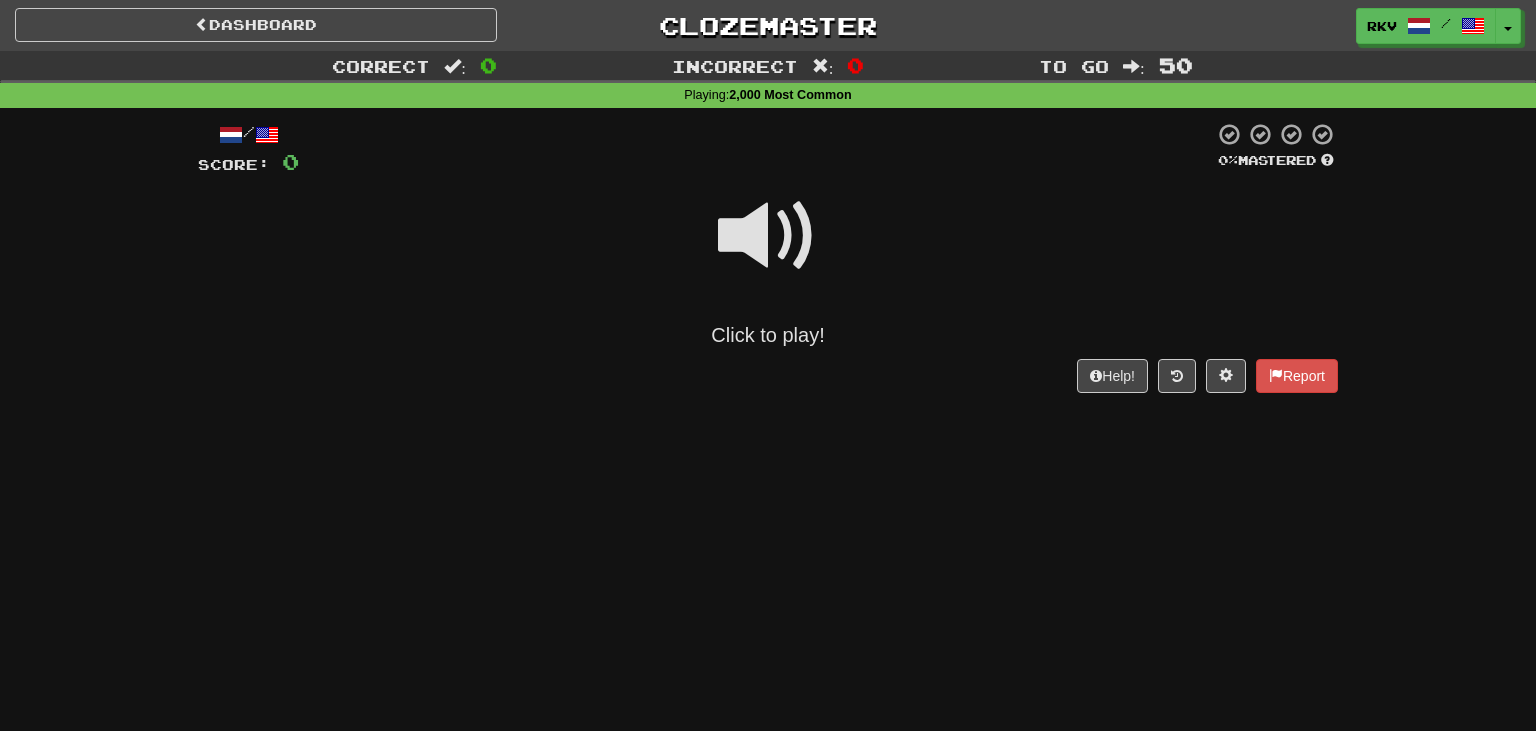 click at bounding box center [768, 236] 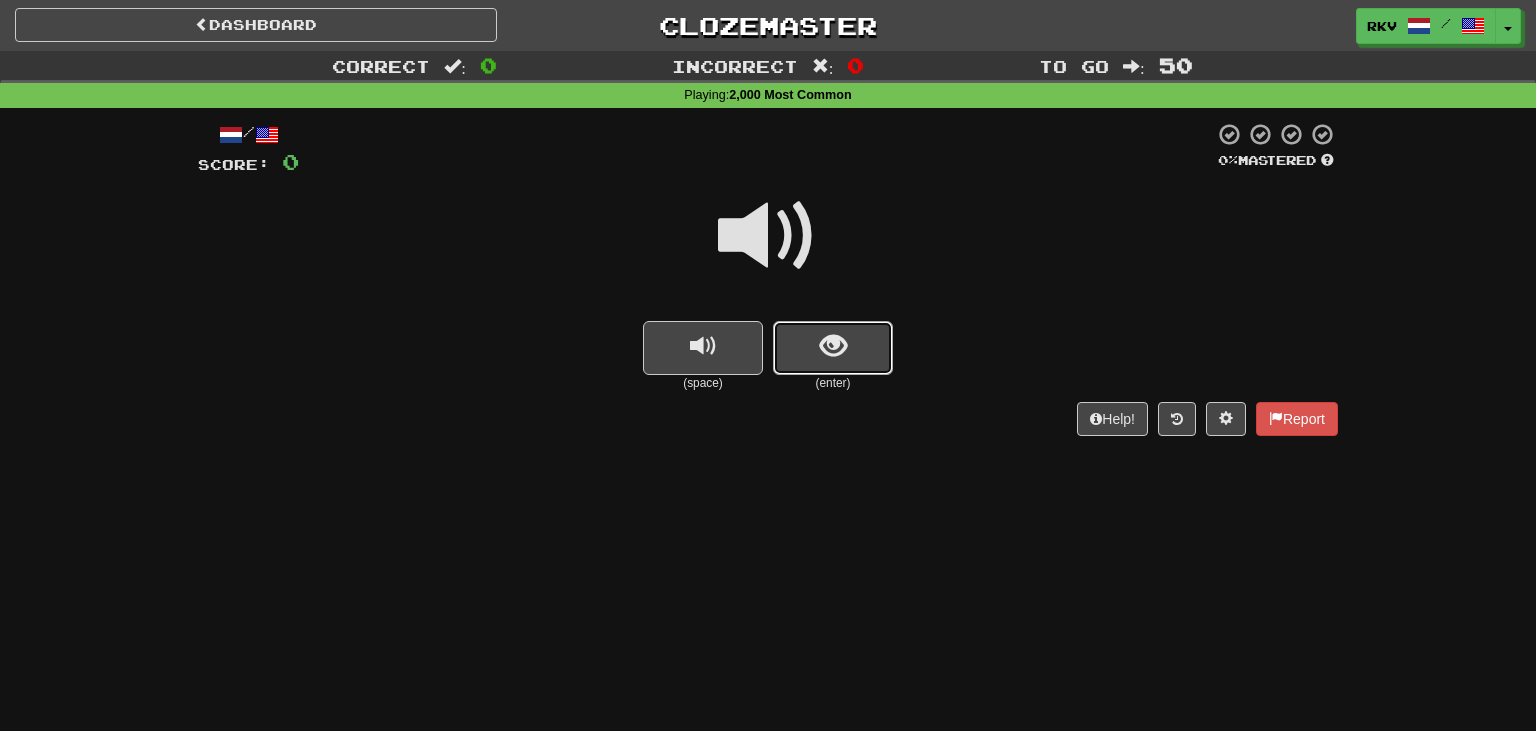 click at bounding box center [833, 348] 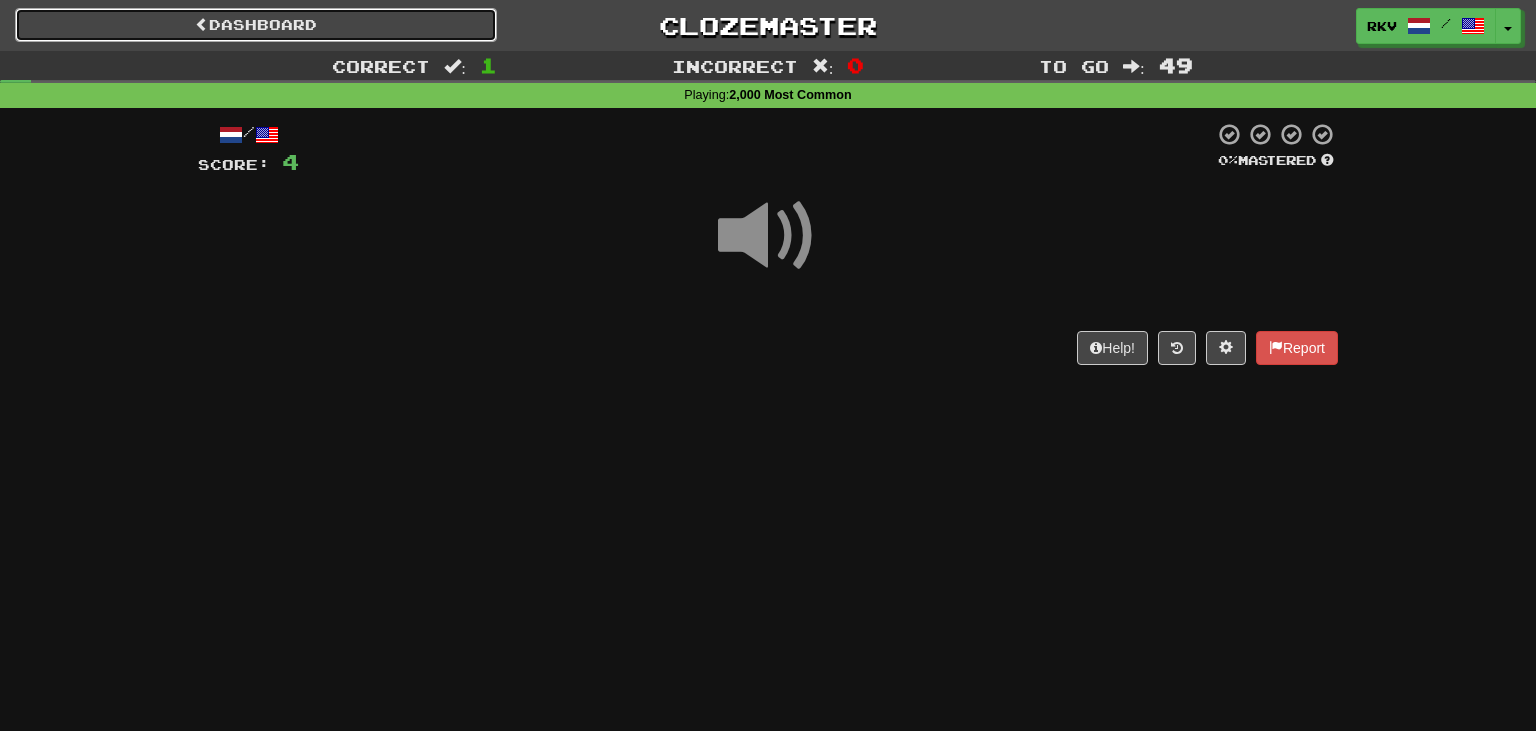 click on "Dashboard" at bounding box center [256, 25] 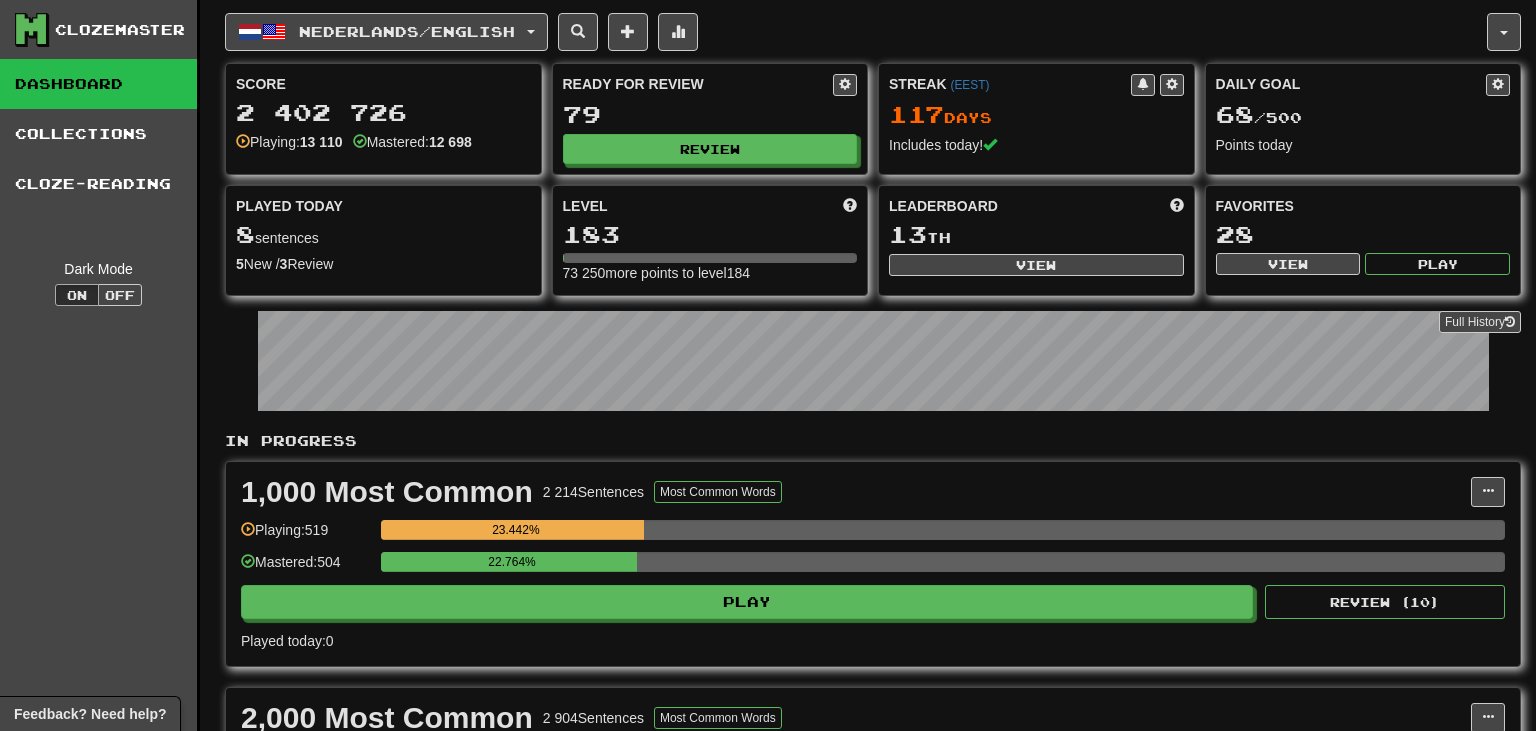 scroll, scrollTop: 0, scrollLeft: 0, axis: both 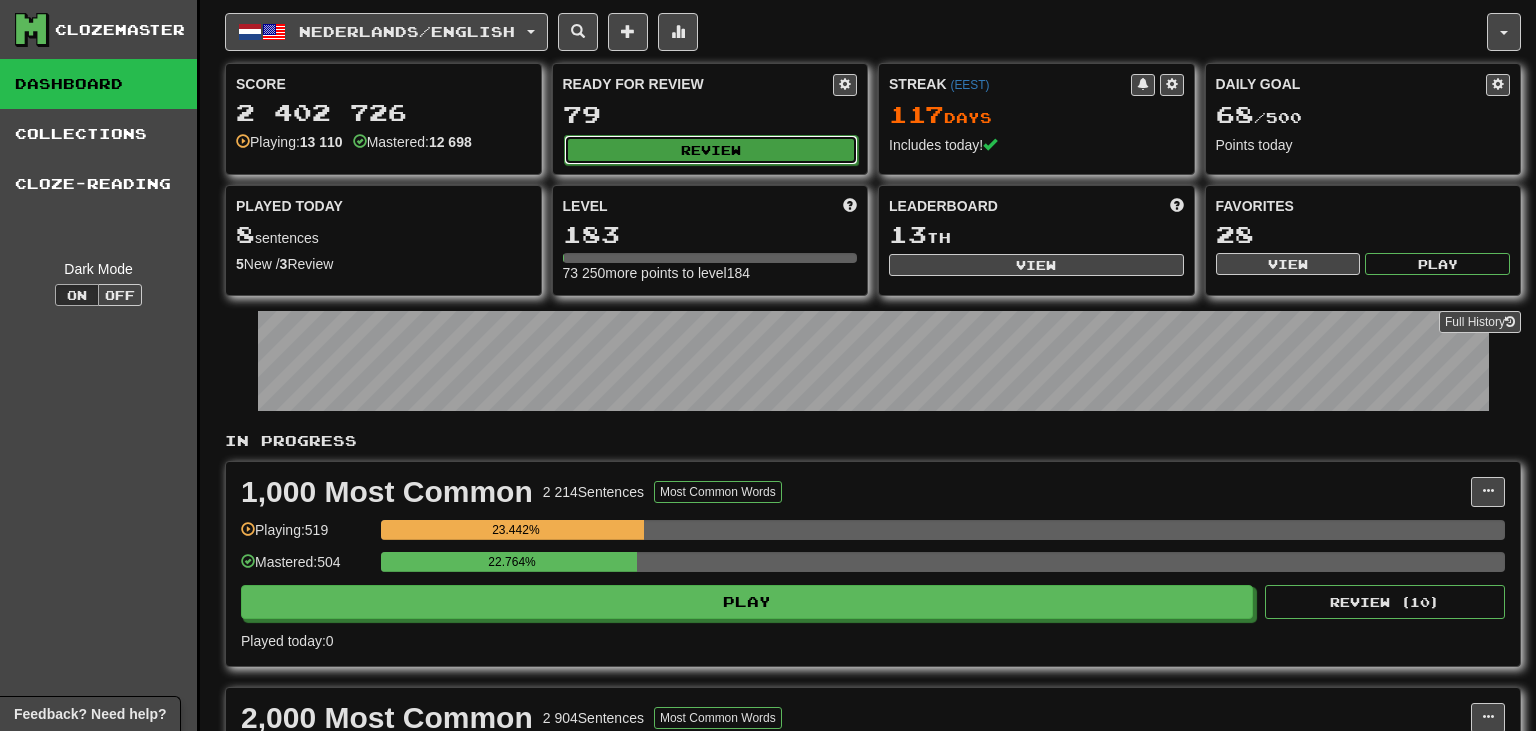 click on "Review" at bounding box center [711, 150] 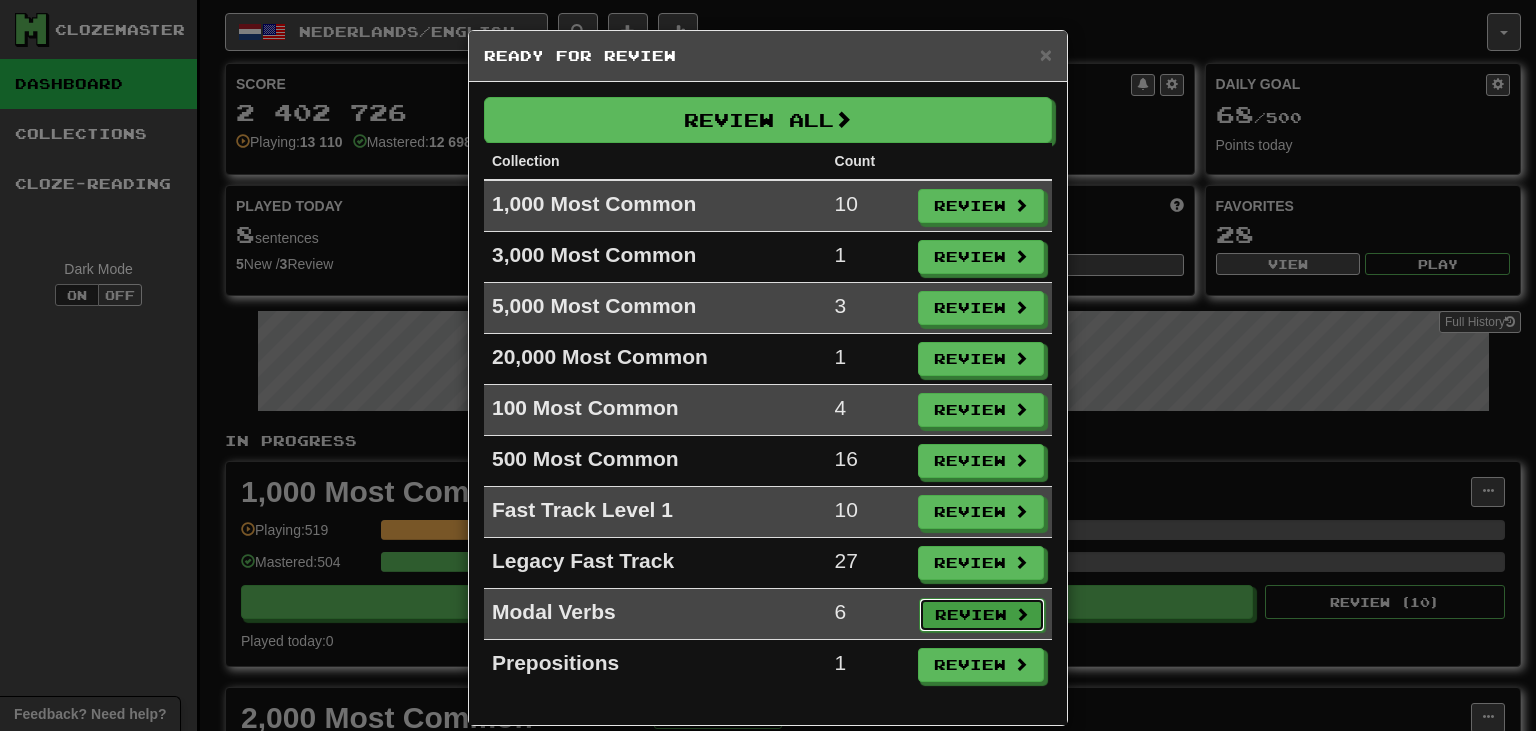 click on "Review" at bounding box center (982, 615) 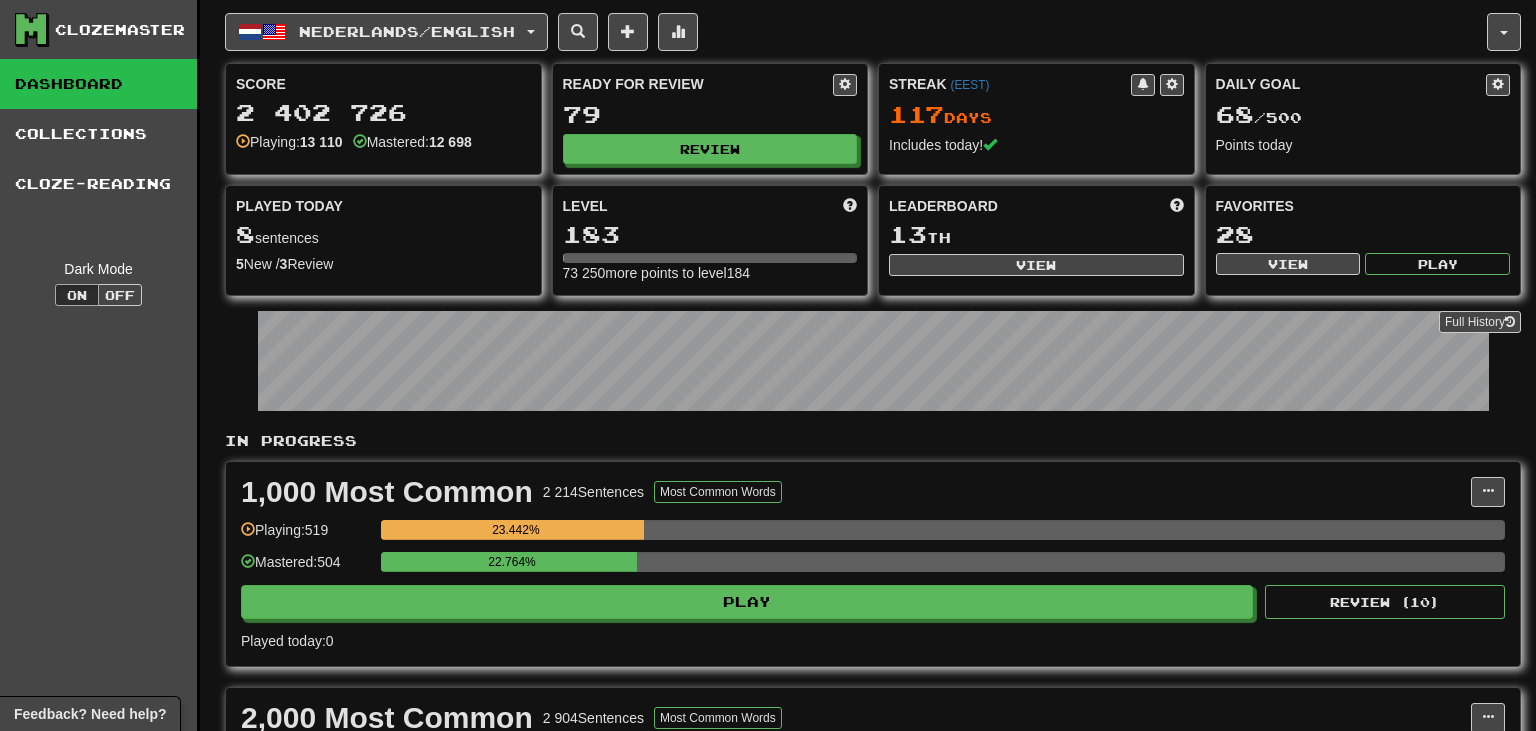 select on "**" 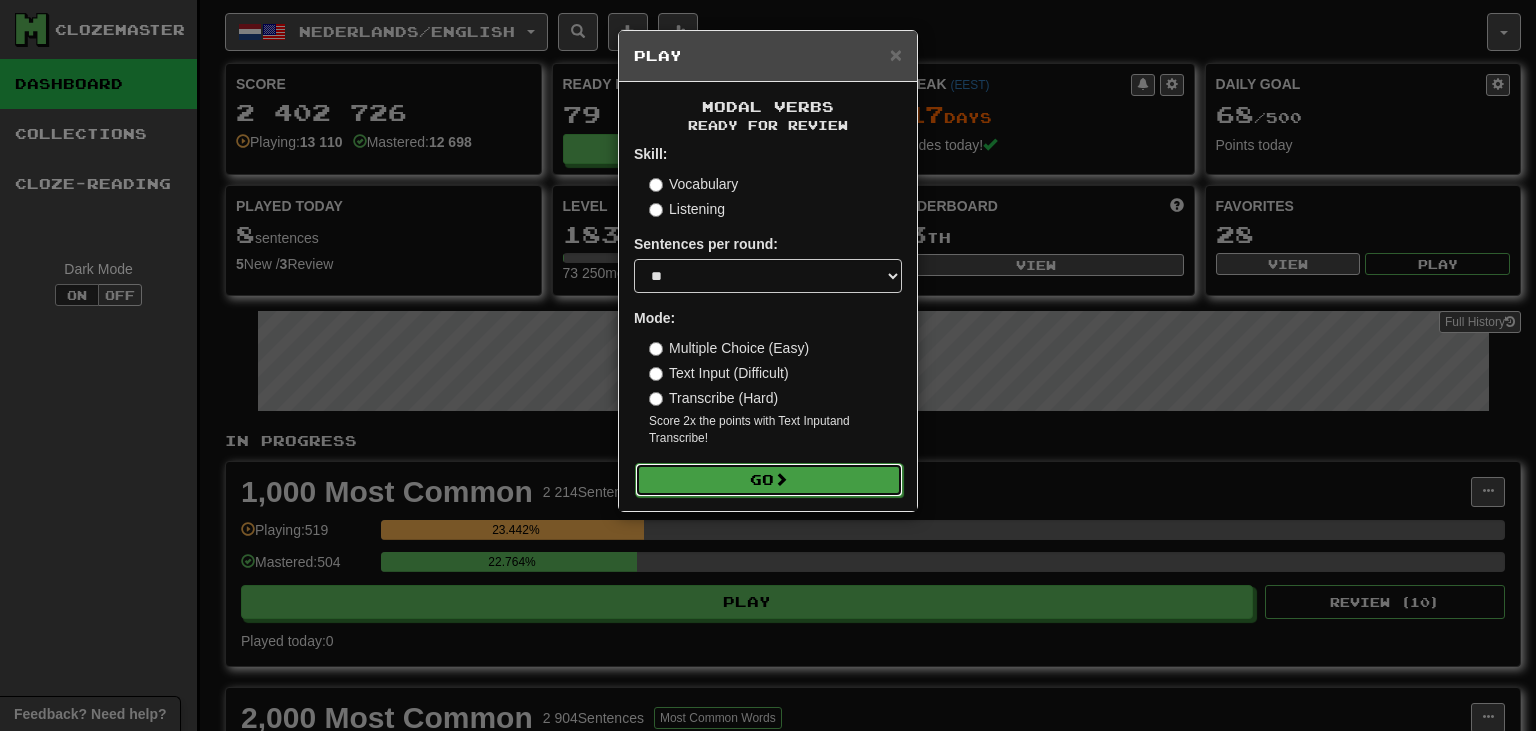 click at bounding box center (781, 479) 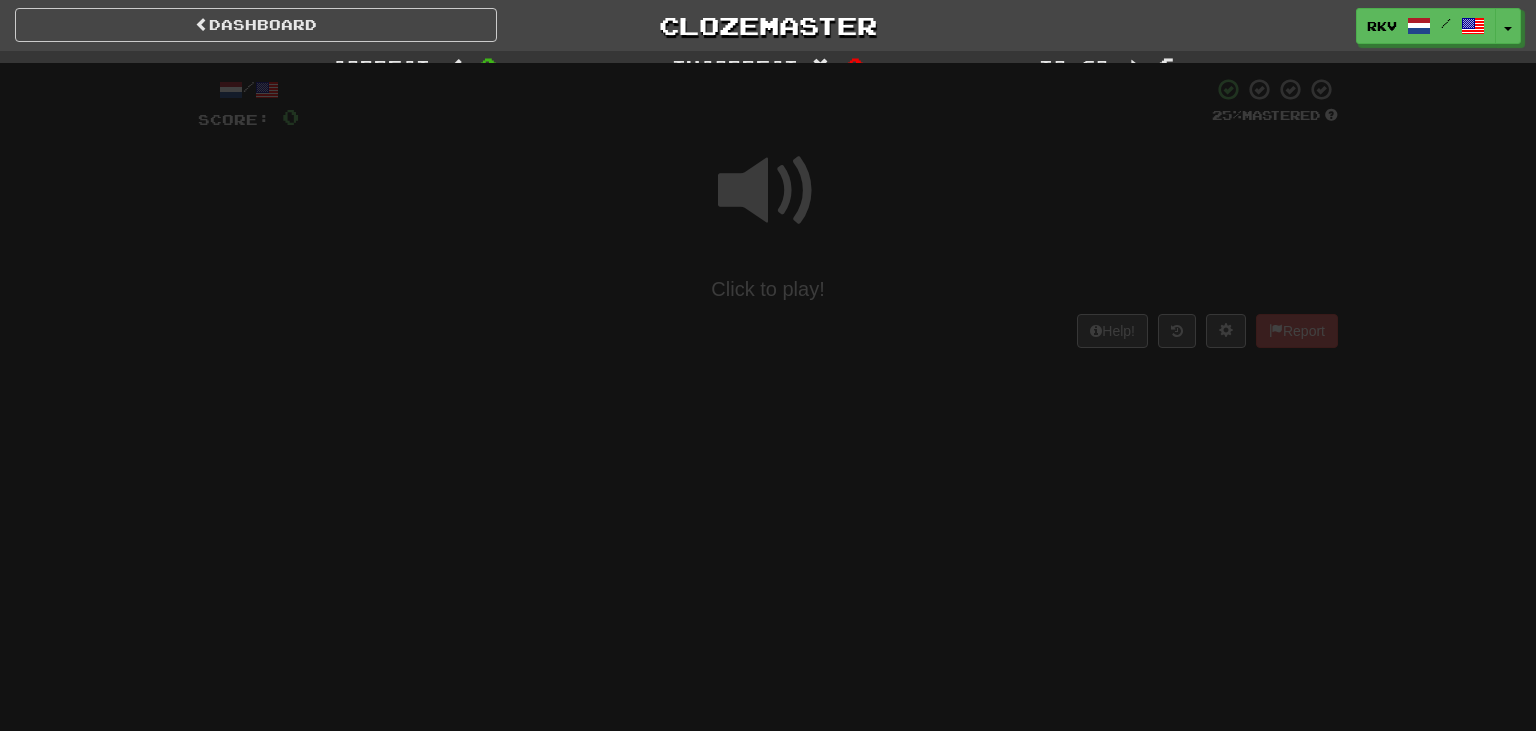scroll, scrollTop: 0, scrollLeft: 0, axis: both 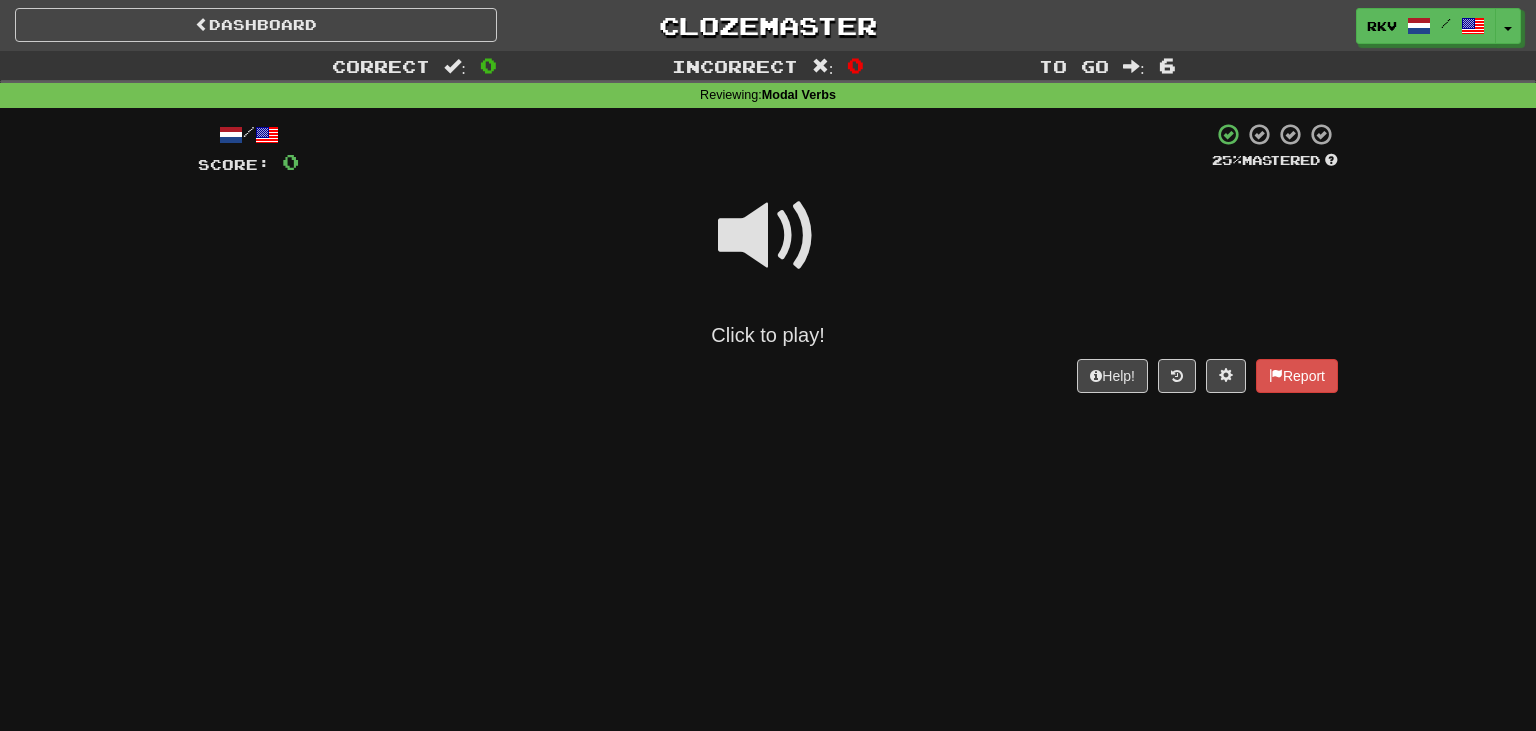 drag, startPoint x: 802, startPoint y: 259, endPoint x: 831, endPoint y: 248, distance: 31.016125 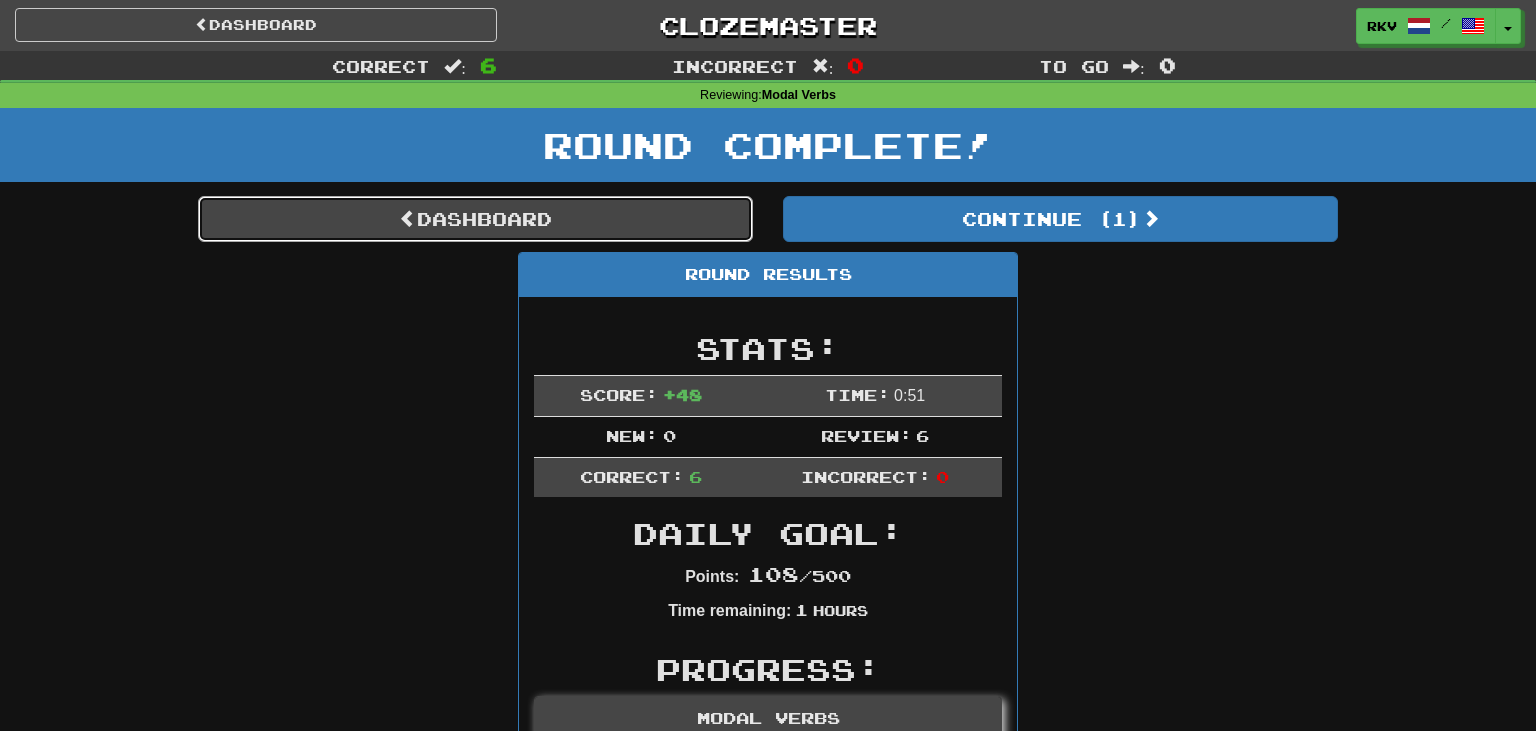 click on "Dashboard" at bounding box center [475, 219] 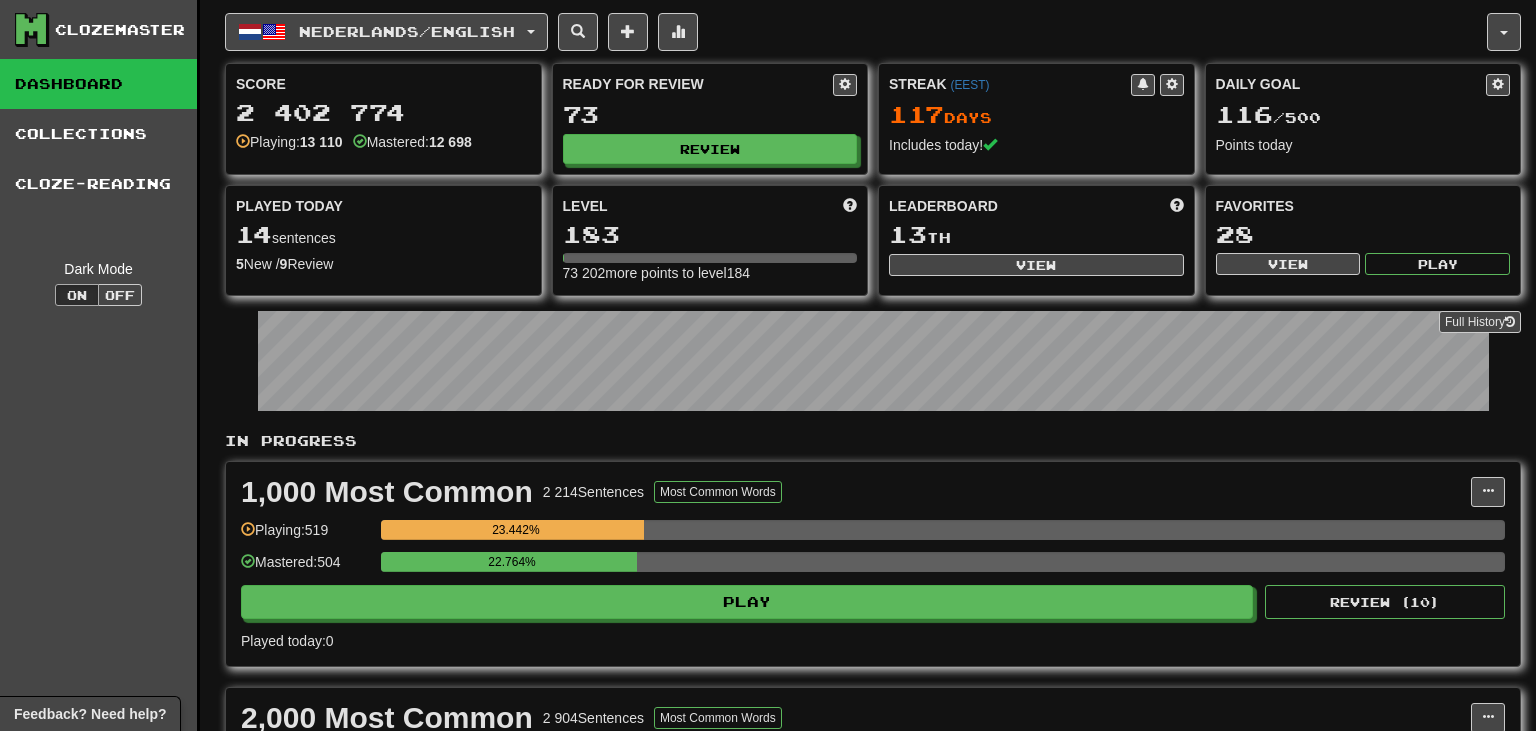 scroll, scrollTop: 0, scrollLeft: 0, axis: both 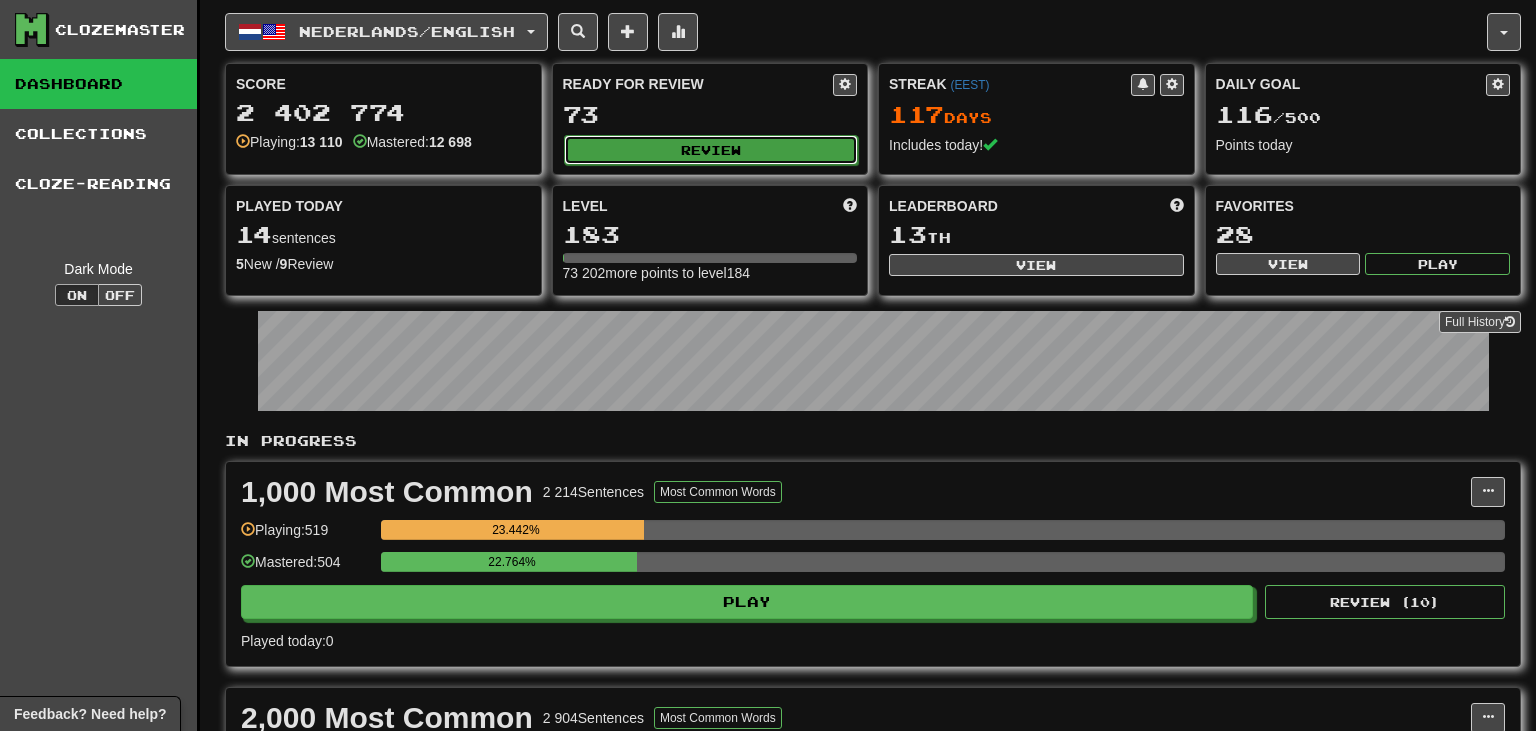 click on "Review" at bounding box center (711, 150) 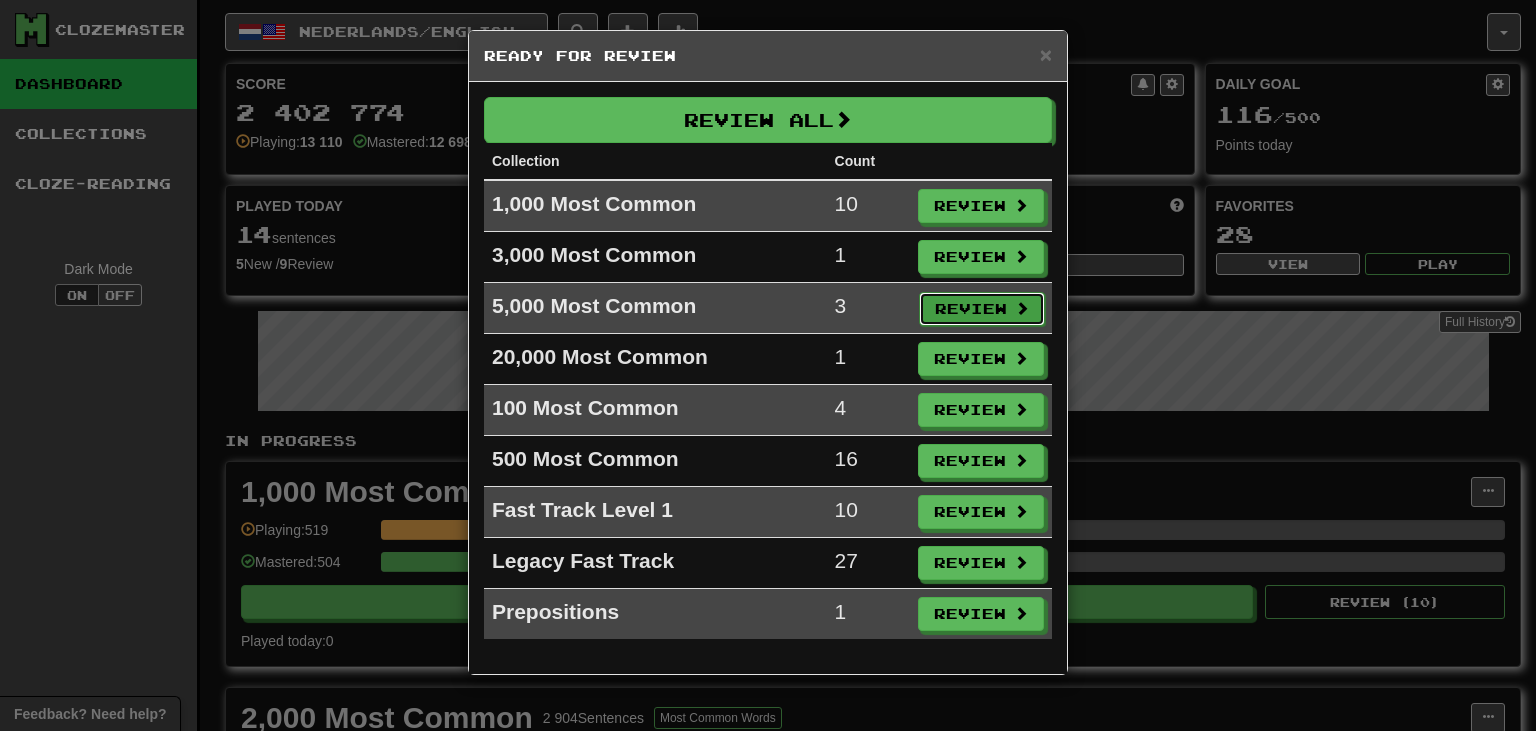 click on "Review" at bounding box center [982, 309] 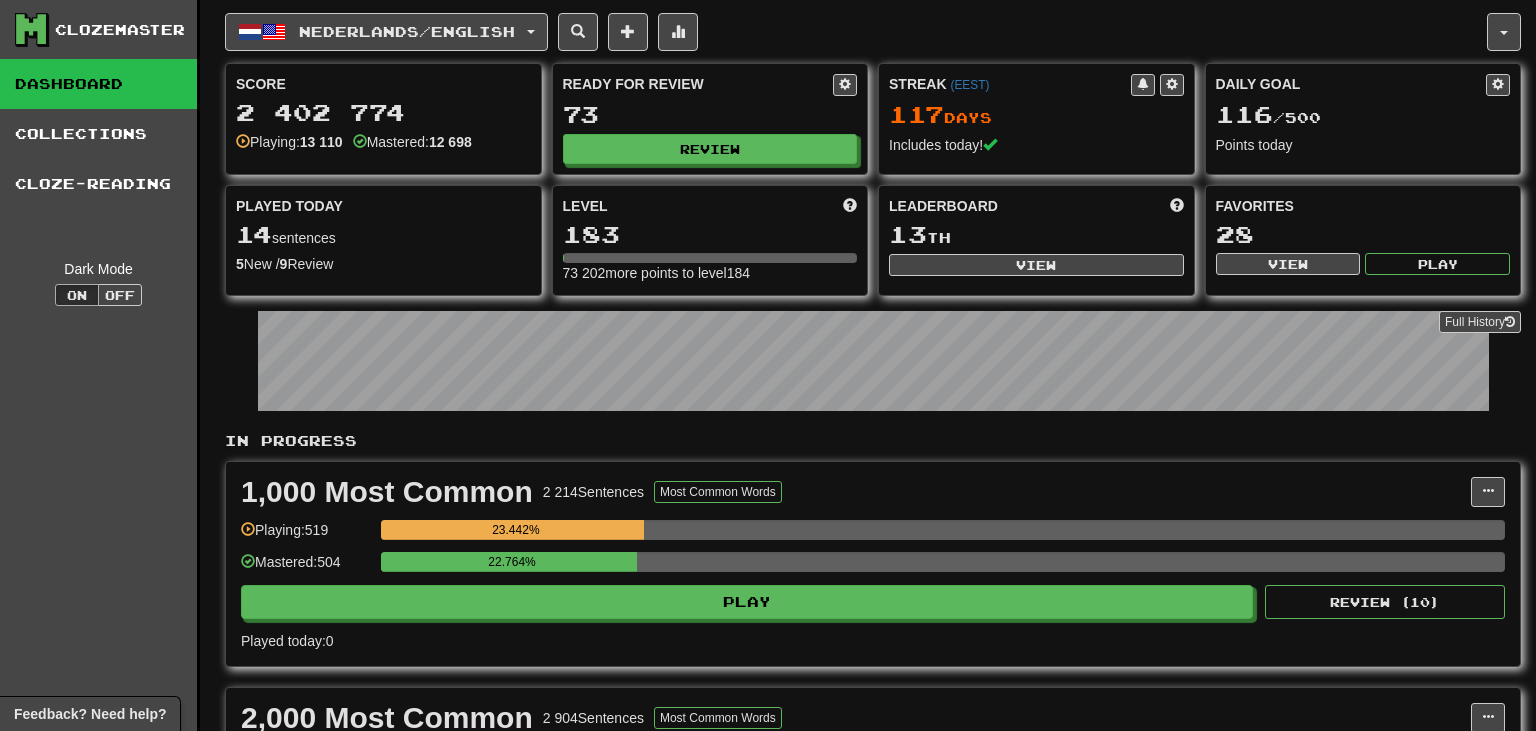 select on "**" 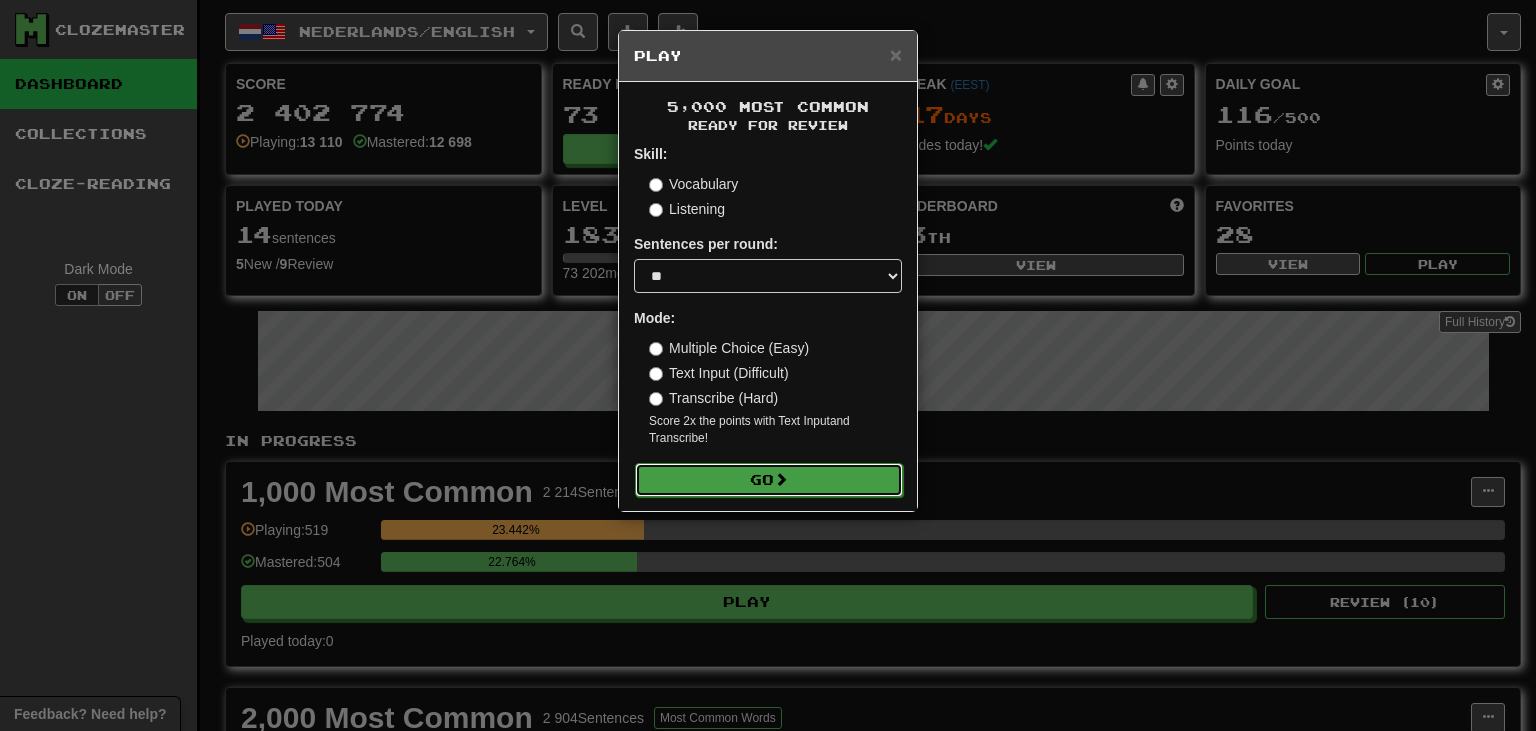 click at bounding box center [781, 479] 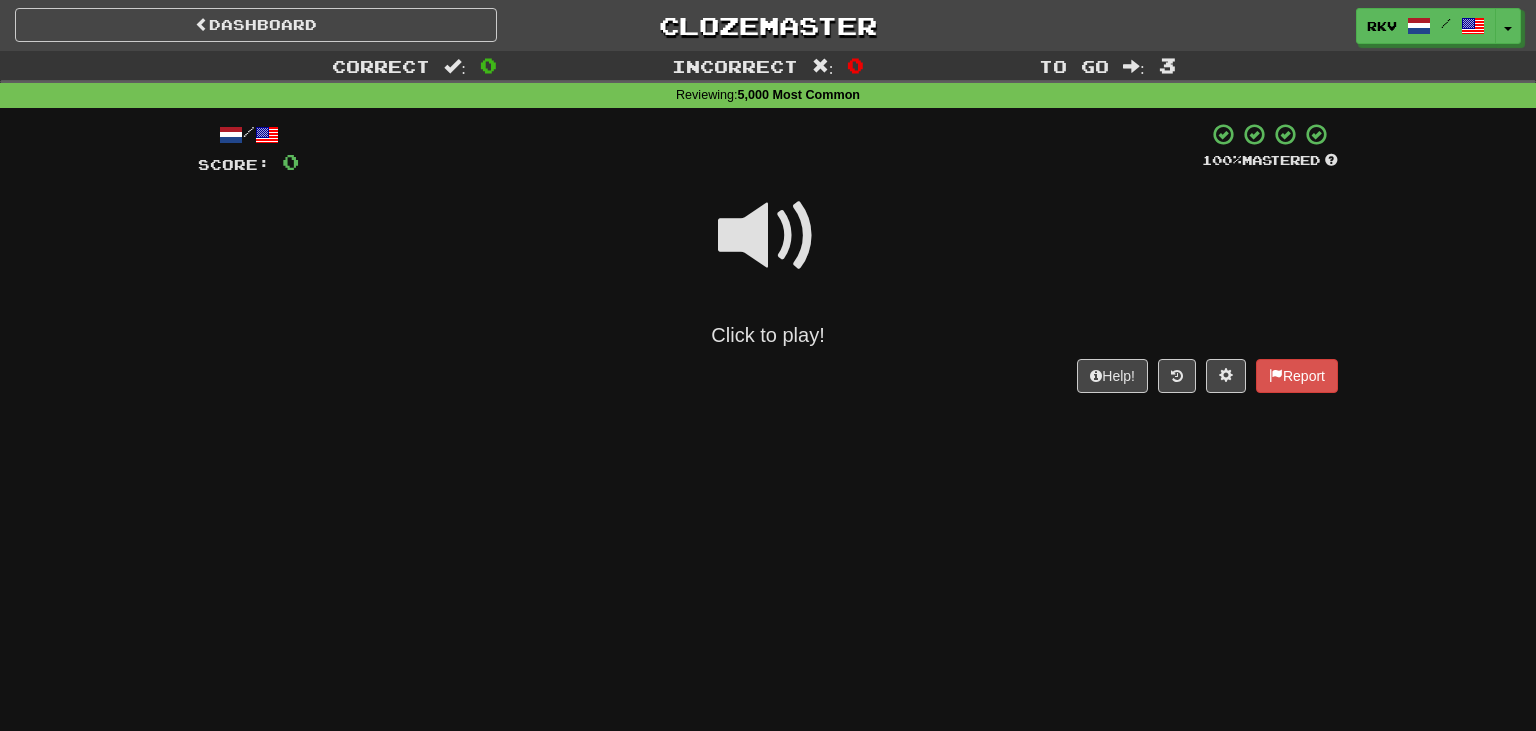 scroll, scrollTop: 0, scrollLeft: 0, axis: both 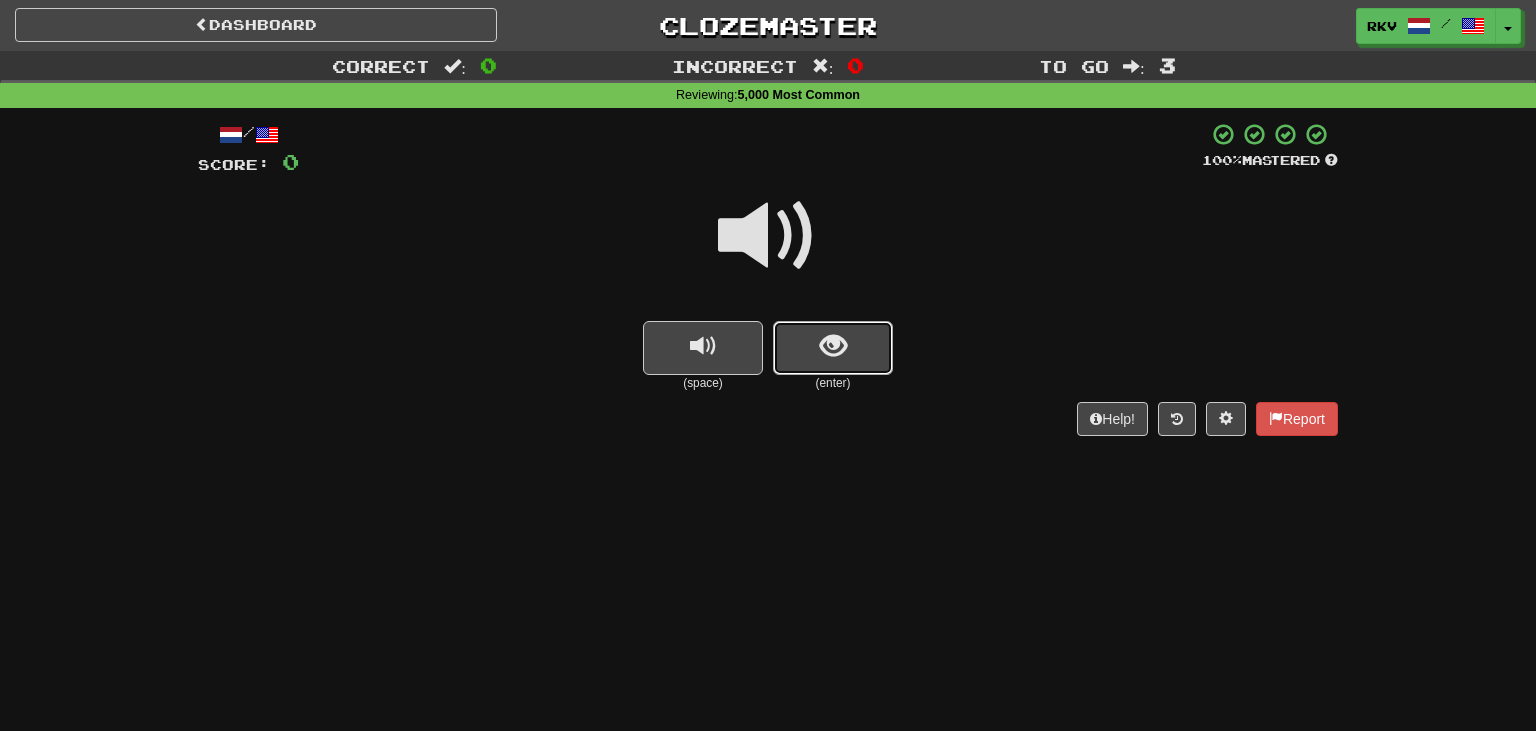 click at bounding box center (833, 346) 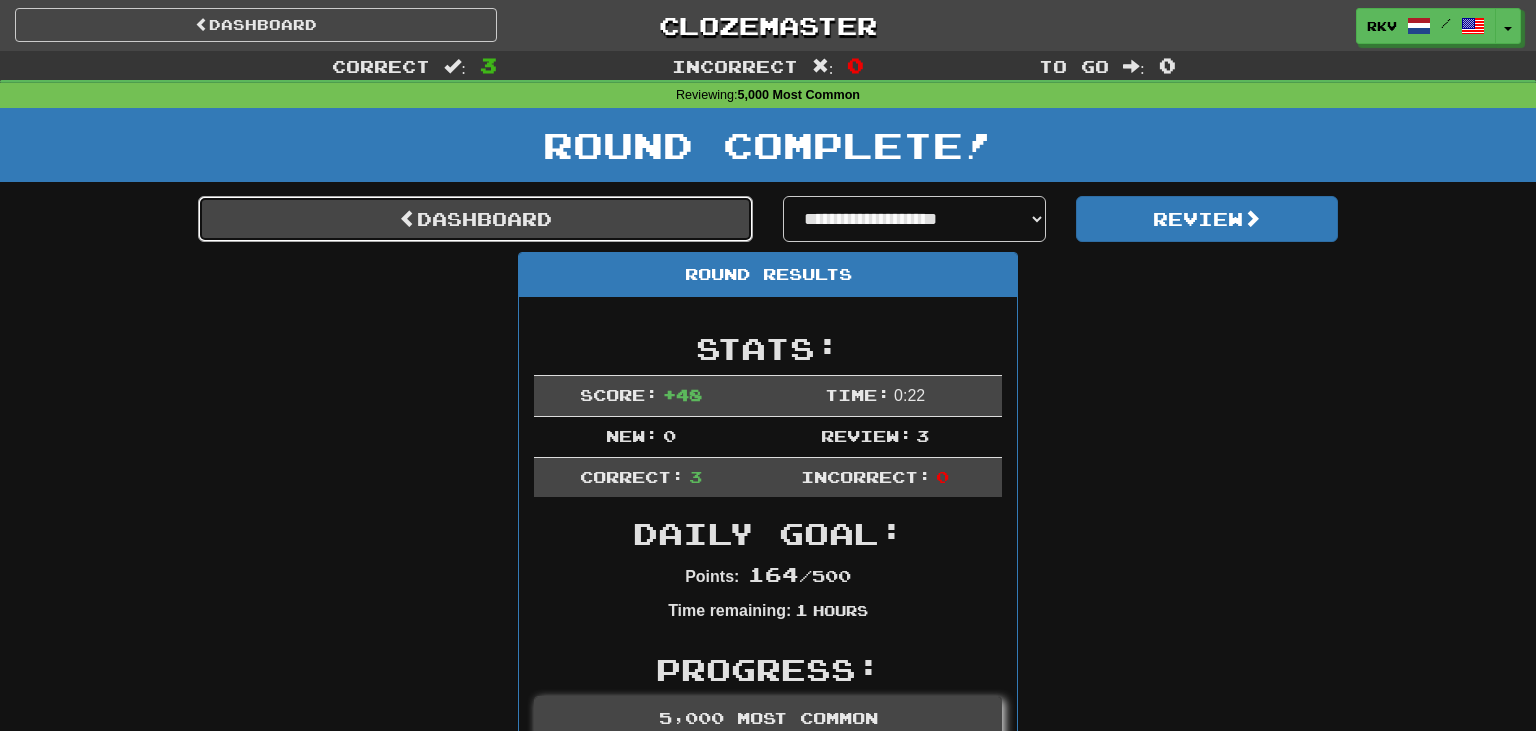 click on "Dashboard" at bounding box center [475, 219] 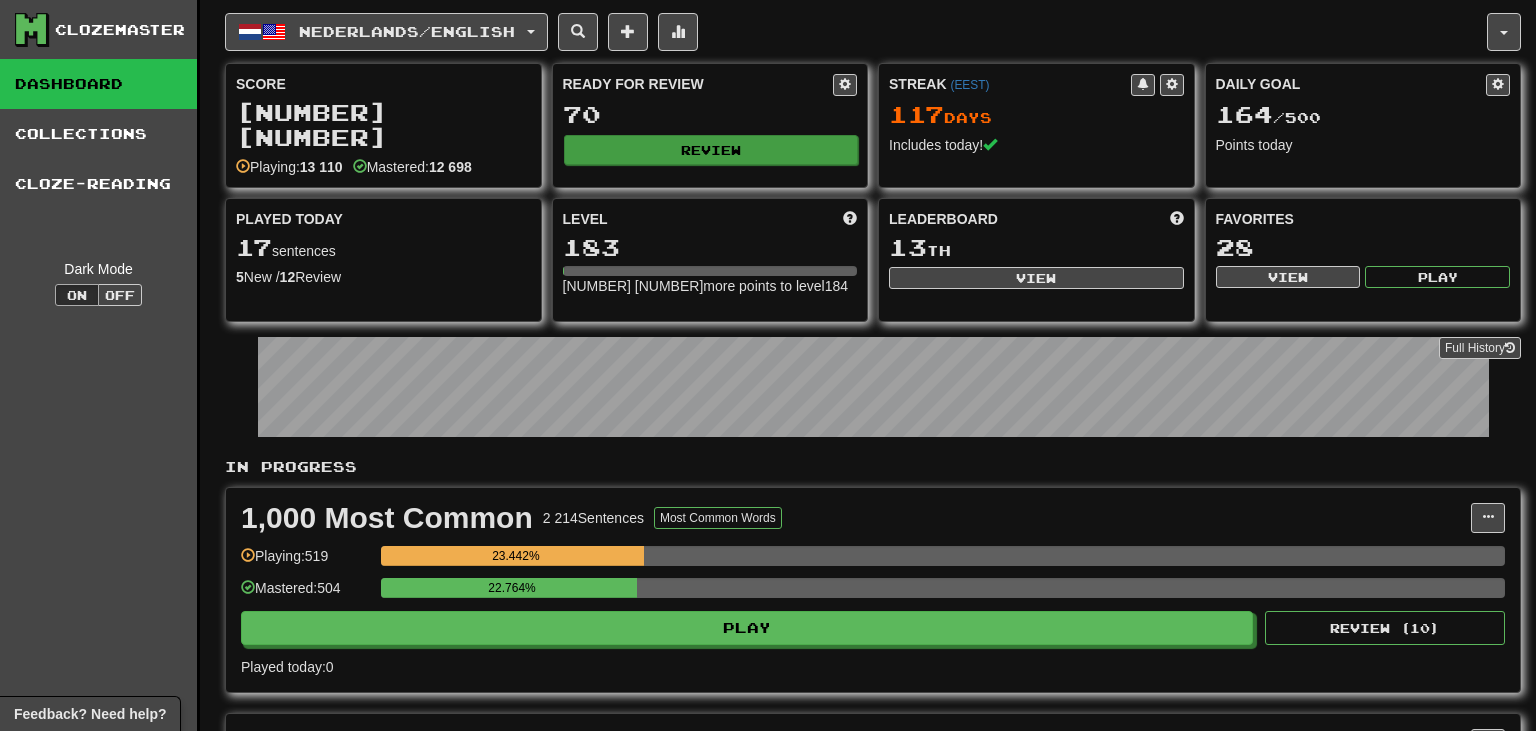scroll, scrollTop: 0, scrollLeft: 0, axis: both 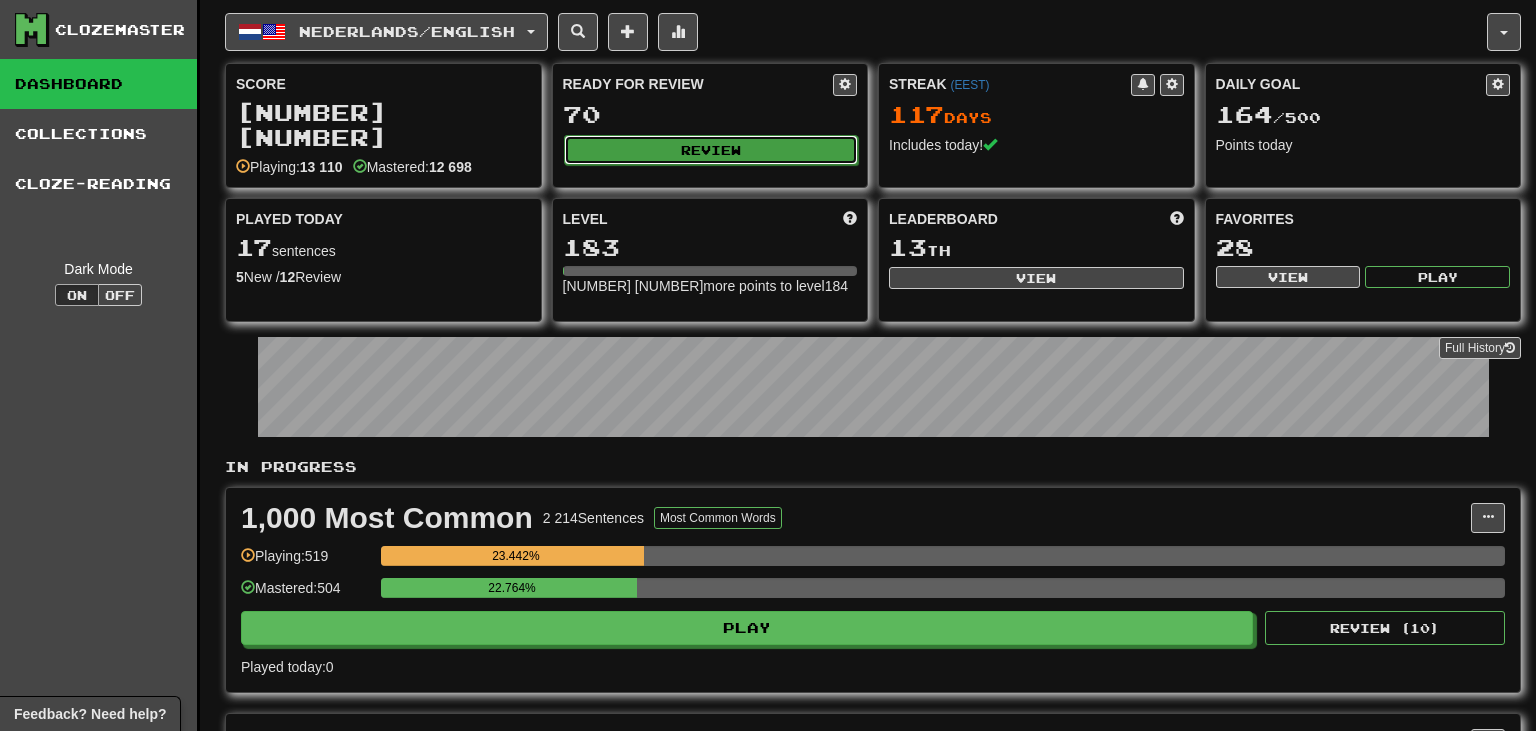 click on "Review" at bounding box center (711, 150) 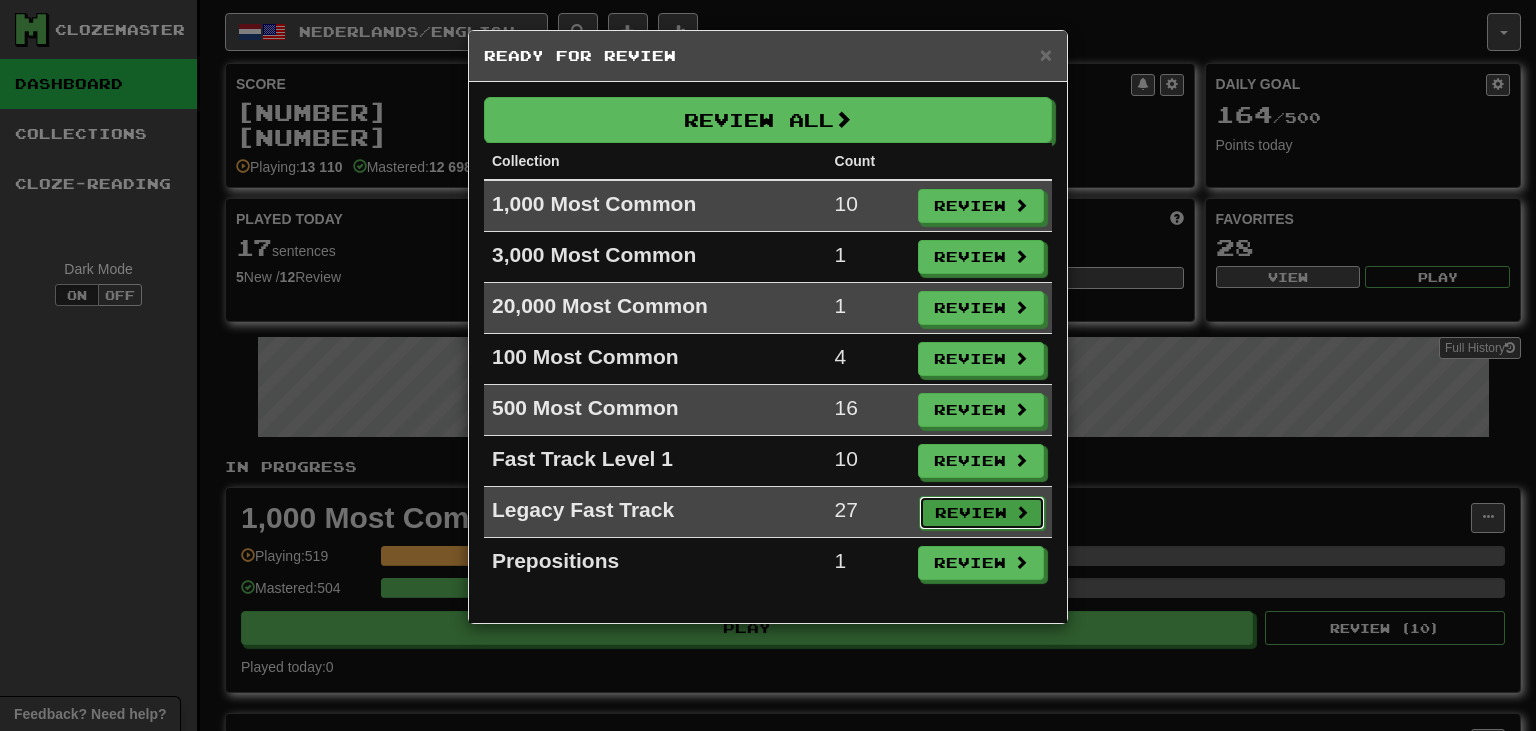 click on "Review" at bounding box center [982, 513] 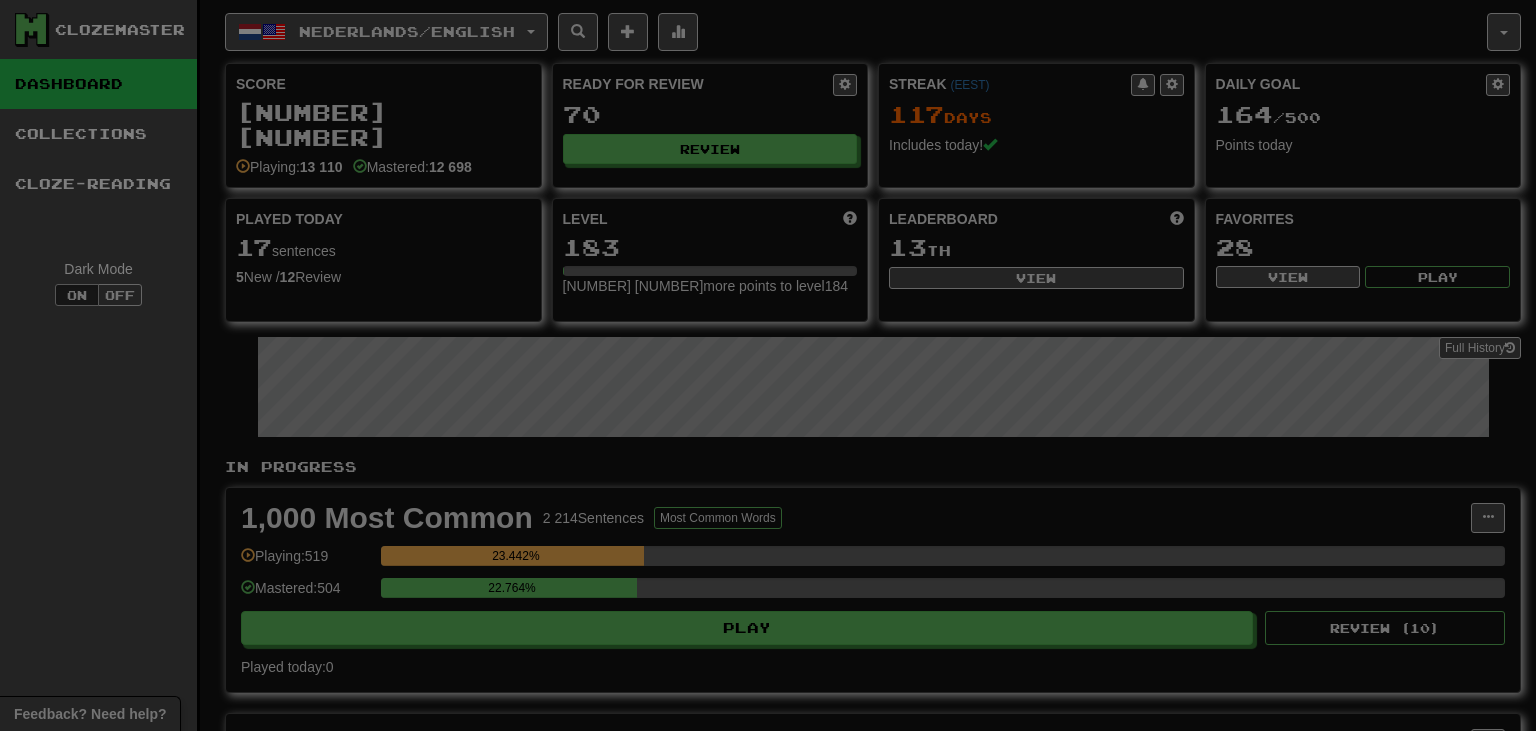 select on "**" 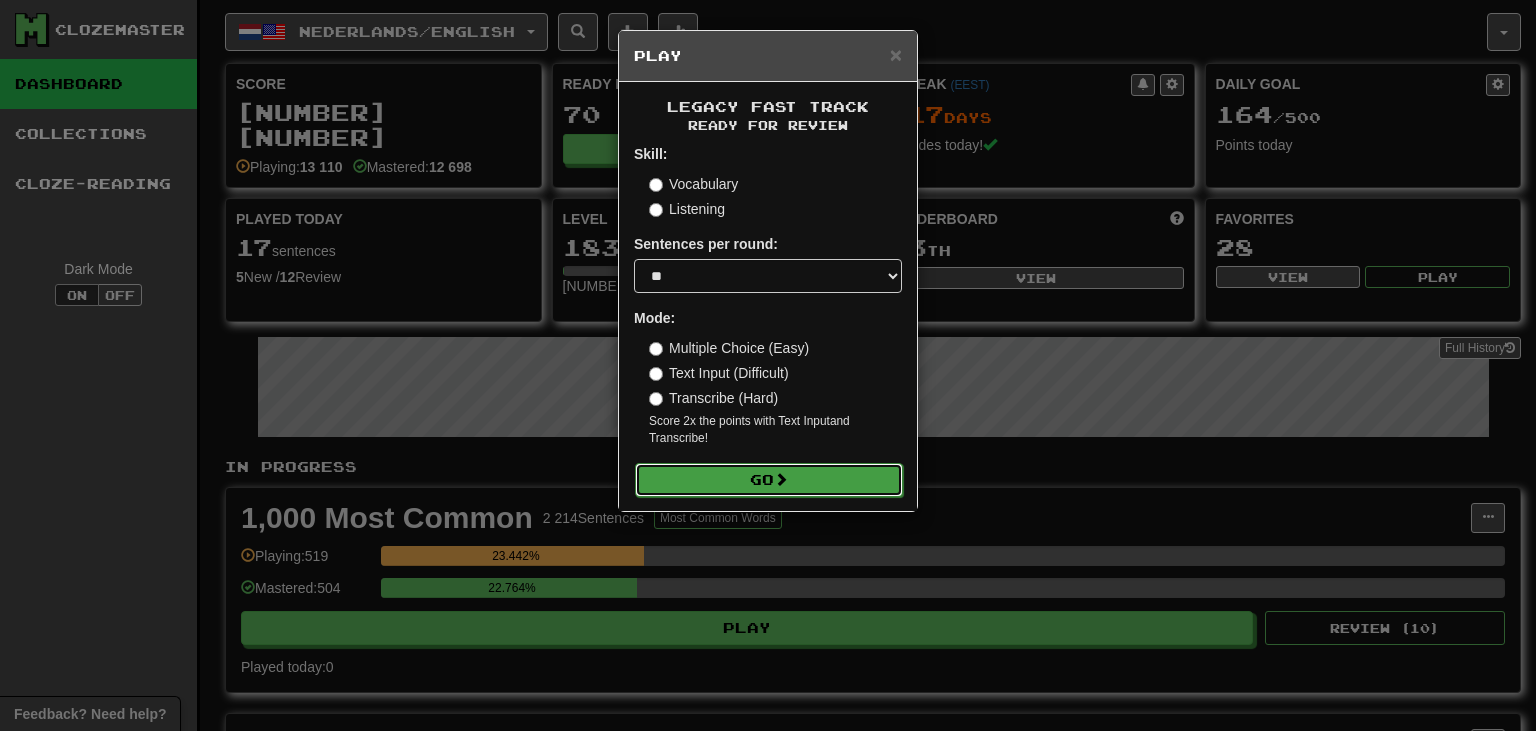 click on "Go" at bounding box center (769, 480) 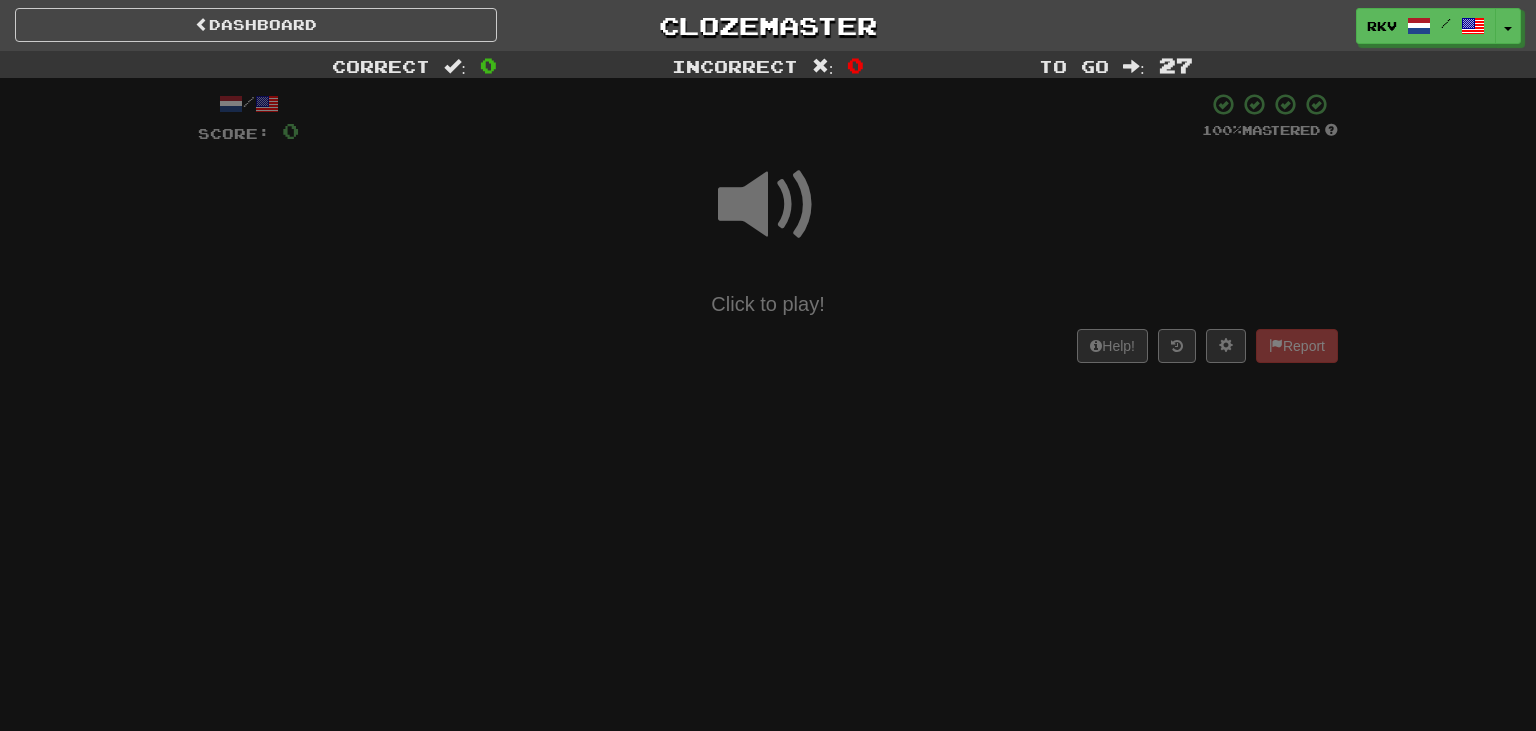 scroll, scrollTop: 0, scrollLeft: 0, axis: both 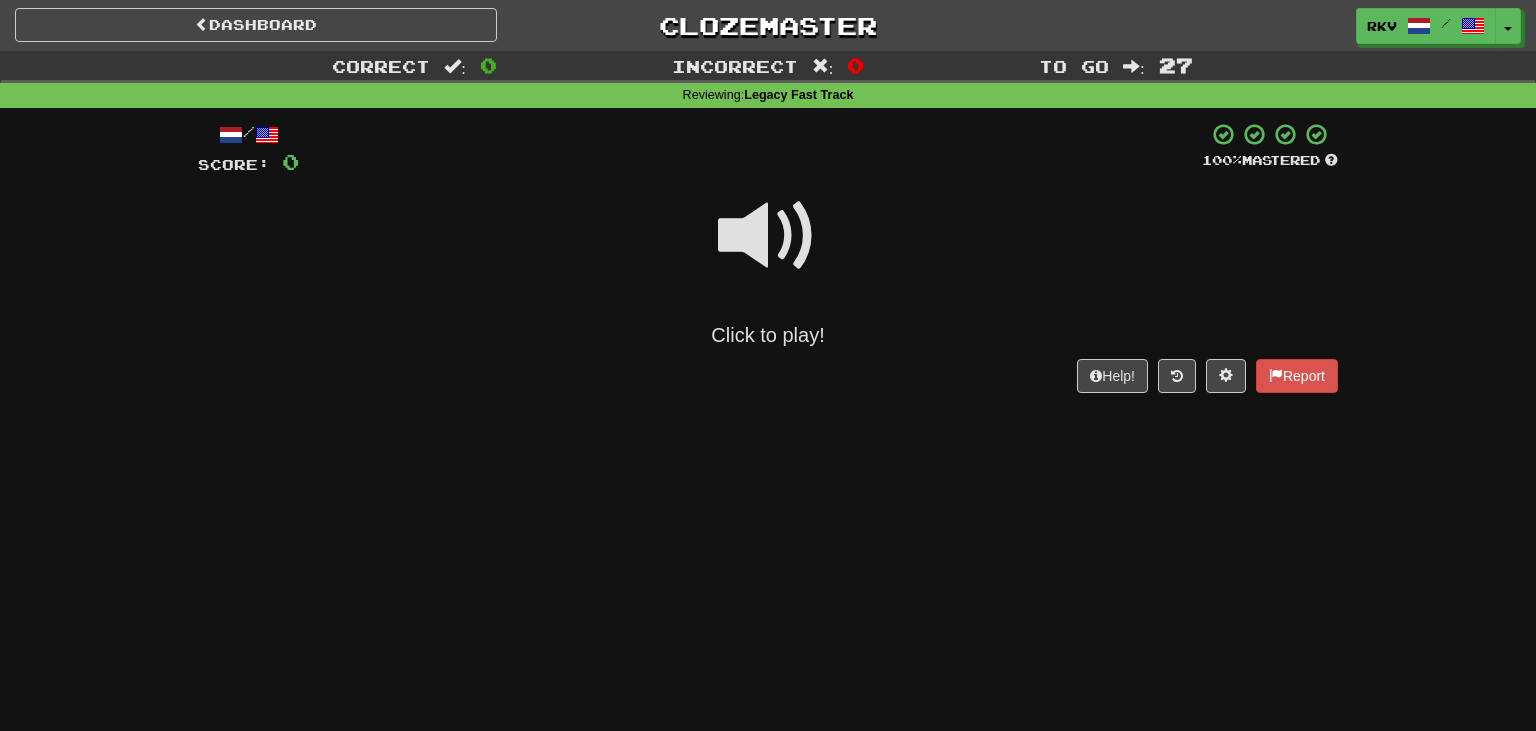 click at bounding box center [768, 236] 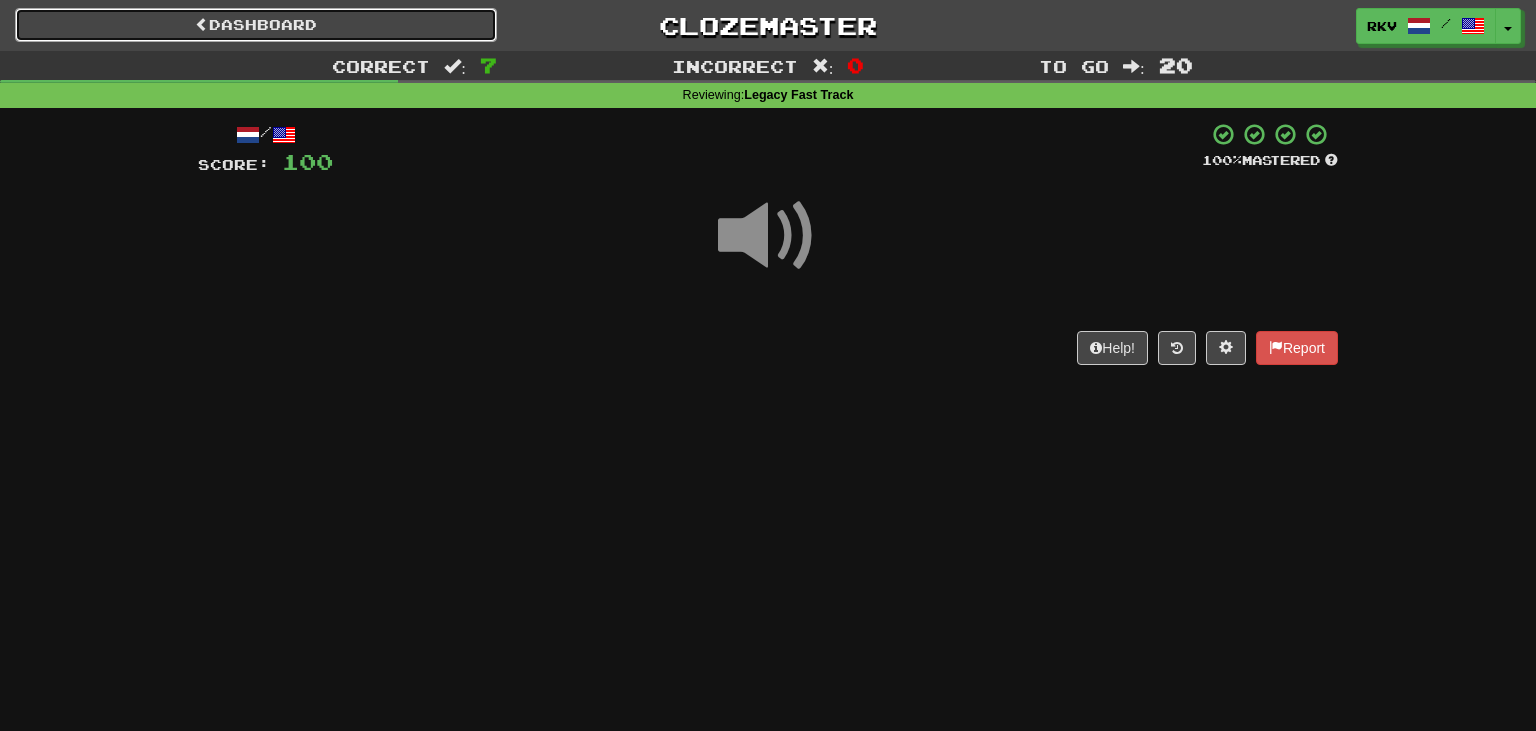 click on "Dashboard" at bounding box center [256, 25] 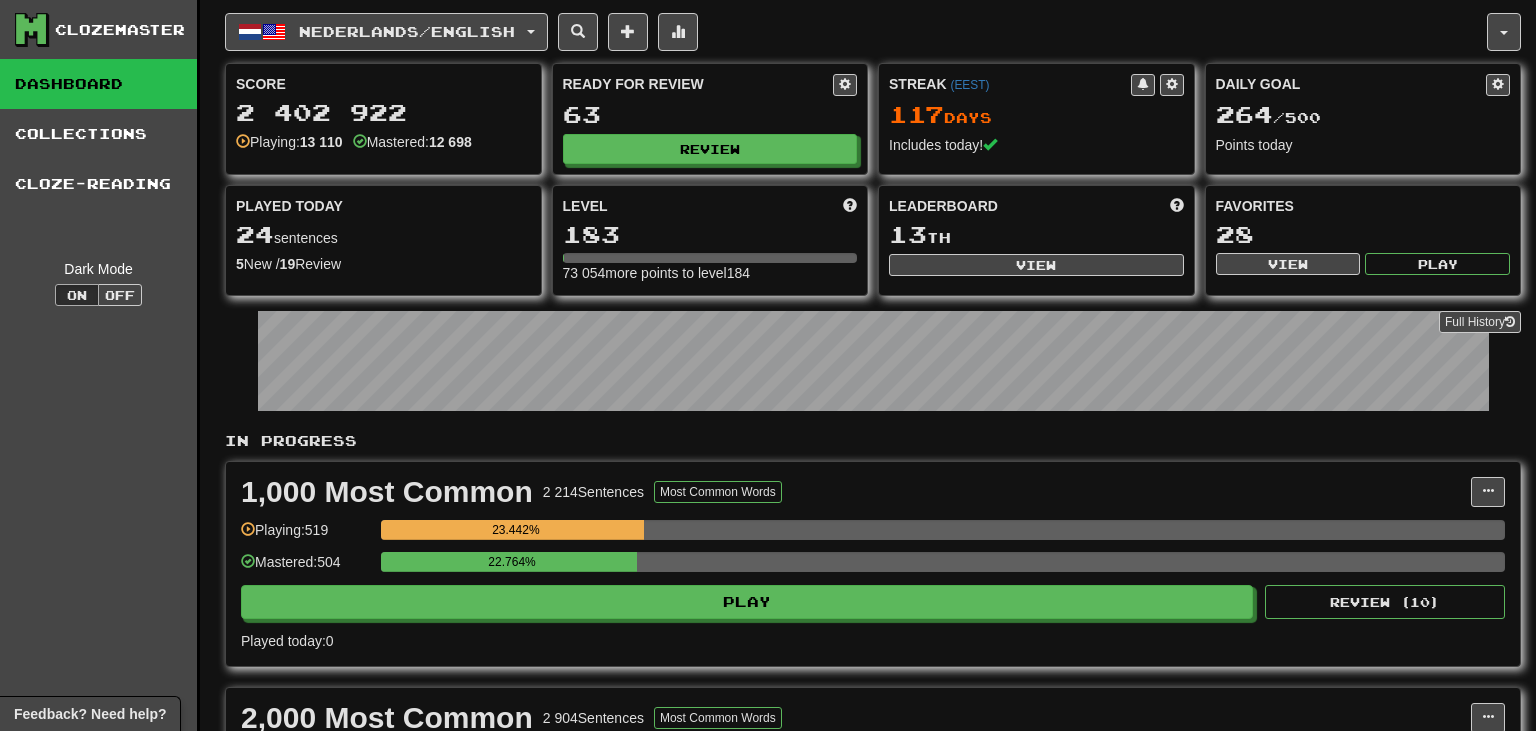 scroll, scrollTop: 0, scrollLeft: 0, axis: both 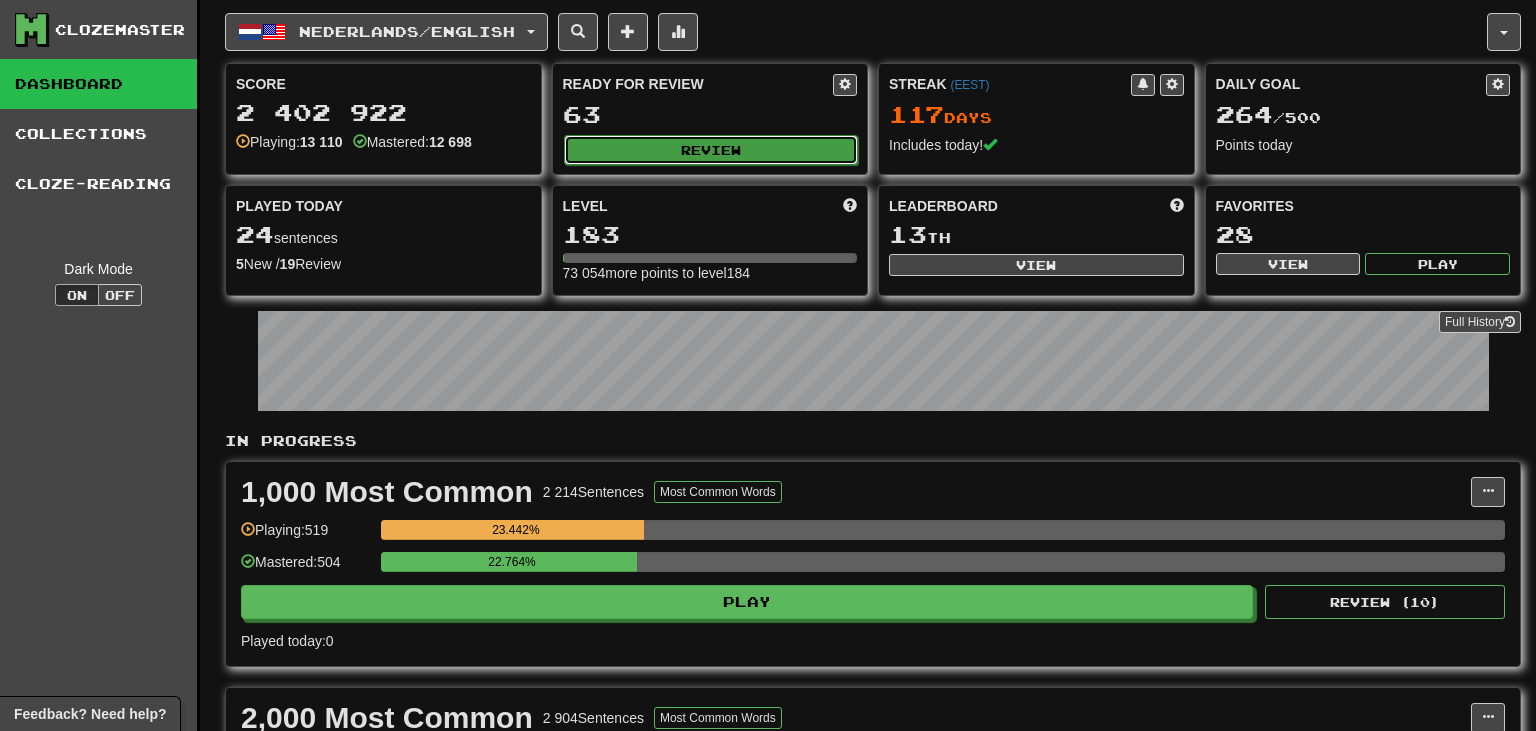 click on "Review" at bounding box center (711, 150) 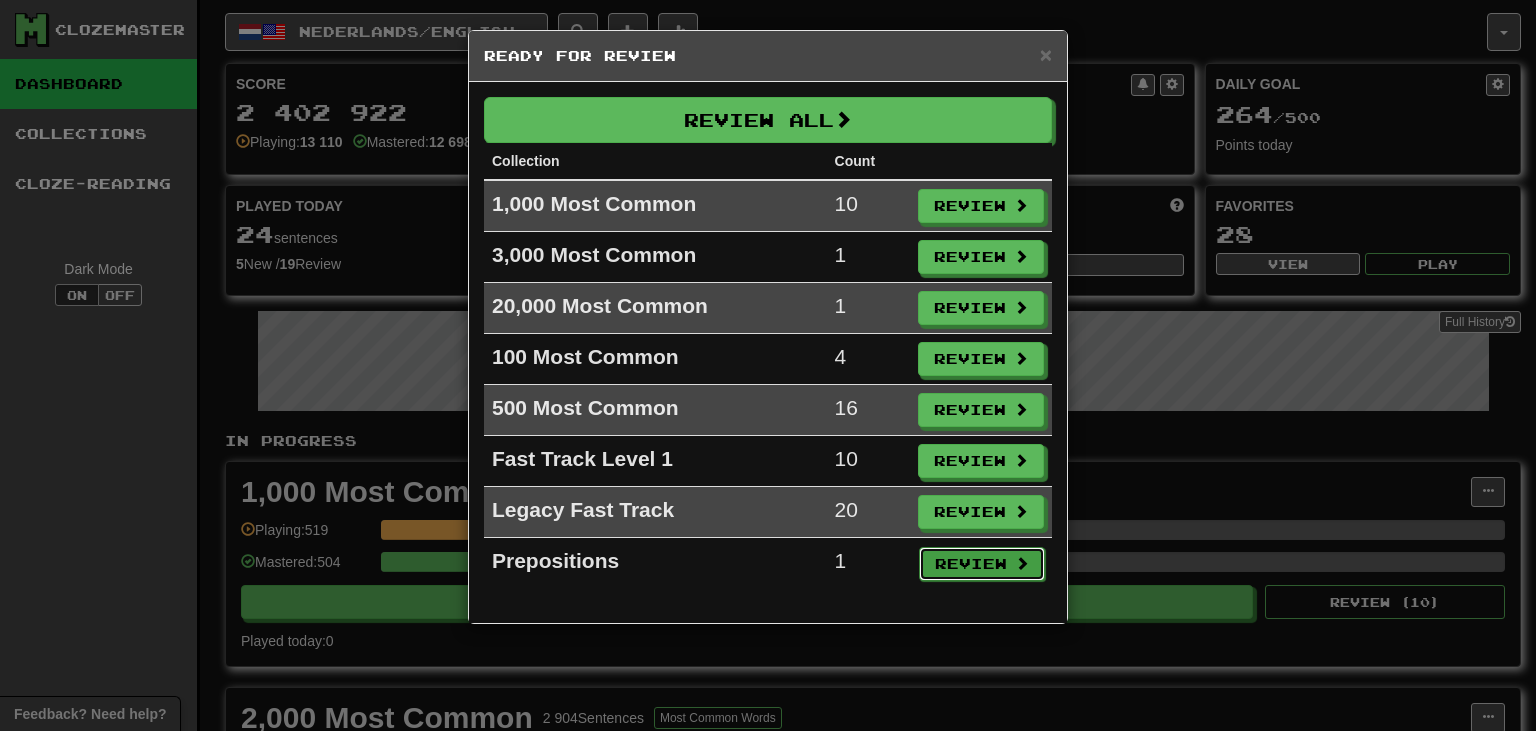 click on "Review" at bounding box center (982, 564) 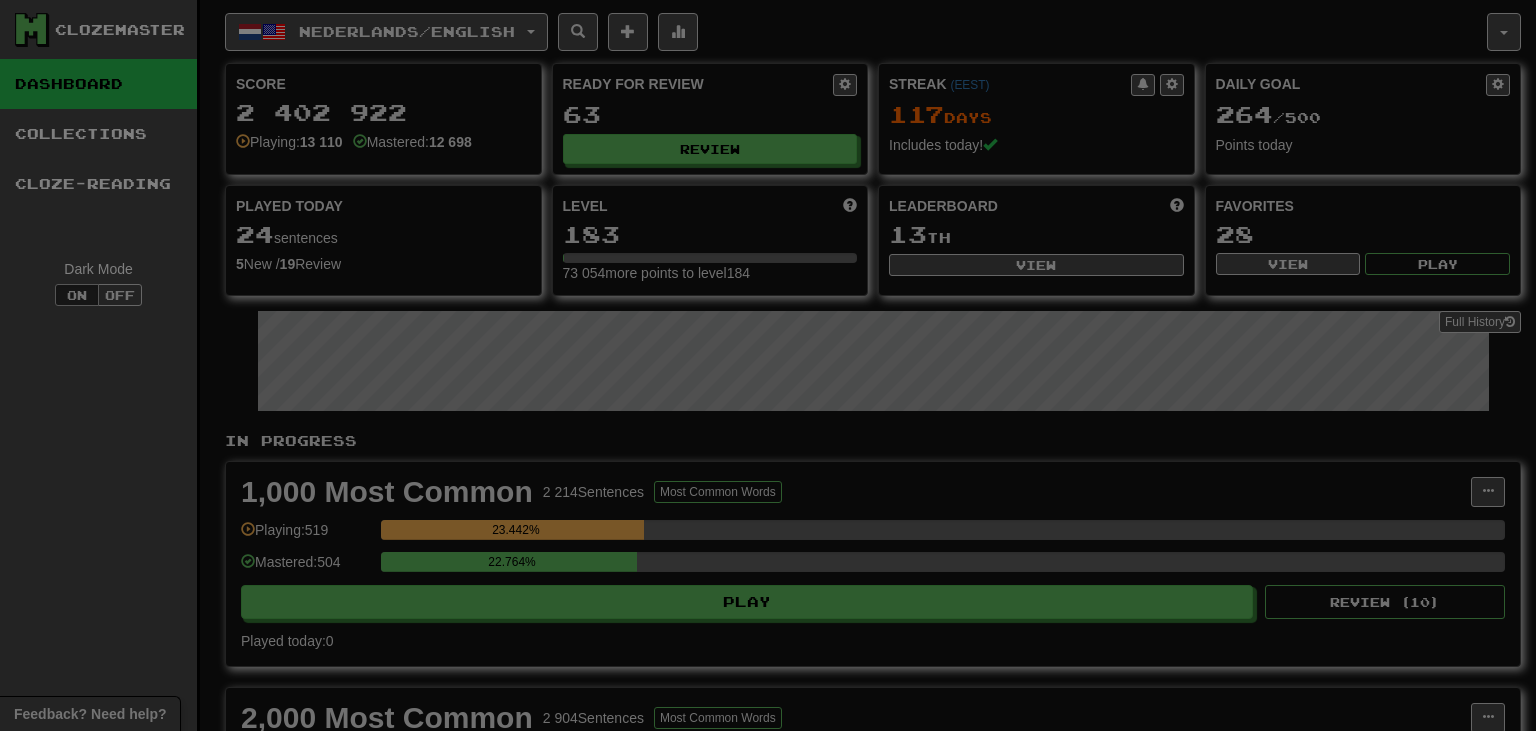 select on "**" 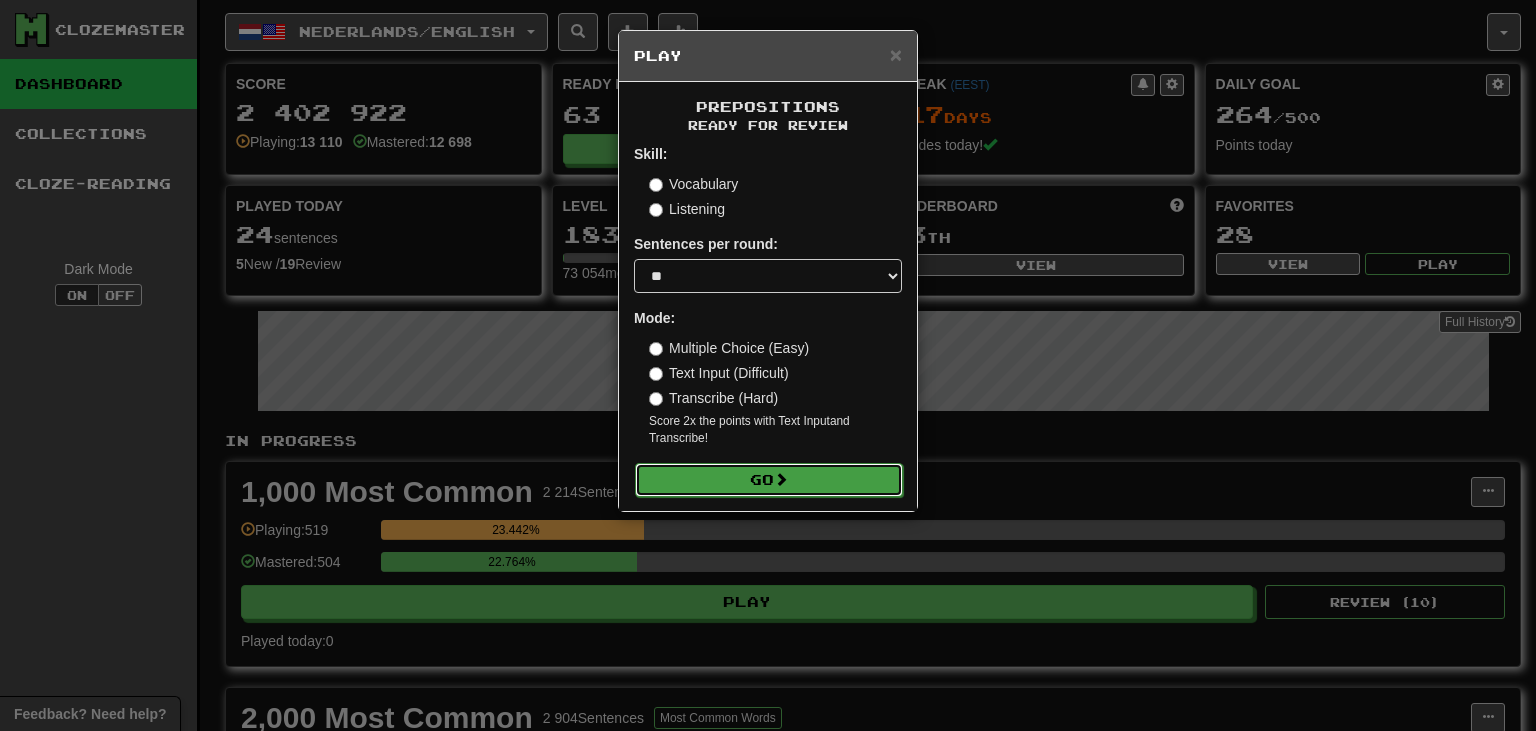 click on "Go" at bounding box center (769, 480) 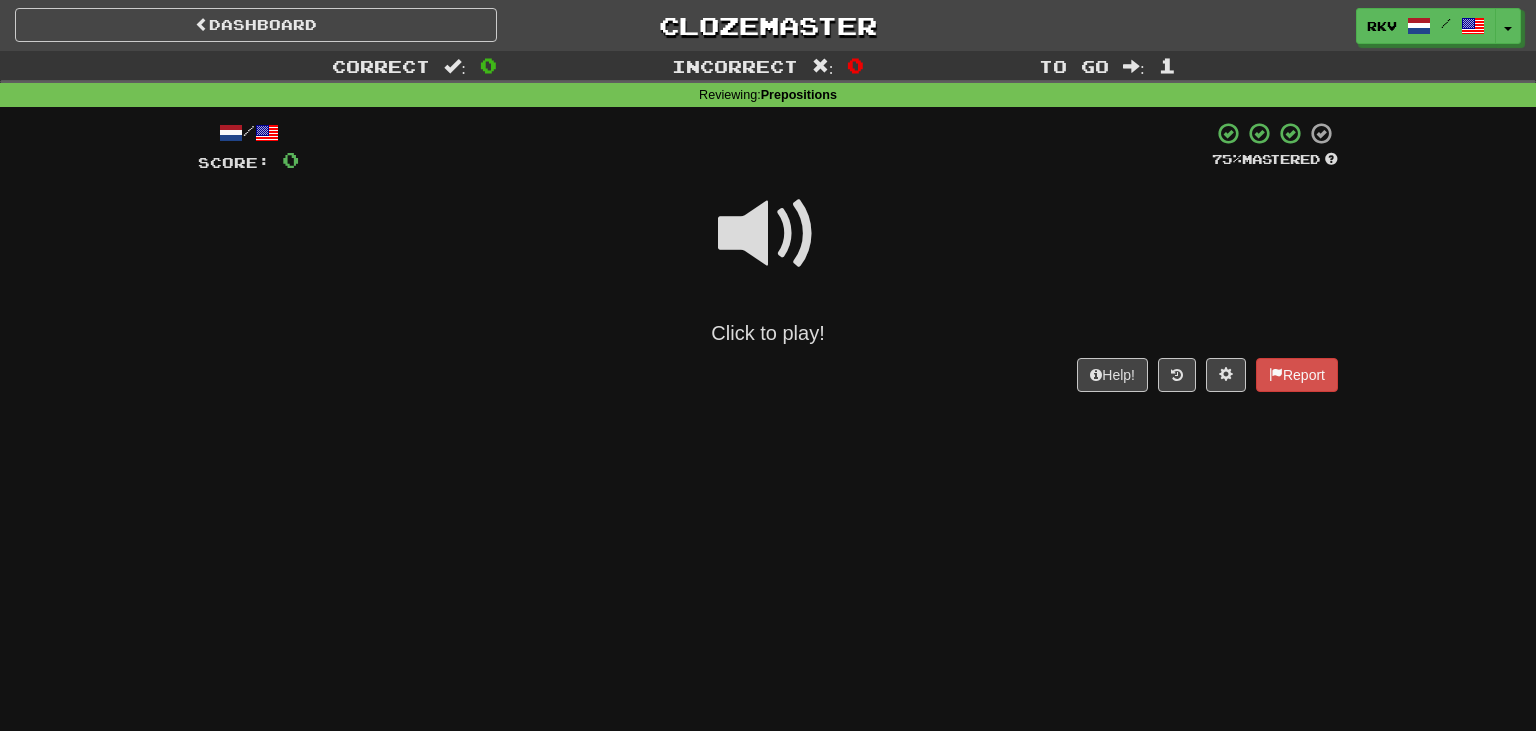 scroll, scrollTop: 0, scrollLeft: 0, axis: both 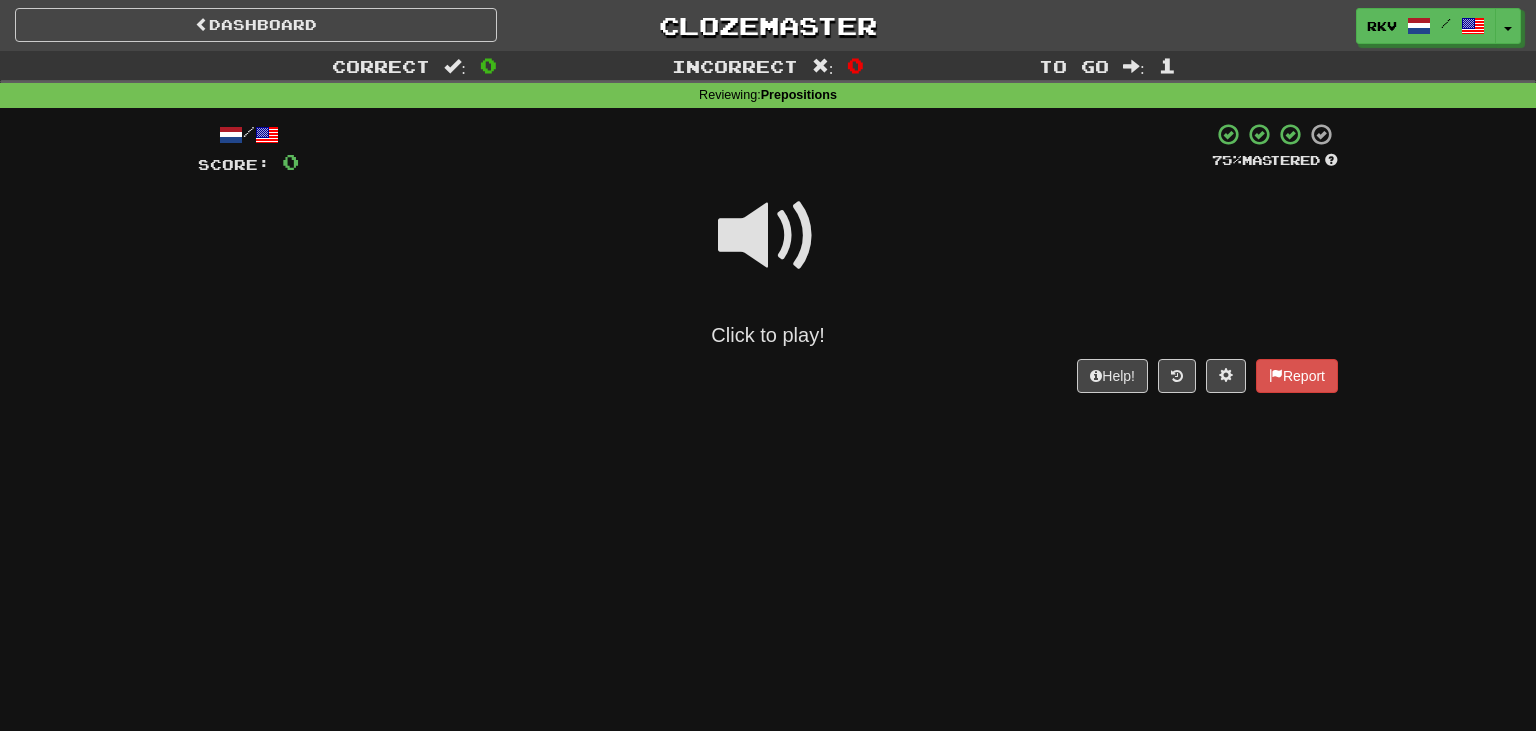 click at bounding box center (768, 236) 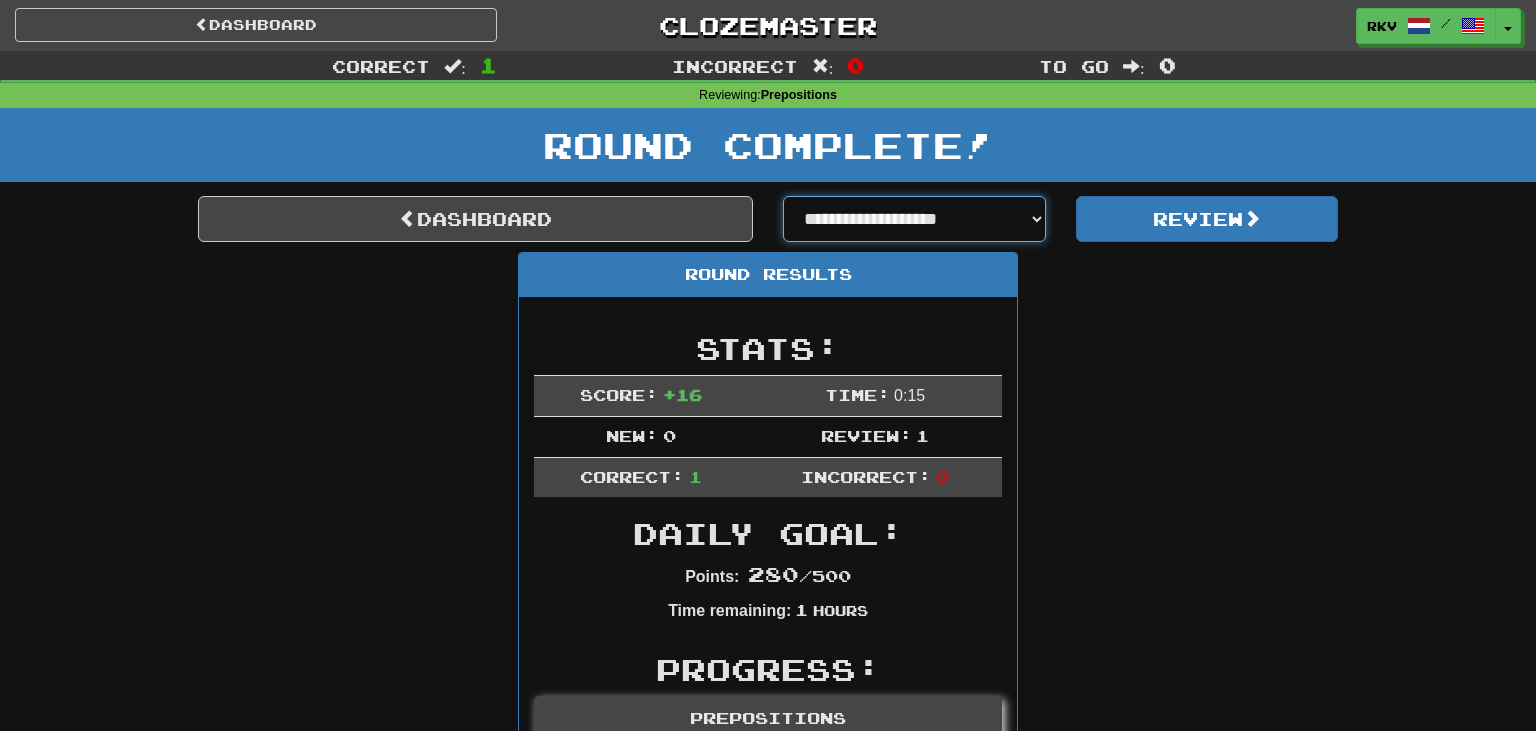 select on "**********" 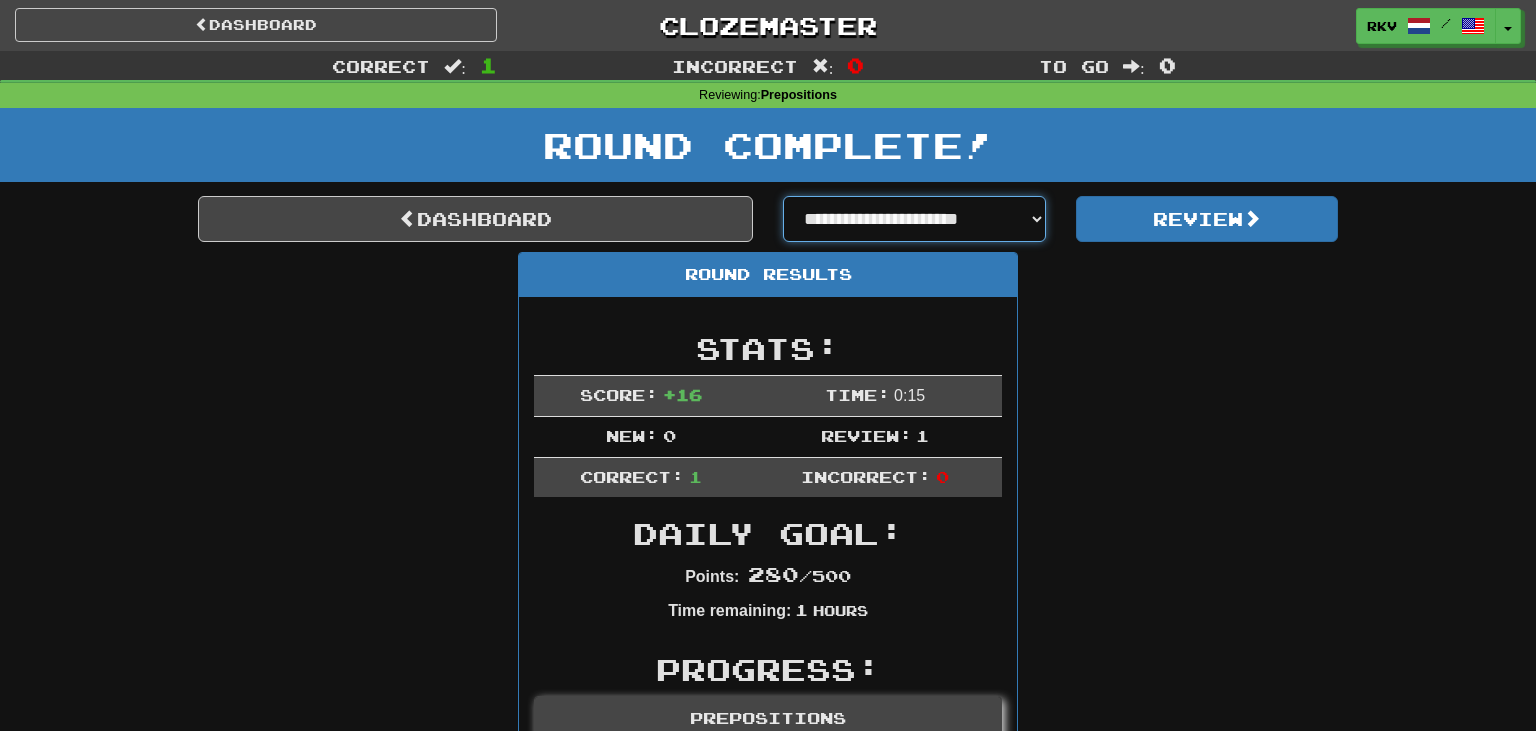 click on "**********" at bounding box center (0, 0) 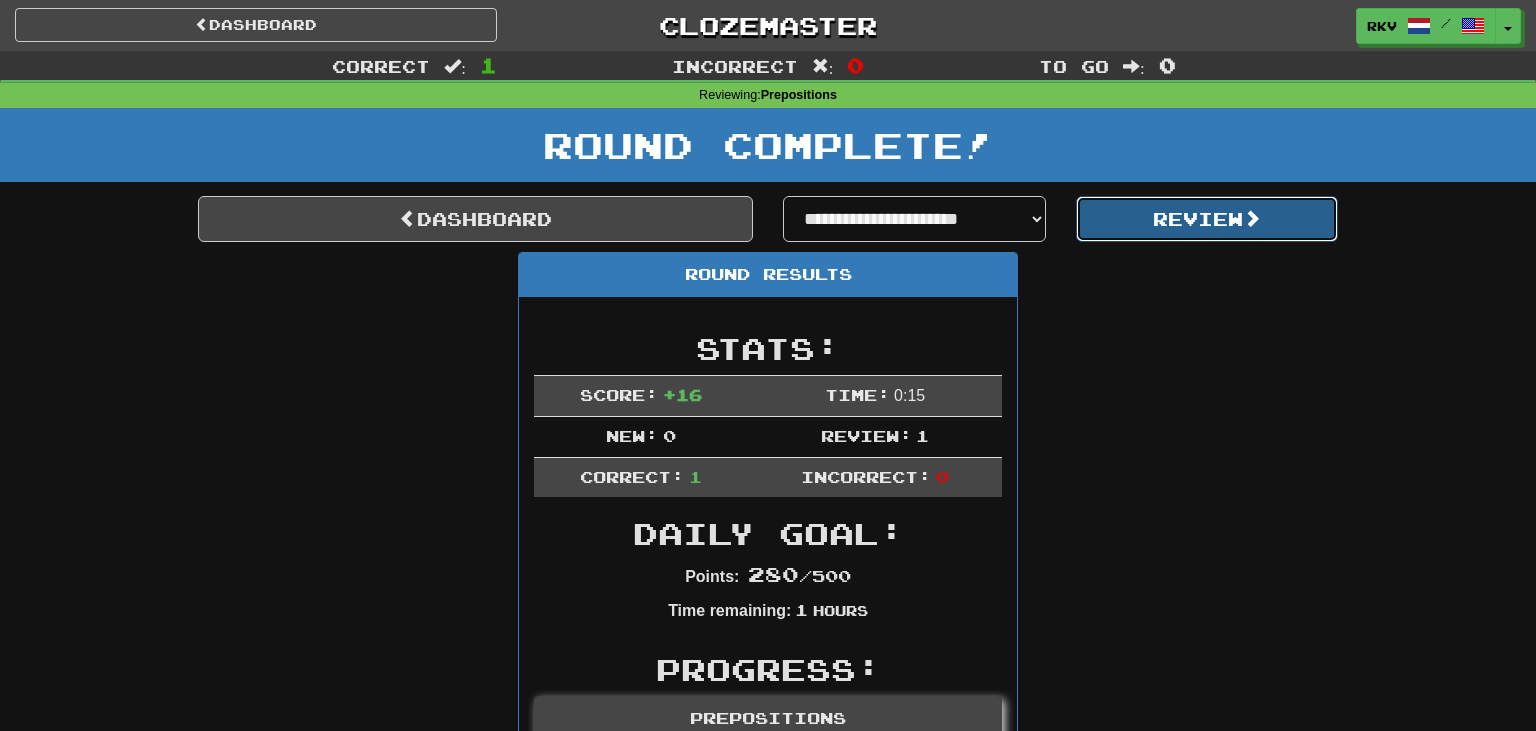 click on "Review" at bounding box center [1207, 219] 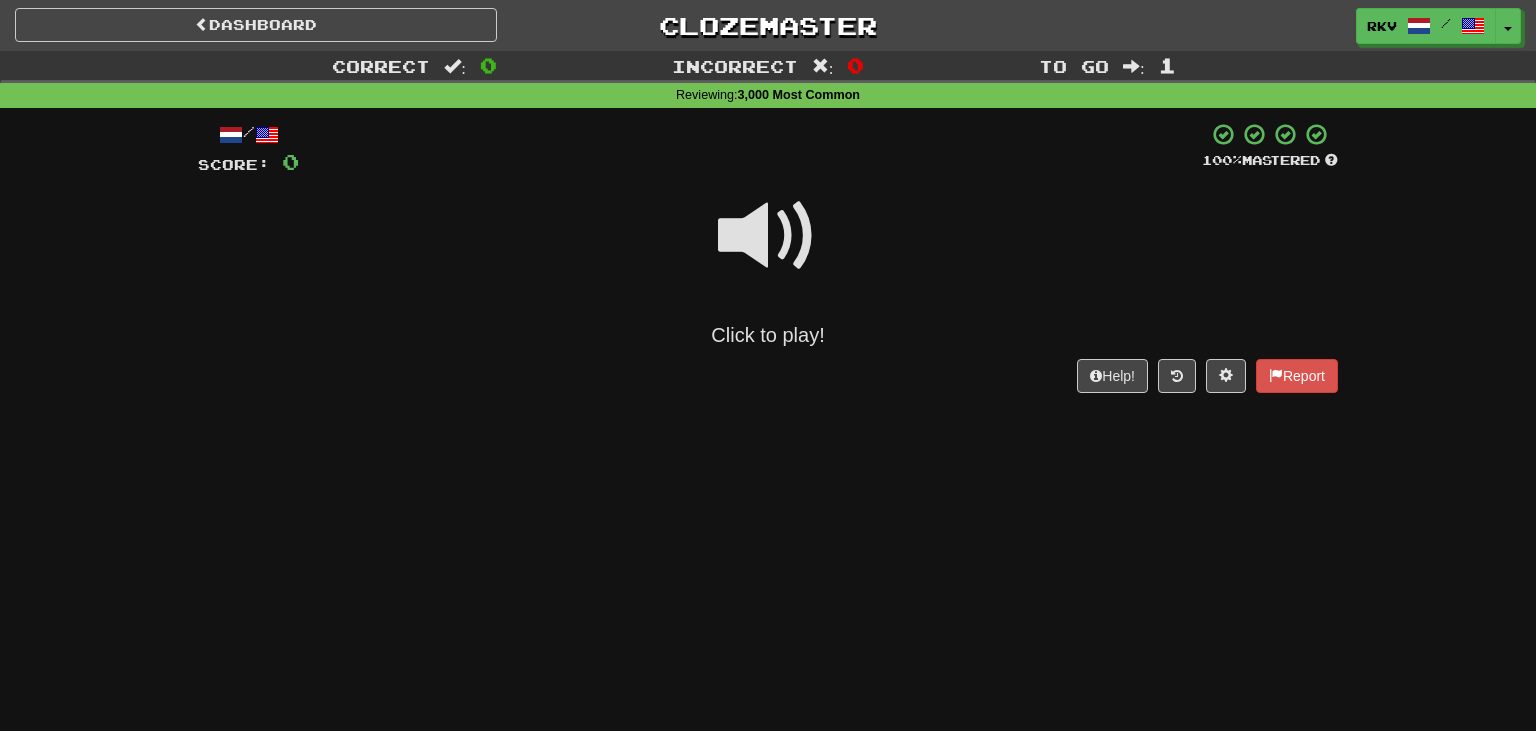 scroll, scrollTop: 0, scrollLeft: 0, axis: both 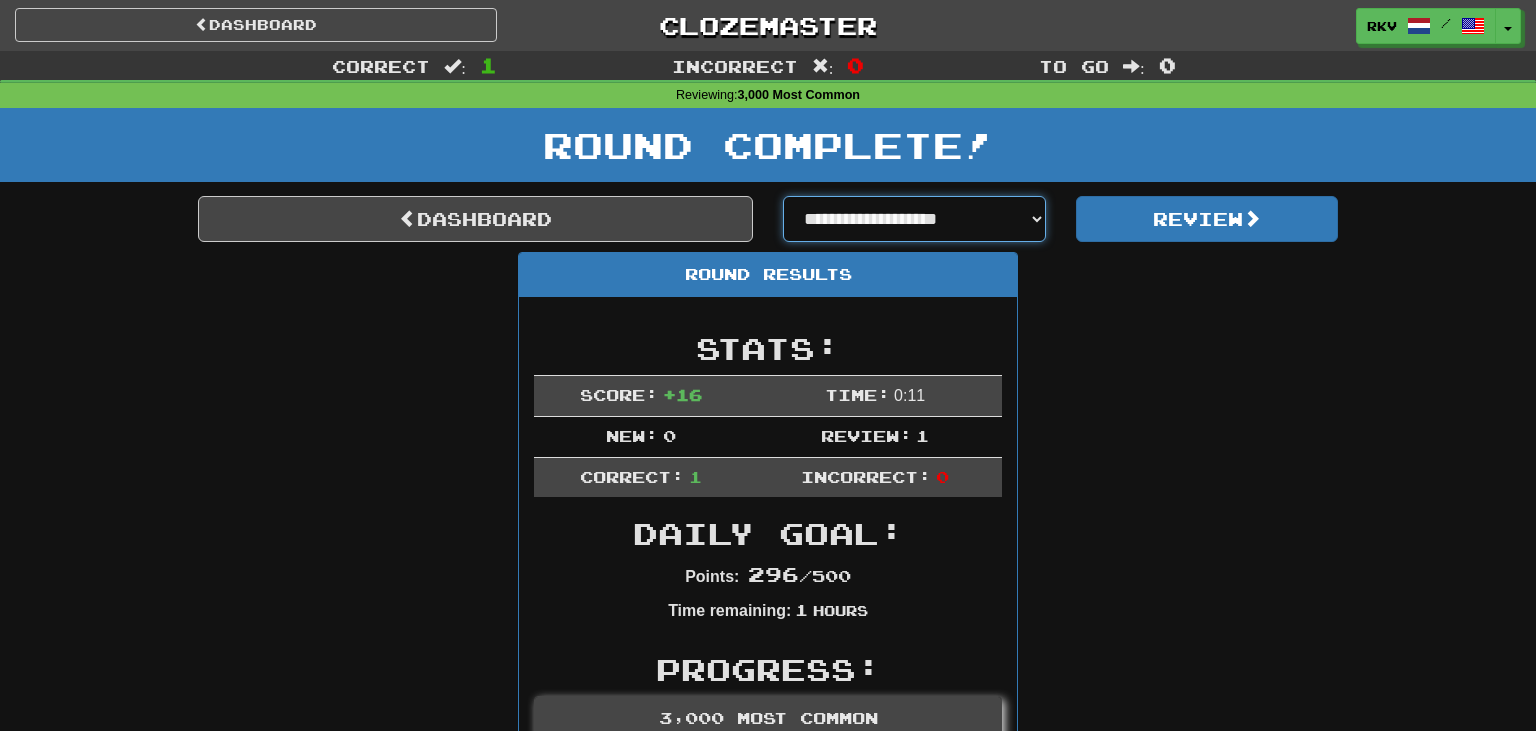 click on "**********" at bounding box center [914, 219] 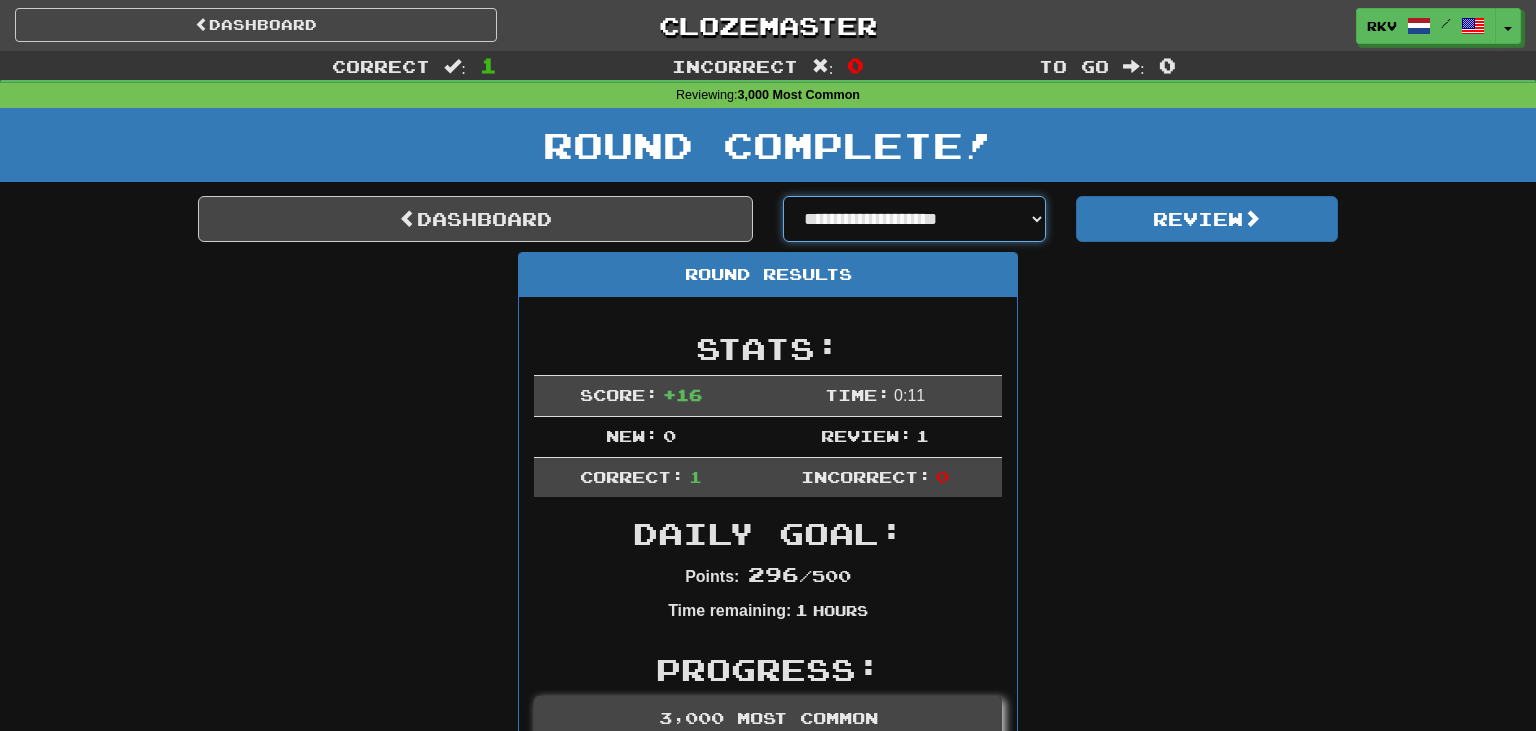 select on "**********" 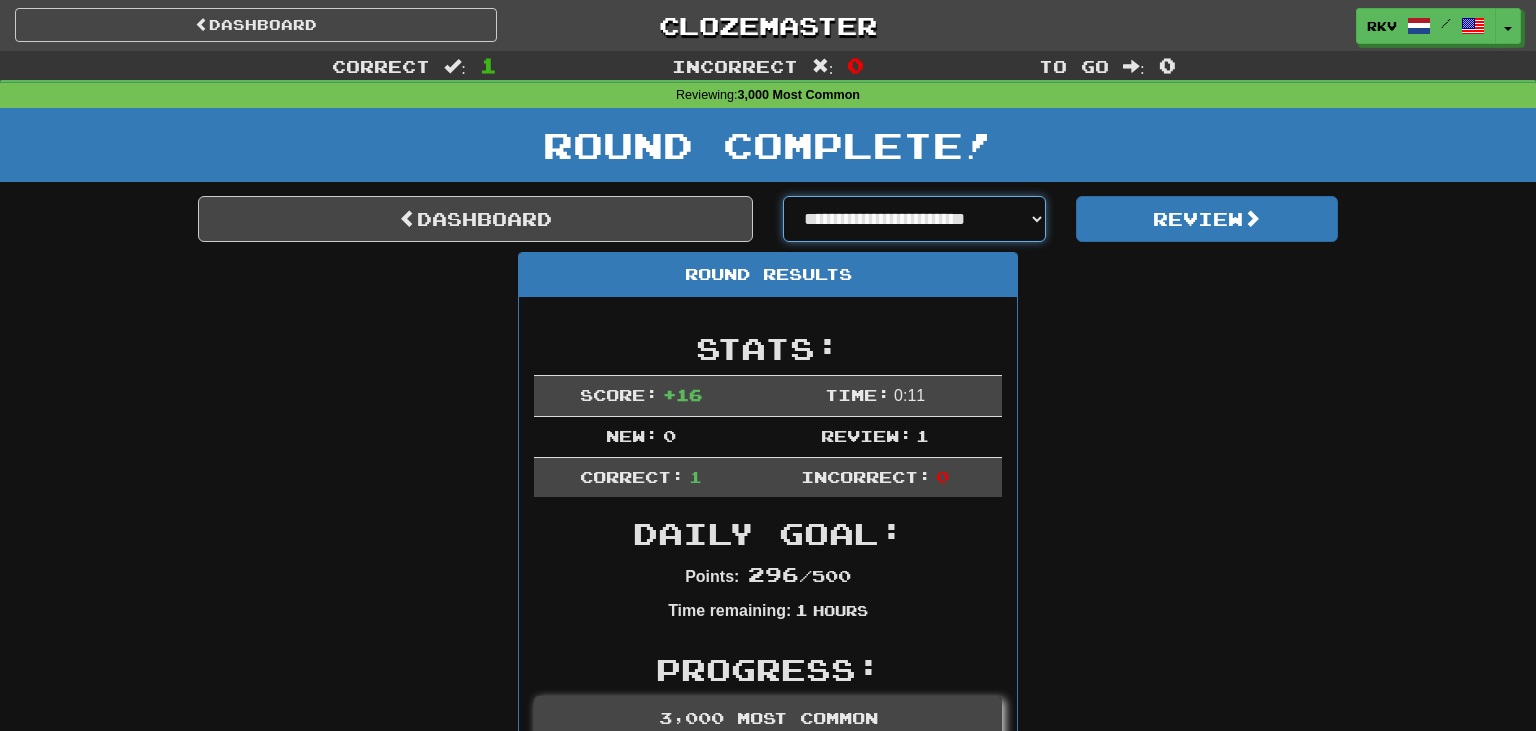 click on "**********" at bounding box center [0, 0] 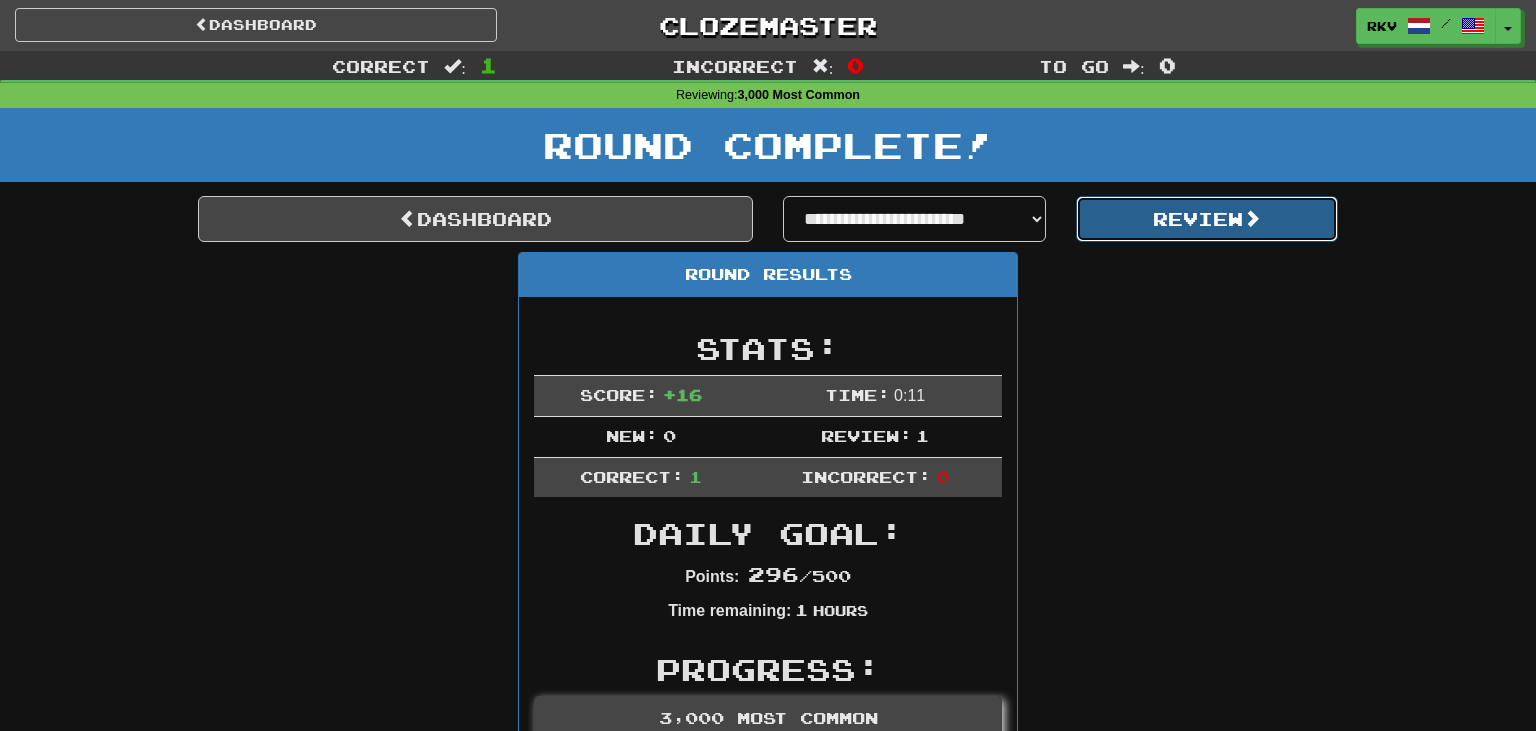 click on "Review" at bounding box center (1207, 219) 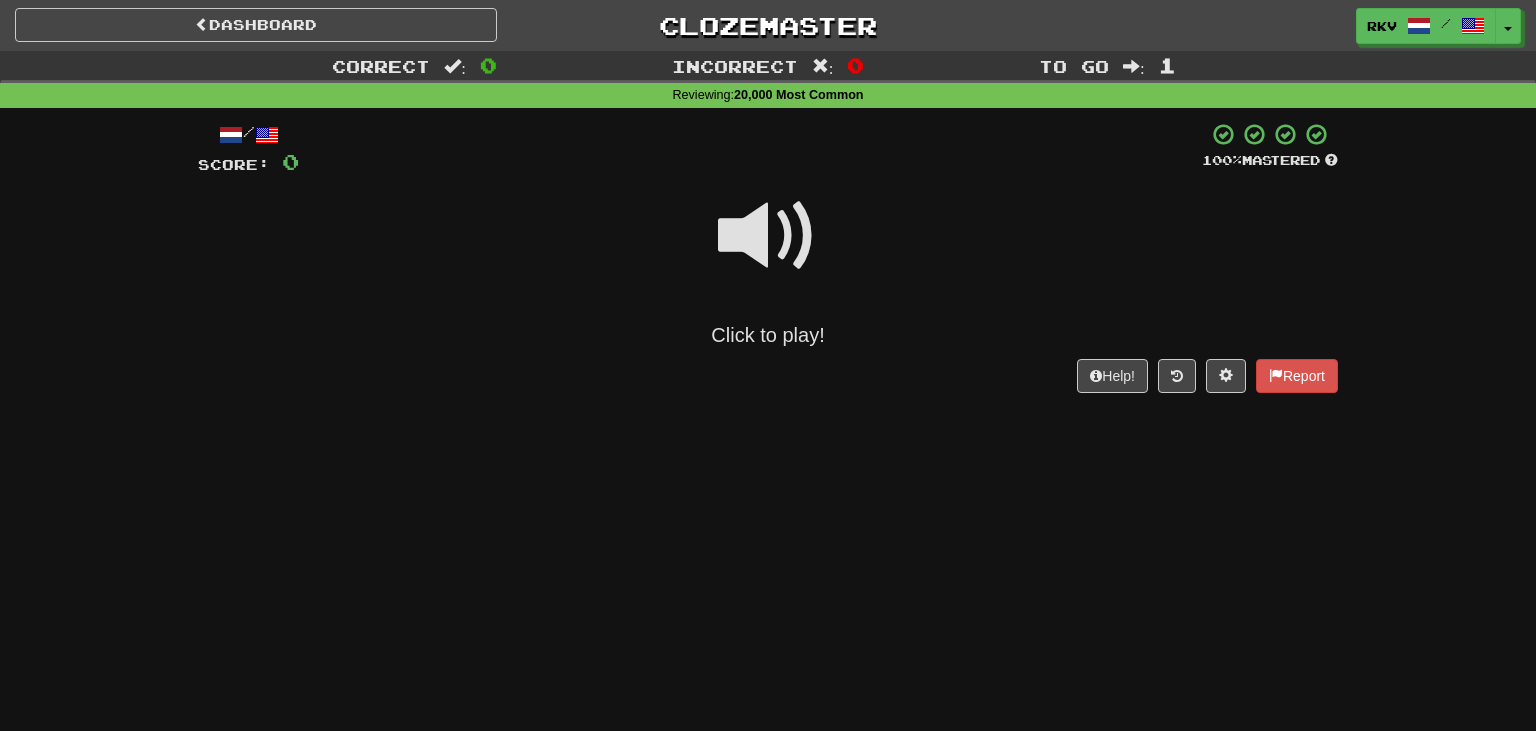 scroll, scrollTop: 0, scrollLeft: 0, axis: both 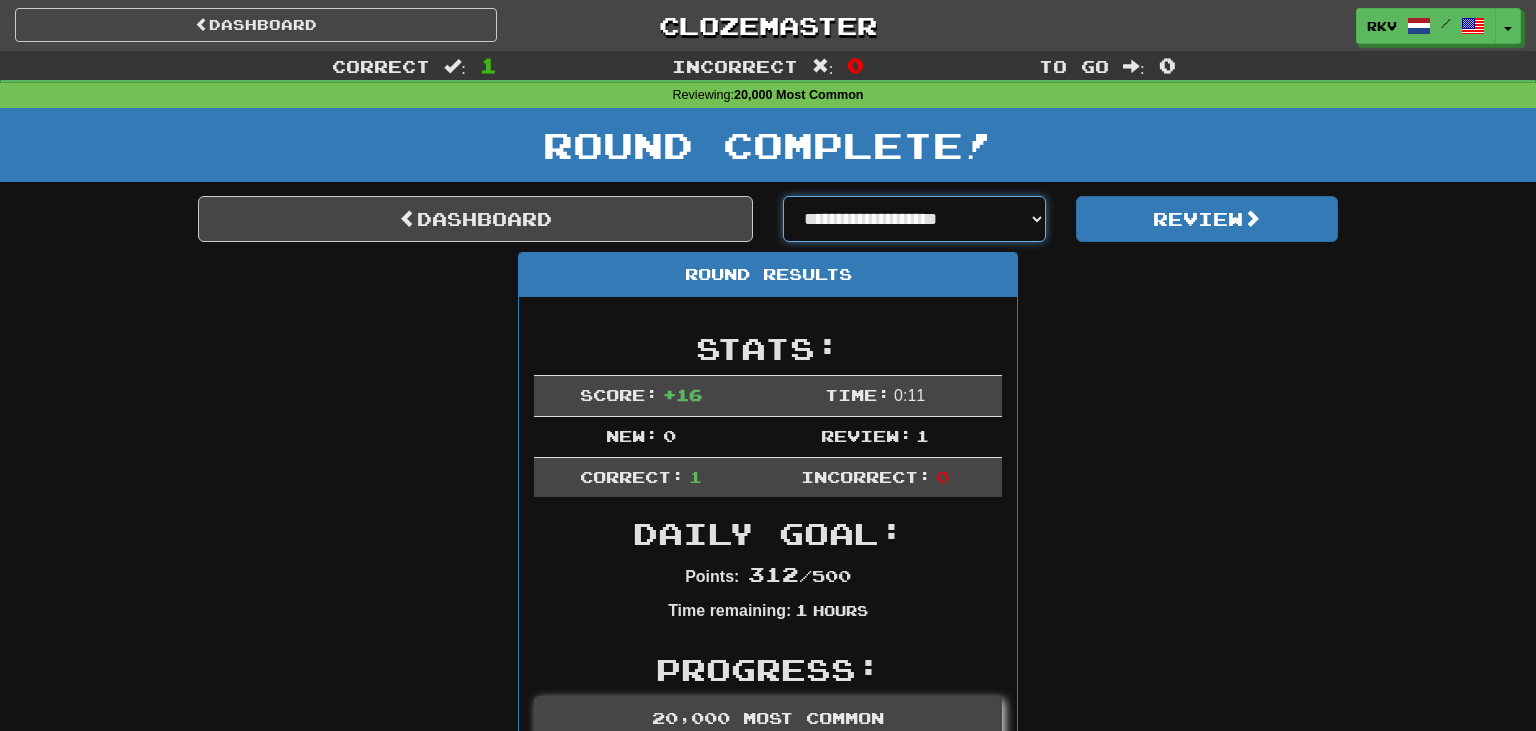 click on "**********" at bounding box center (914, 219) 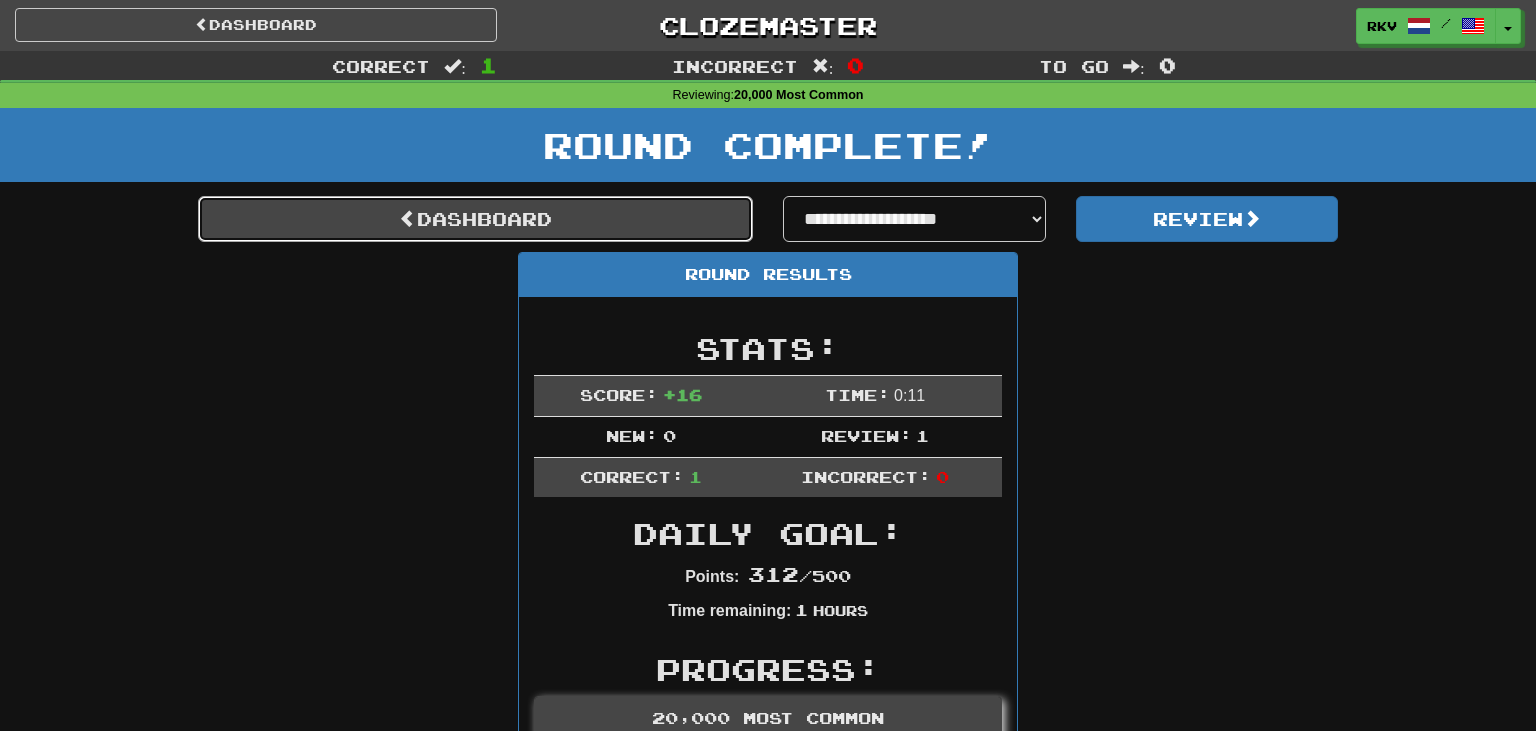 drag, startPoint x: 1018, startPoint y: 217, endPoint x: 548, endPoint y: 203, distance: 470.20847 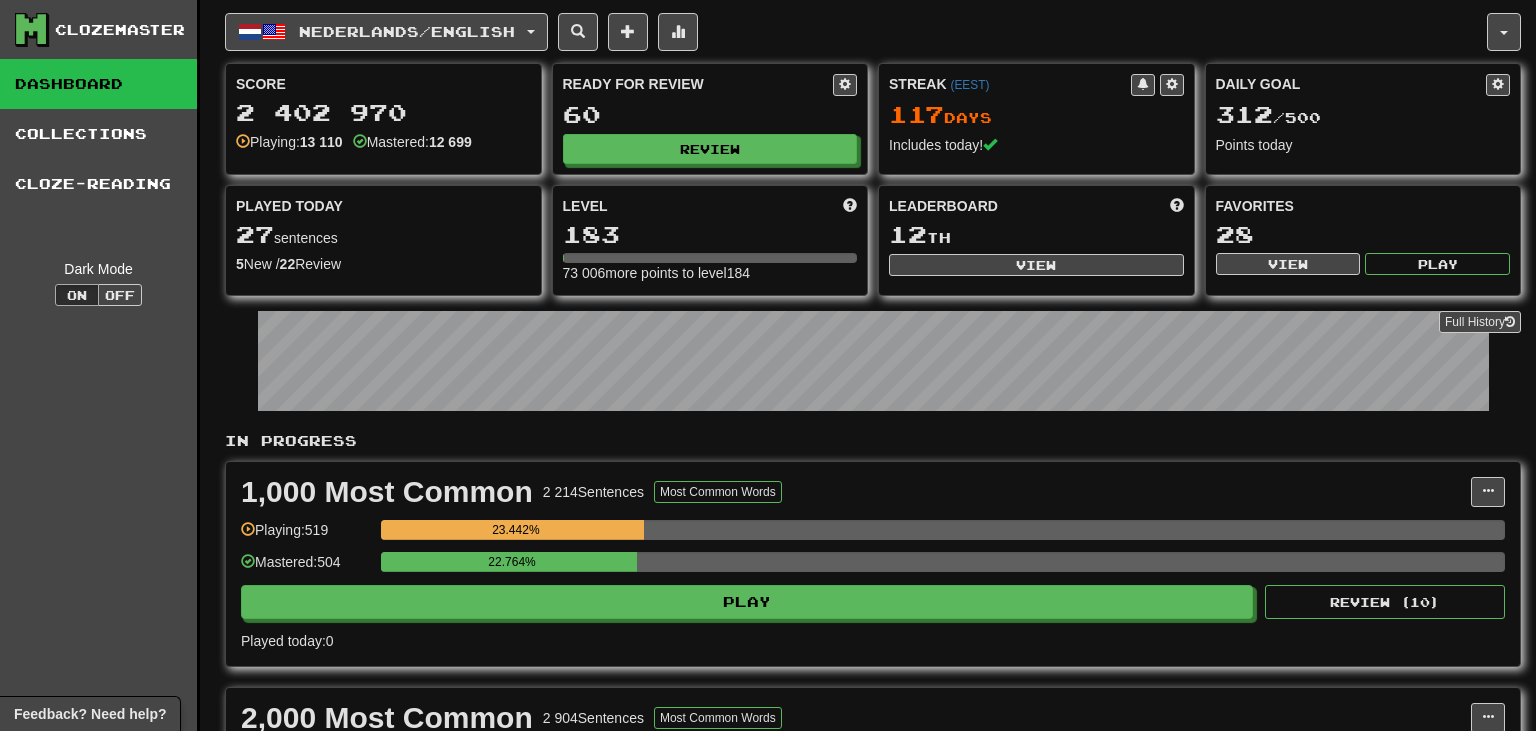 scroll, scrollTop: 0, scrollLeft: 0, axis: both 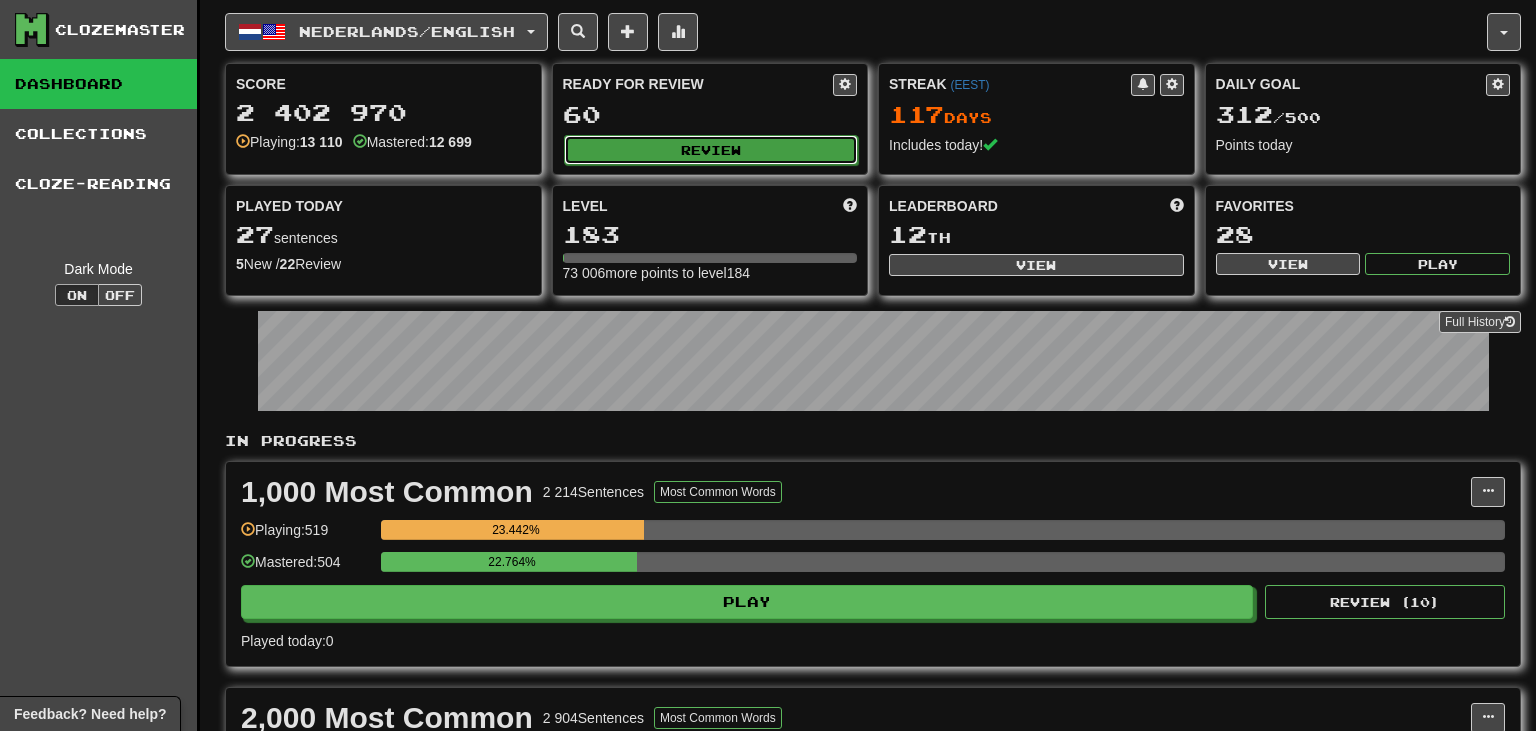 click on "Review" at bounding box center (711, 150) 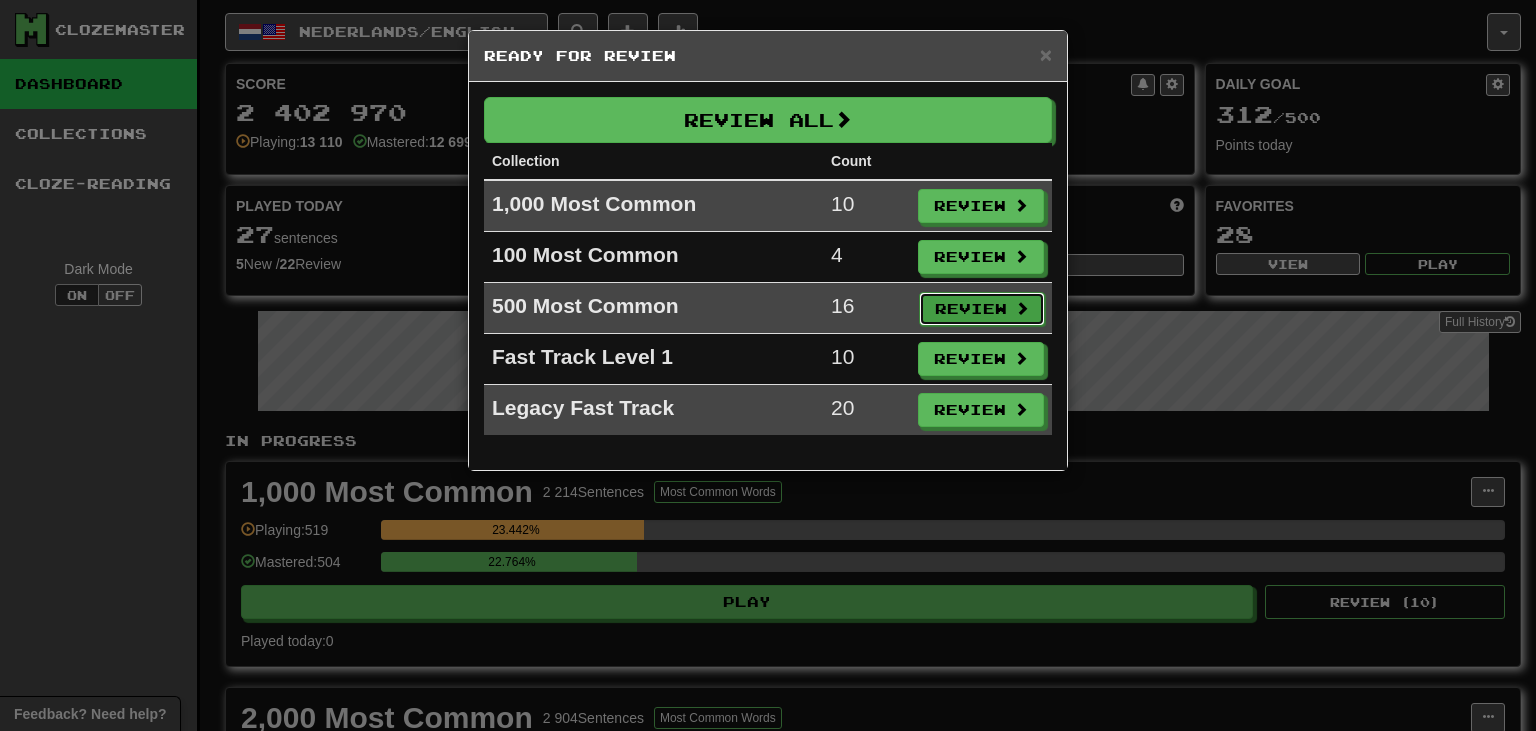 click on "Review" at bounding box center (982, 309) 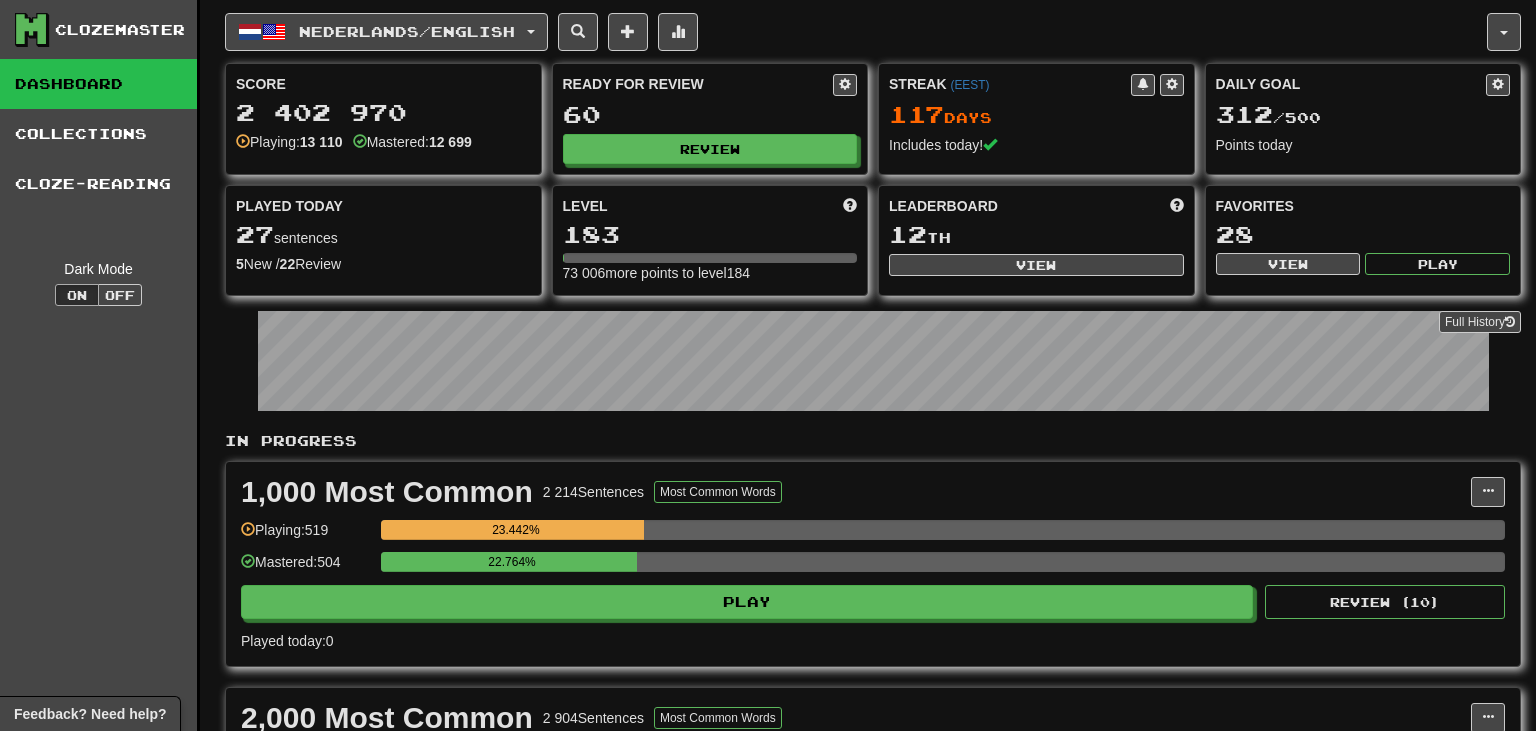 select on "**" 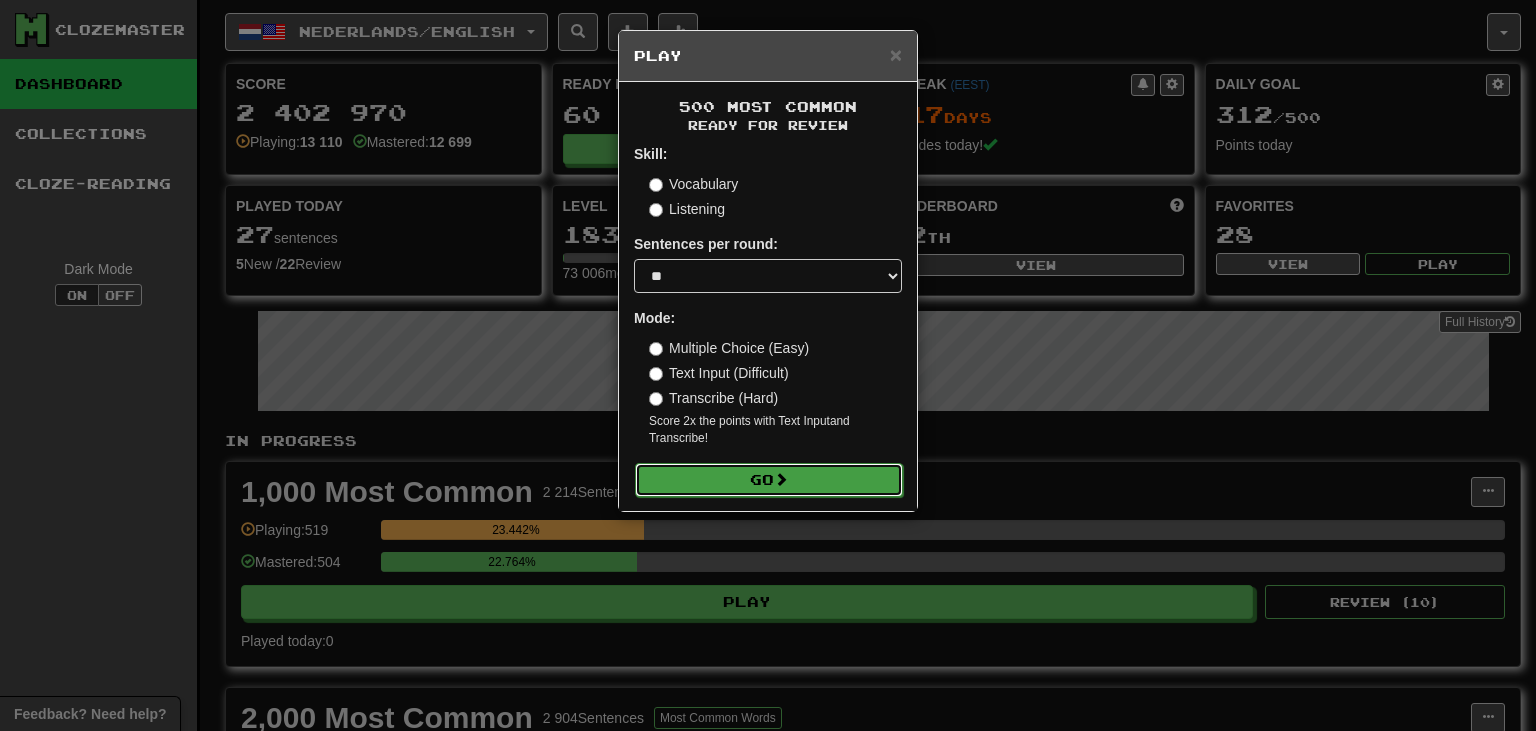 click on "Go" at bounding box center [769, 480] 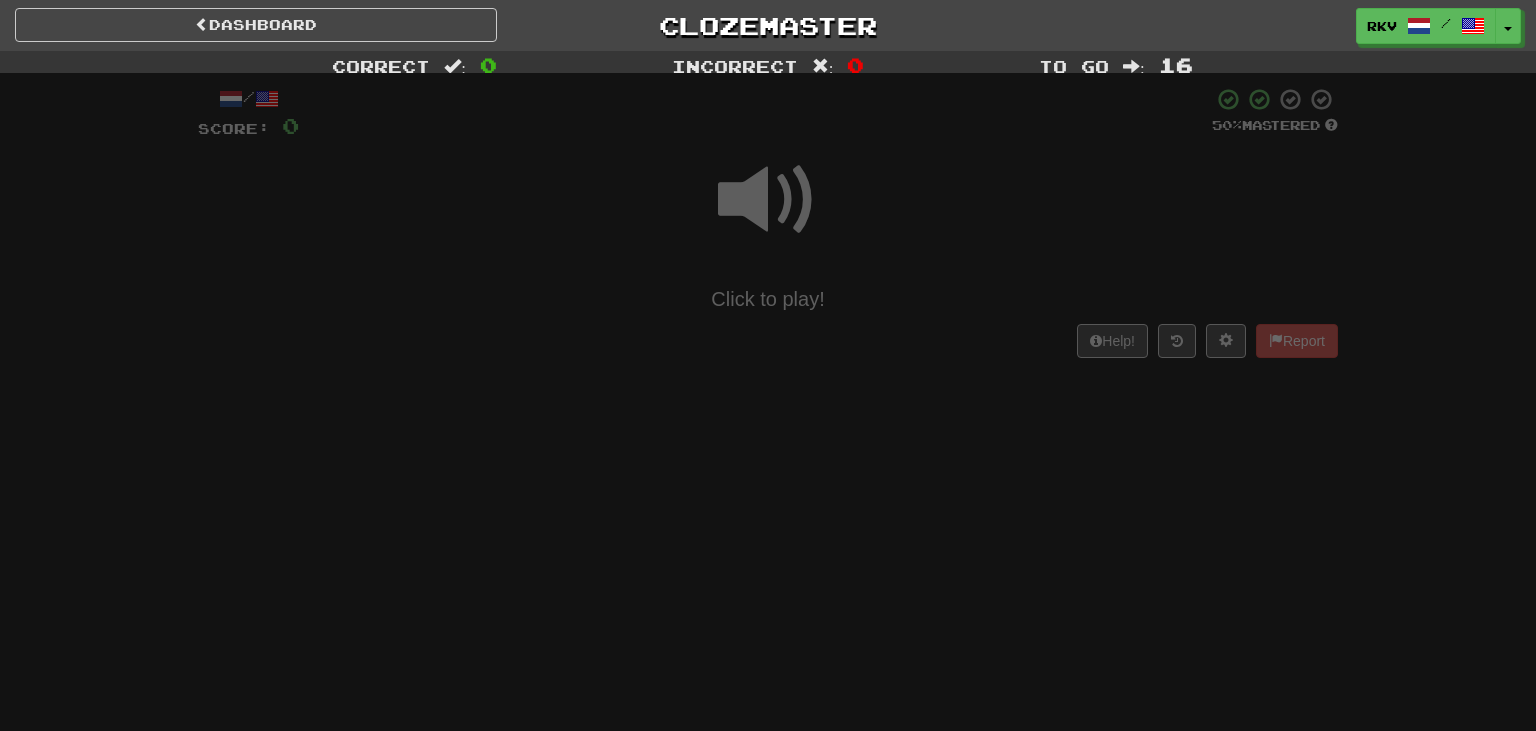 scroll, scrollTop: 0, scrollLeft: 0, axis: both 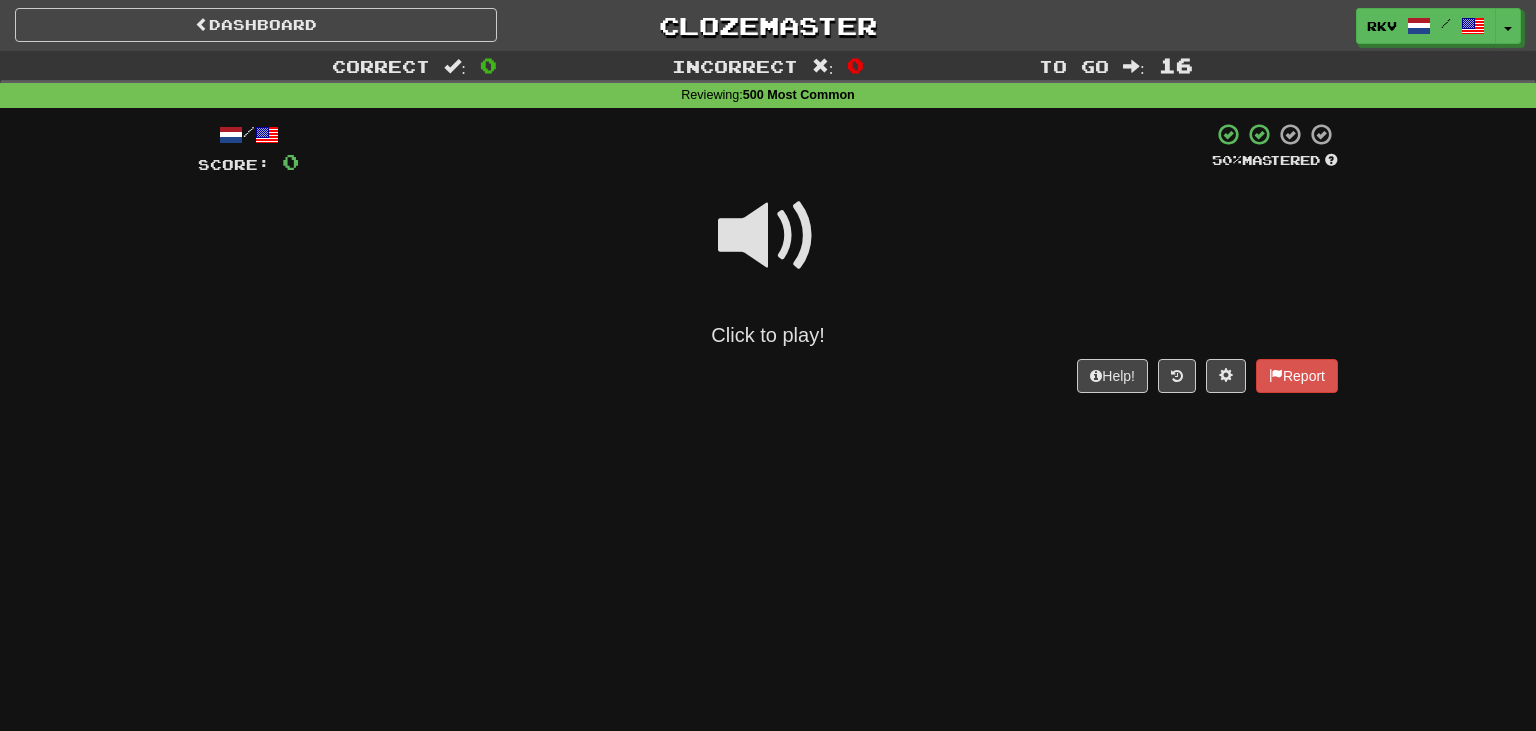 click at bounding box center [768, 236] 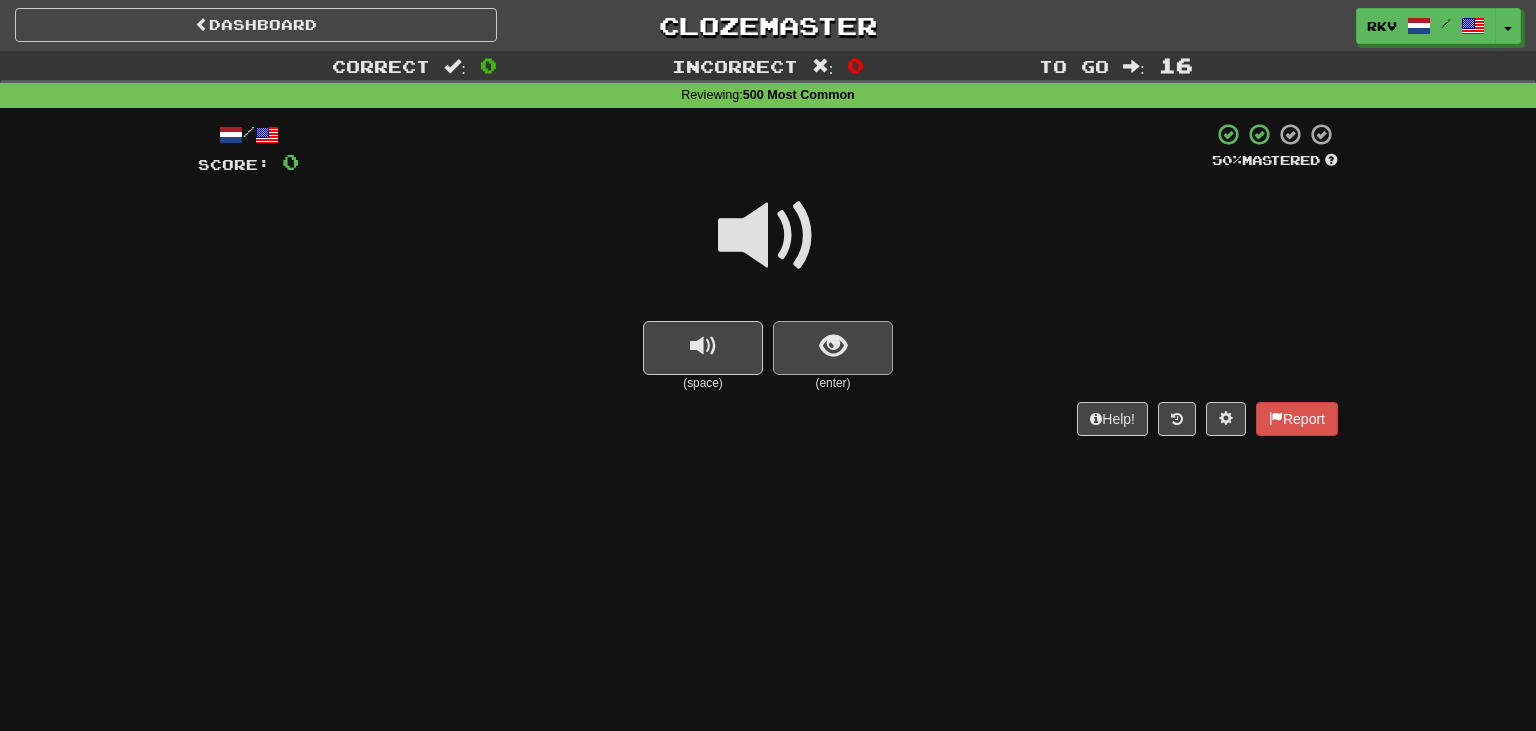 click on "(space) (enter)" at bounding box center (768, 285) 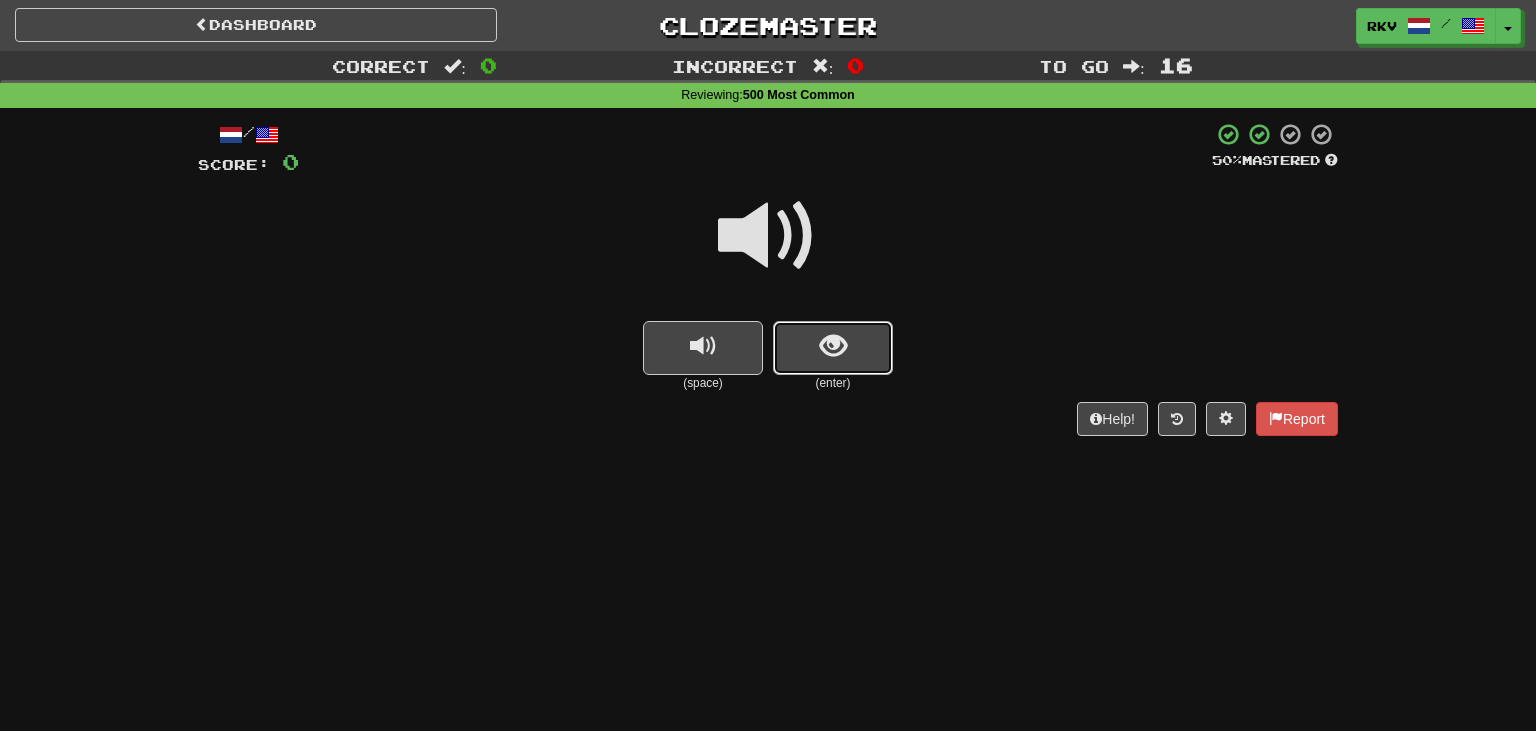 click at bounding box center (833, 348) 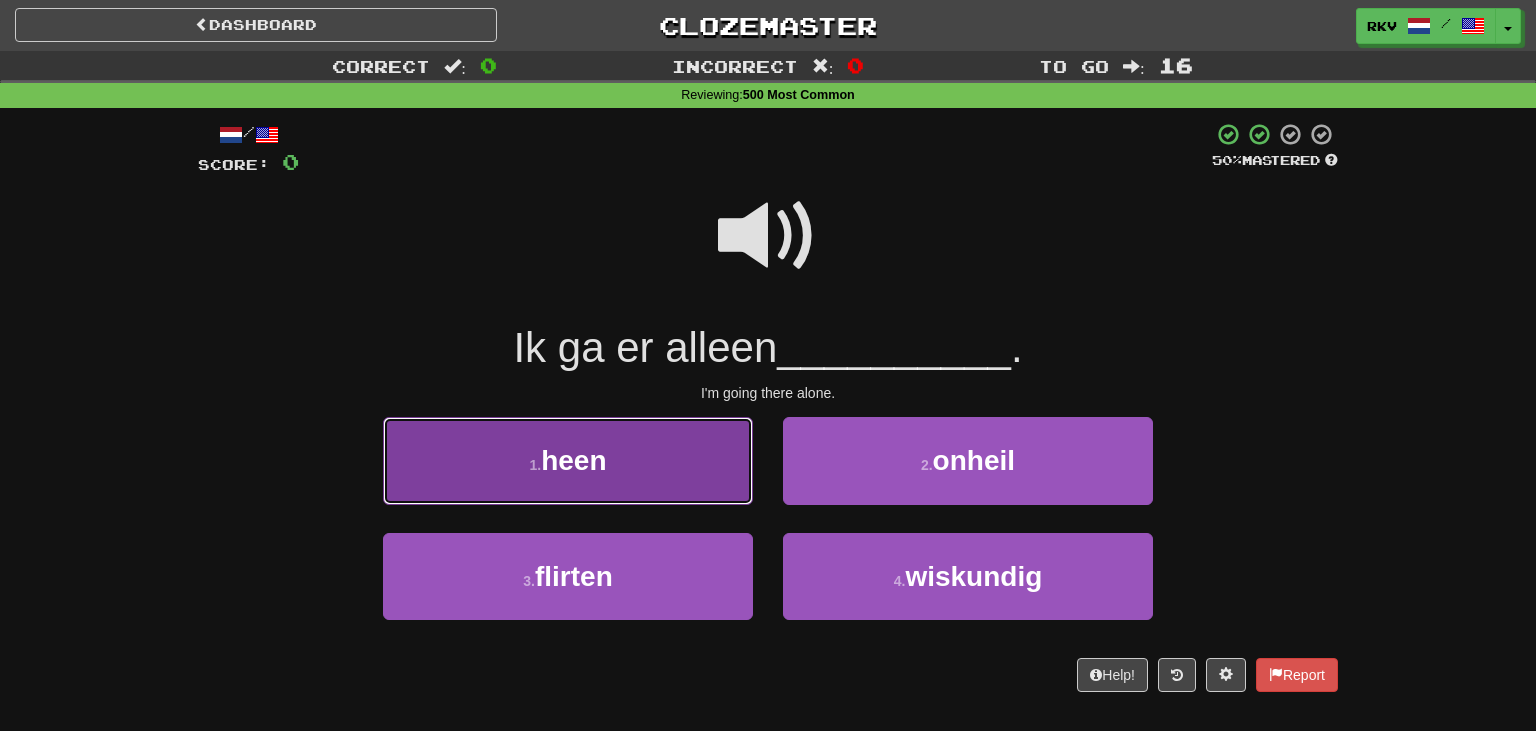 click on "1 .  heen" at bounding box center [568, 460] 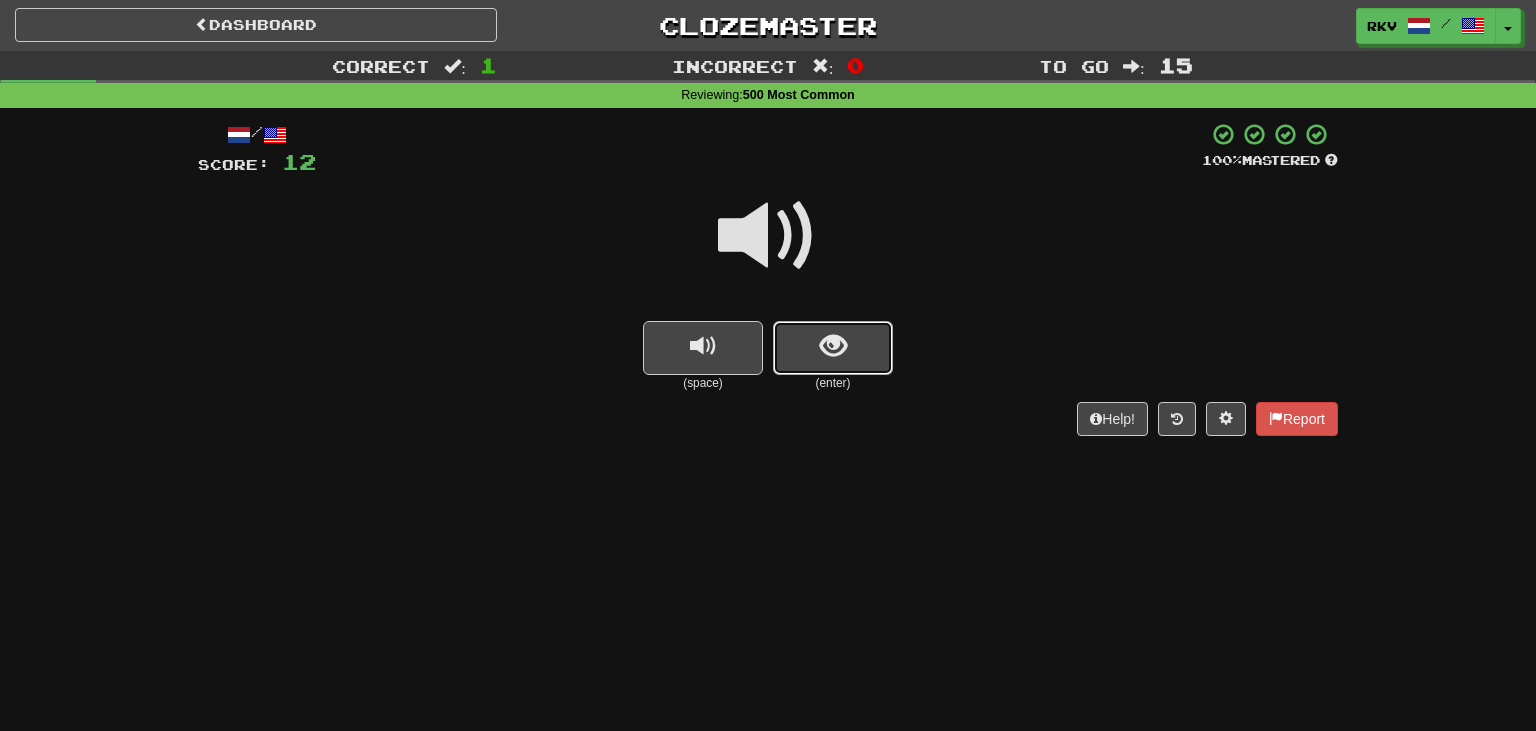 click at bounding box center [833, 348] 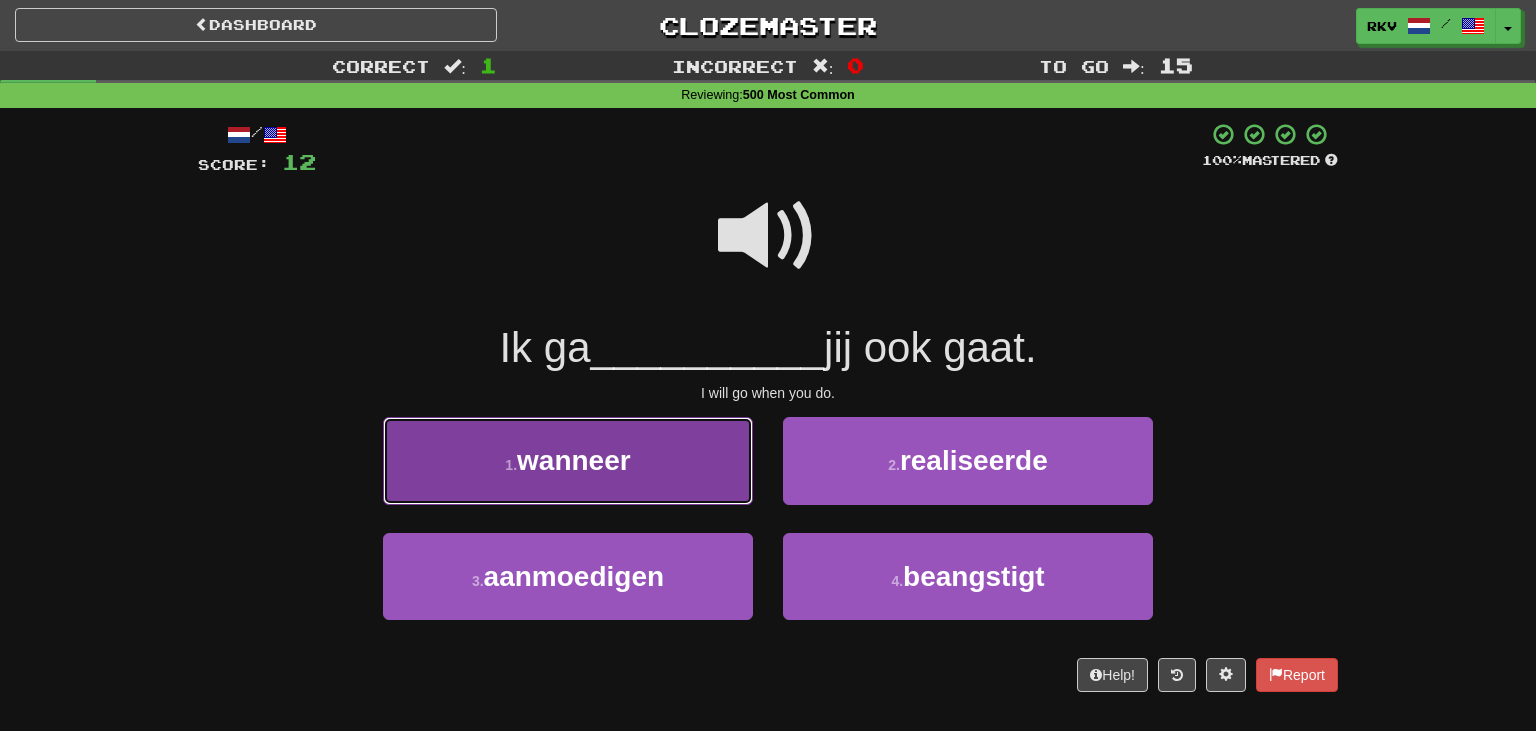 click on "wanneer" at bounding box center (574, 460) 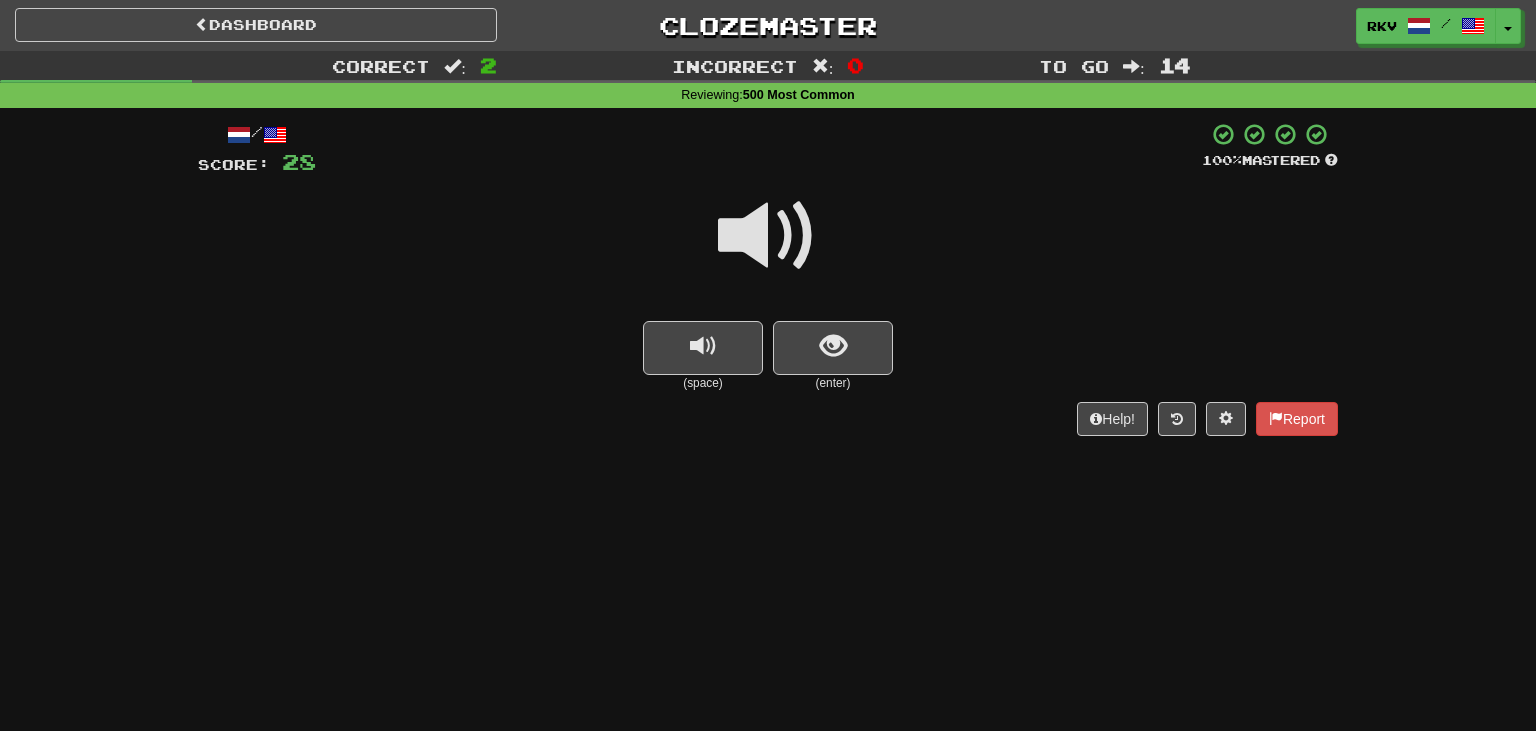 click at bounding box center [768, 236] 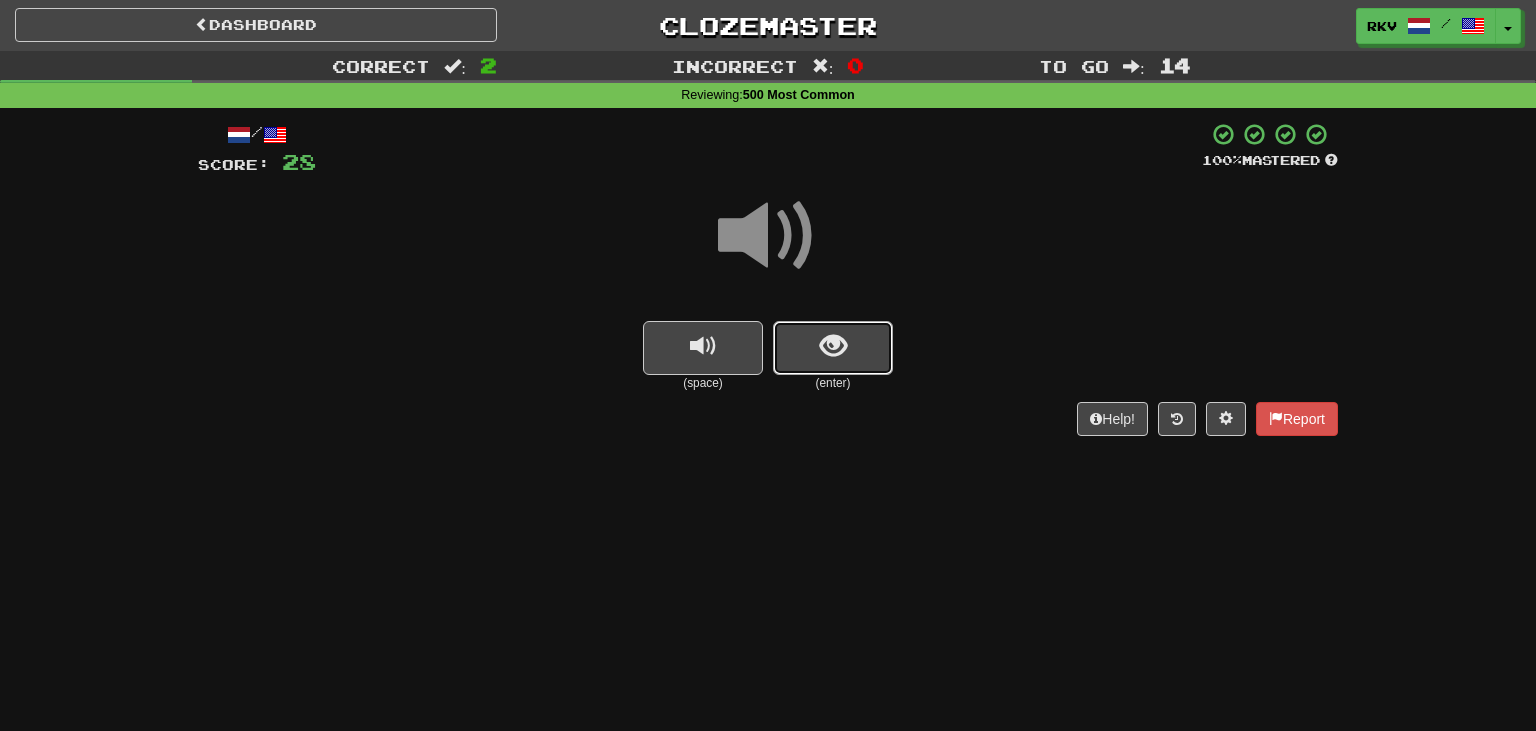 click at bounding box center [833, 346] 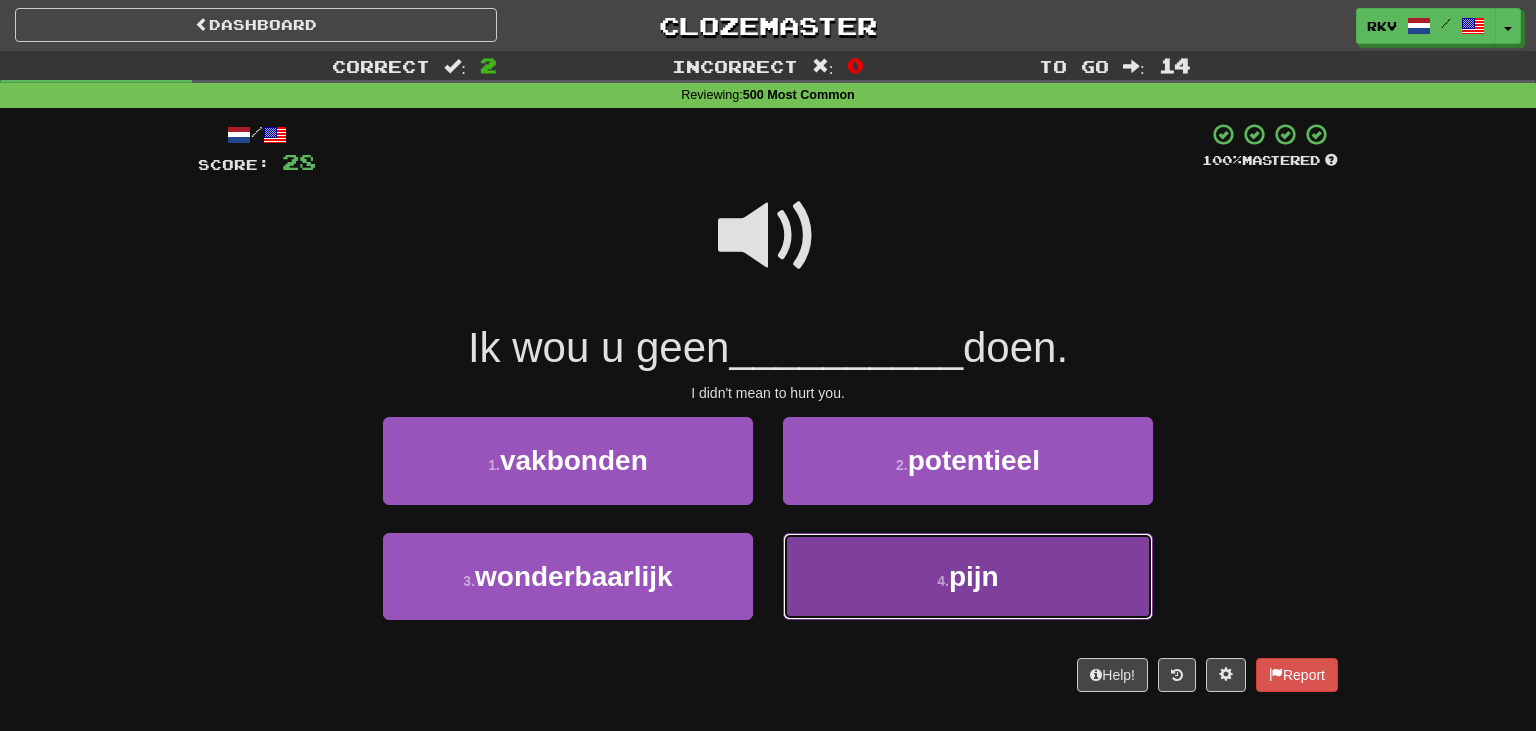 click on "4 .  pijn" at bounding box center (968, 576) 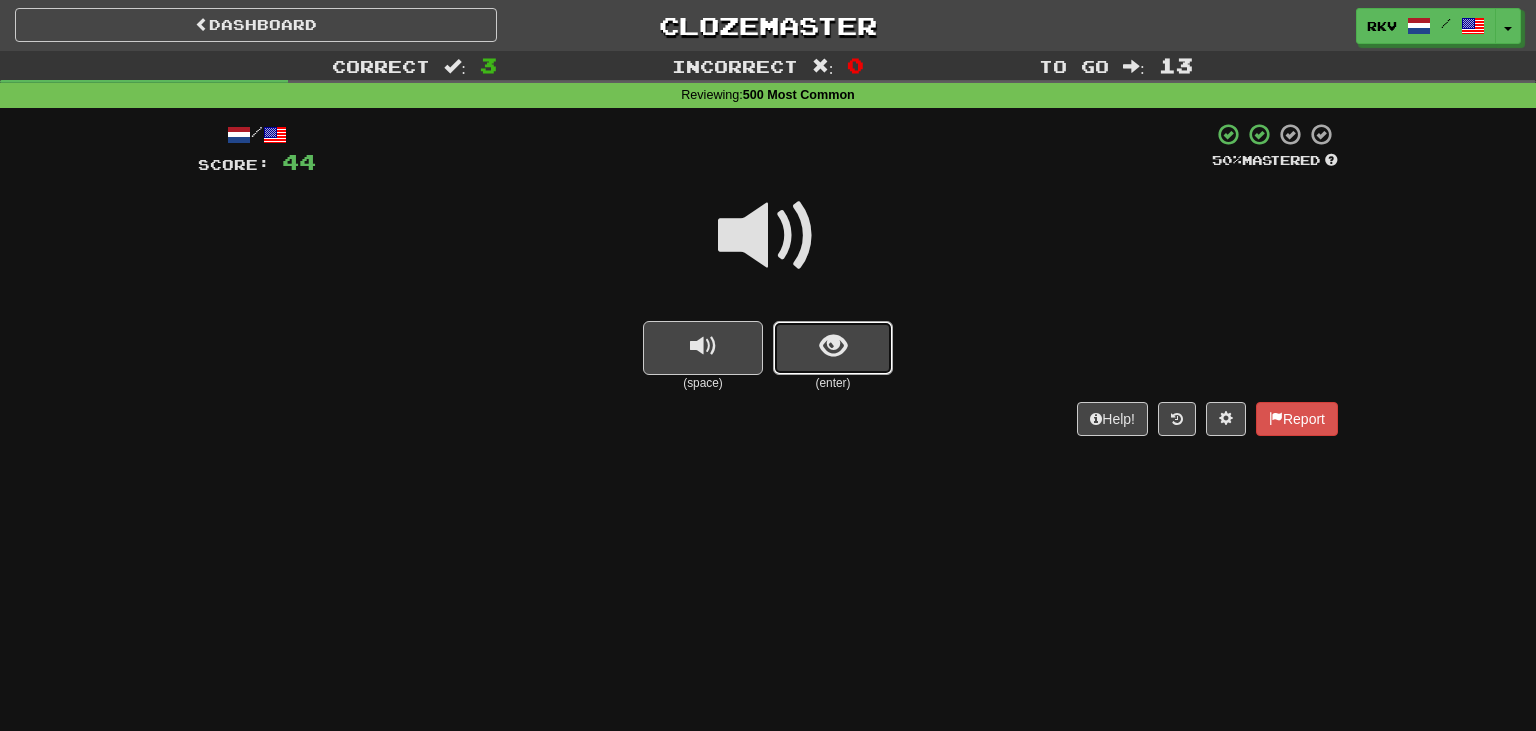 click at bounding box center (833, 346) 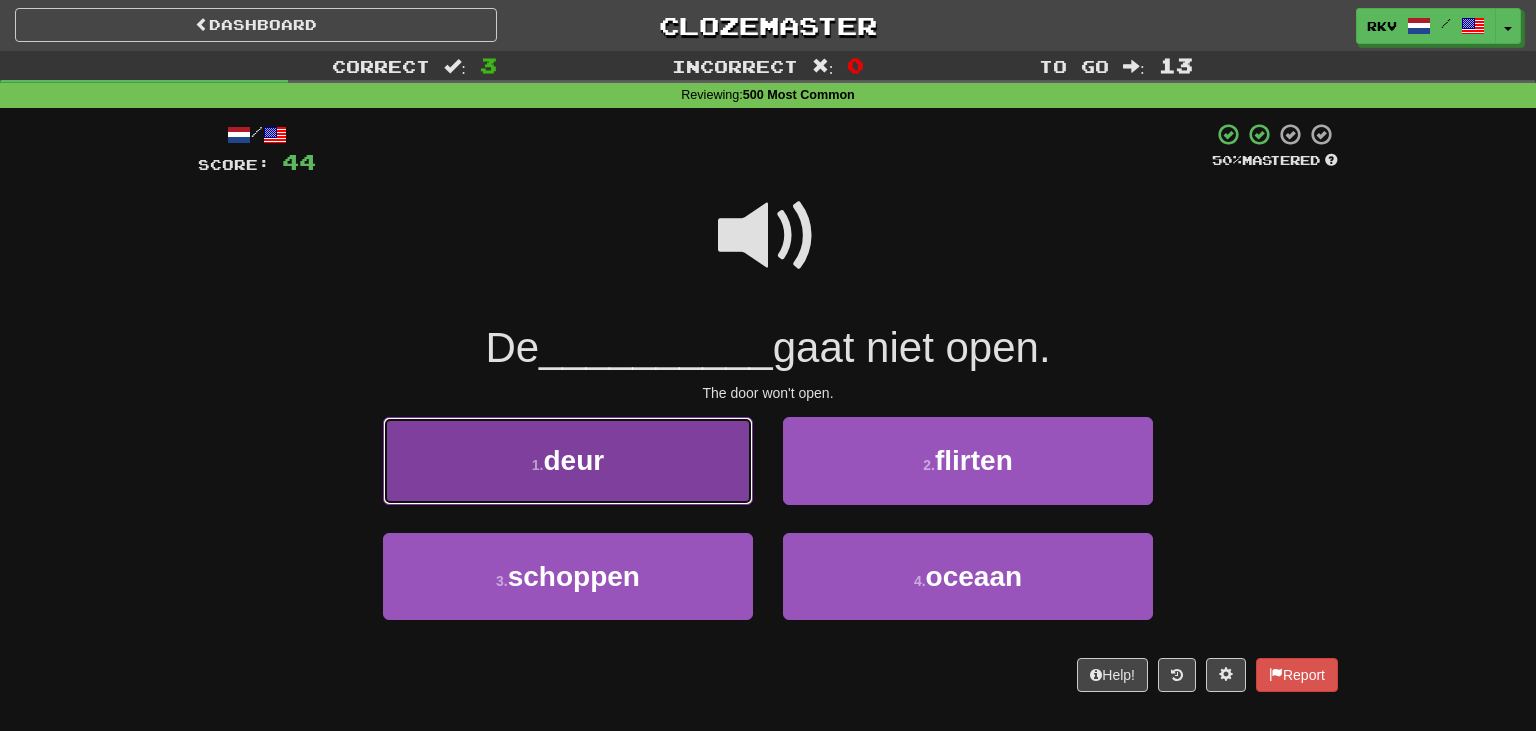 click on "1 .  deur" at bounding box center [568, 460] 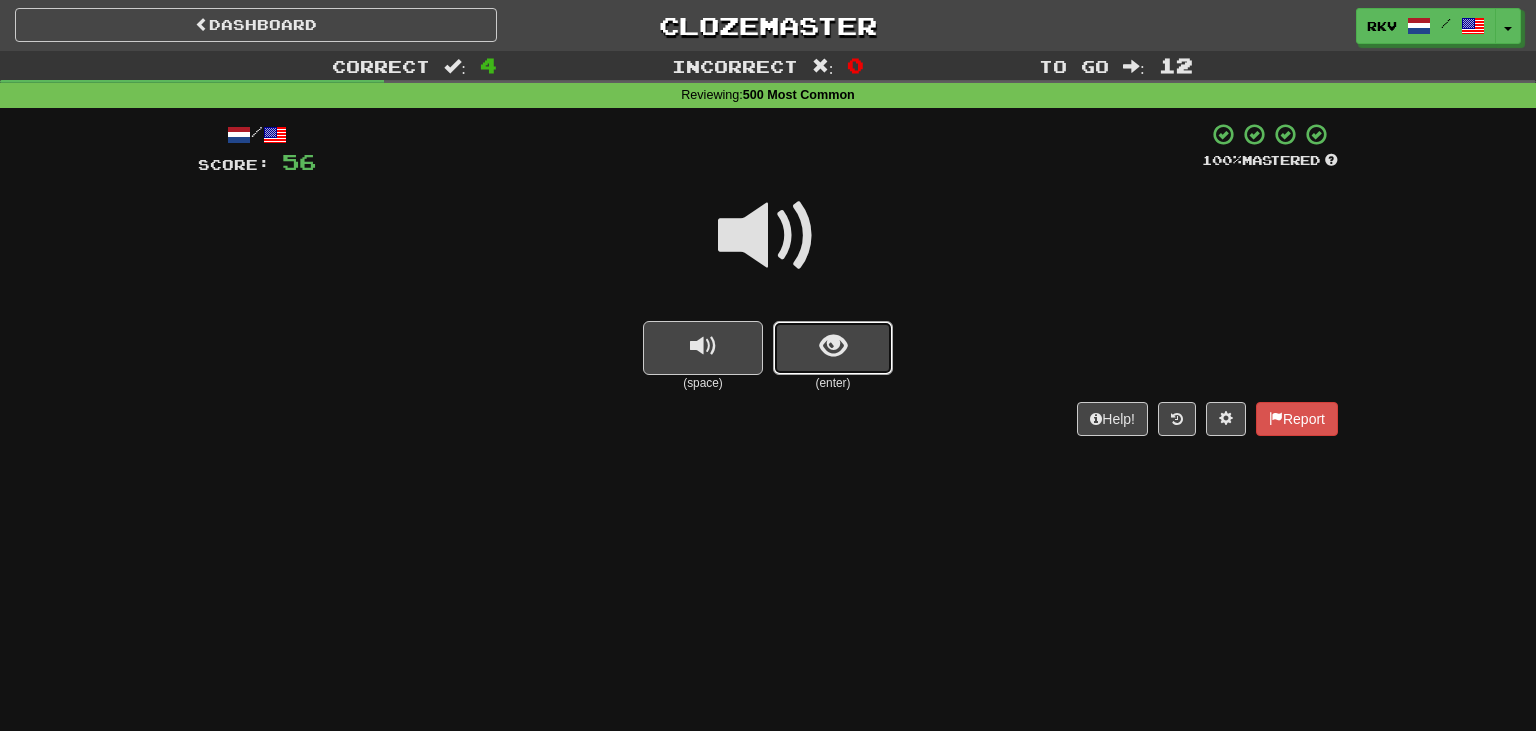 click at bounding box center [833, 346] 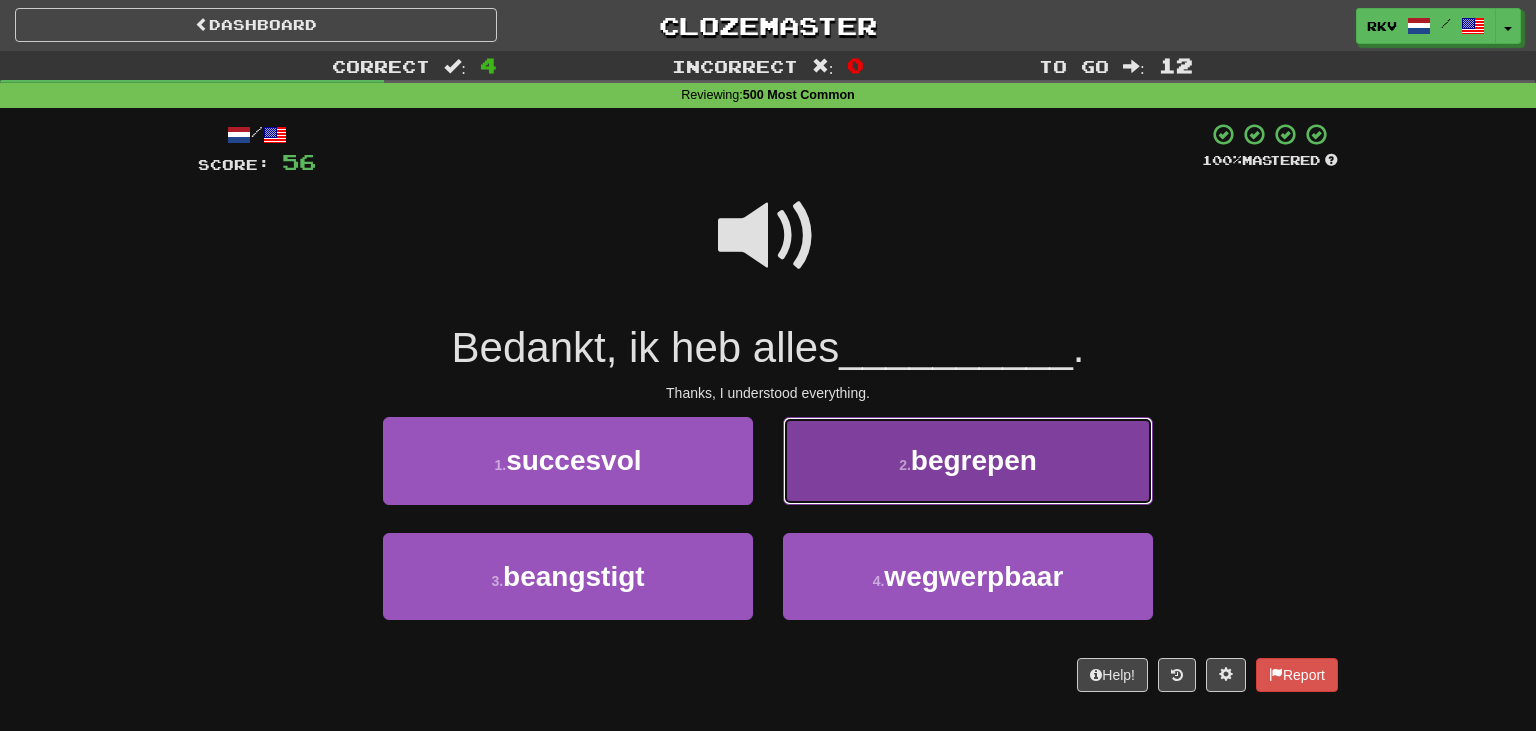 click on "2 .  begrepen" at bounding box center (968, 460) 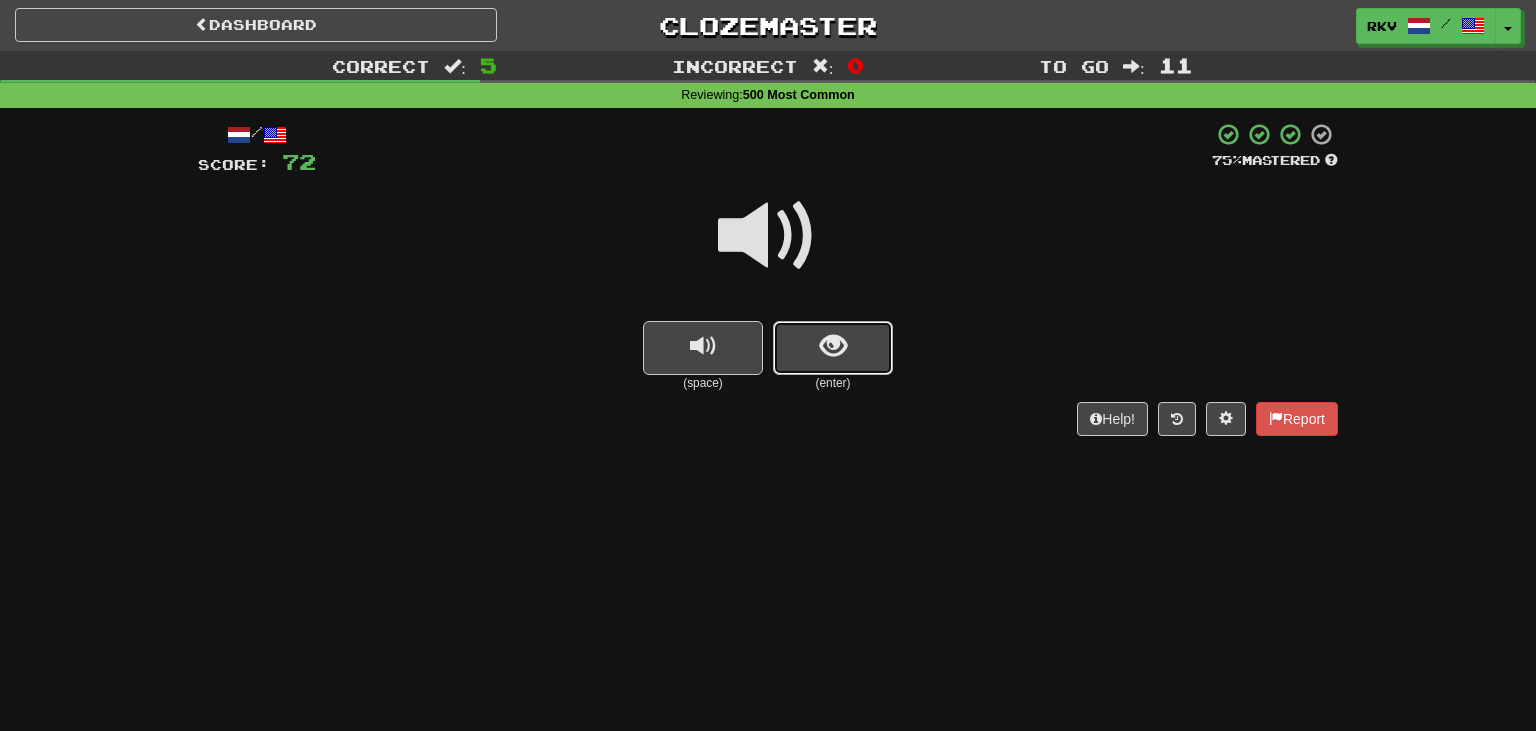 click at bounding box center [833, 348] 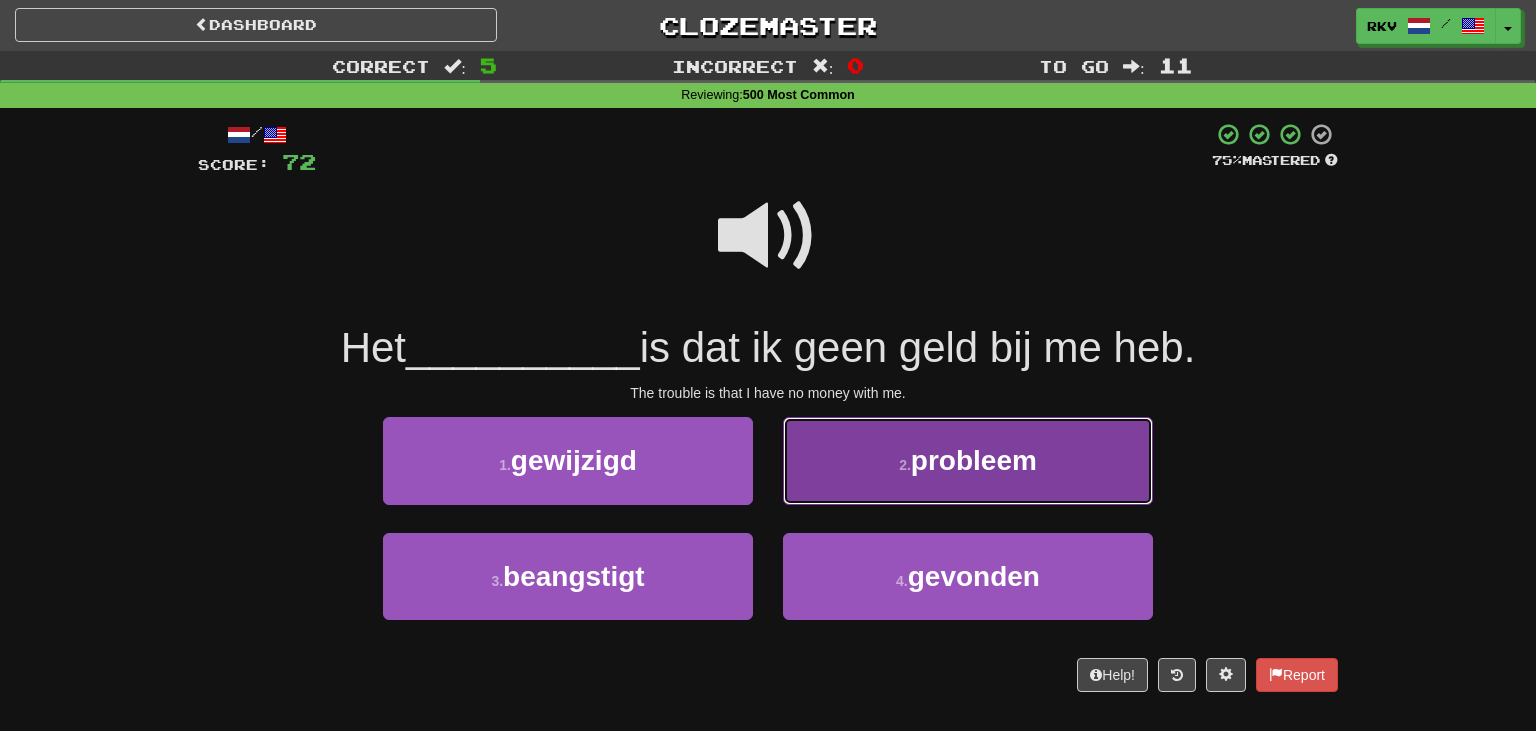 click on "probleem" at bounding box center (974, 460) 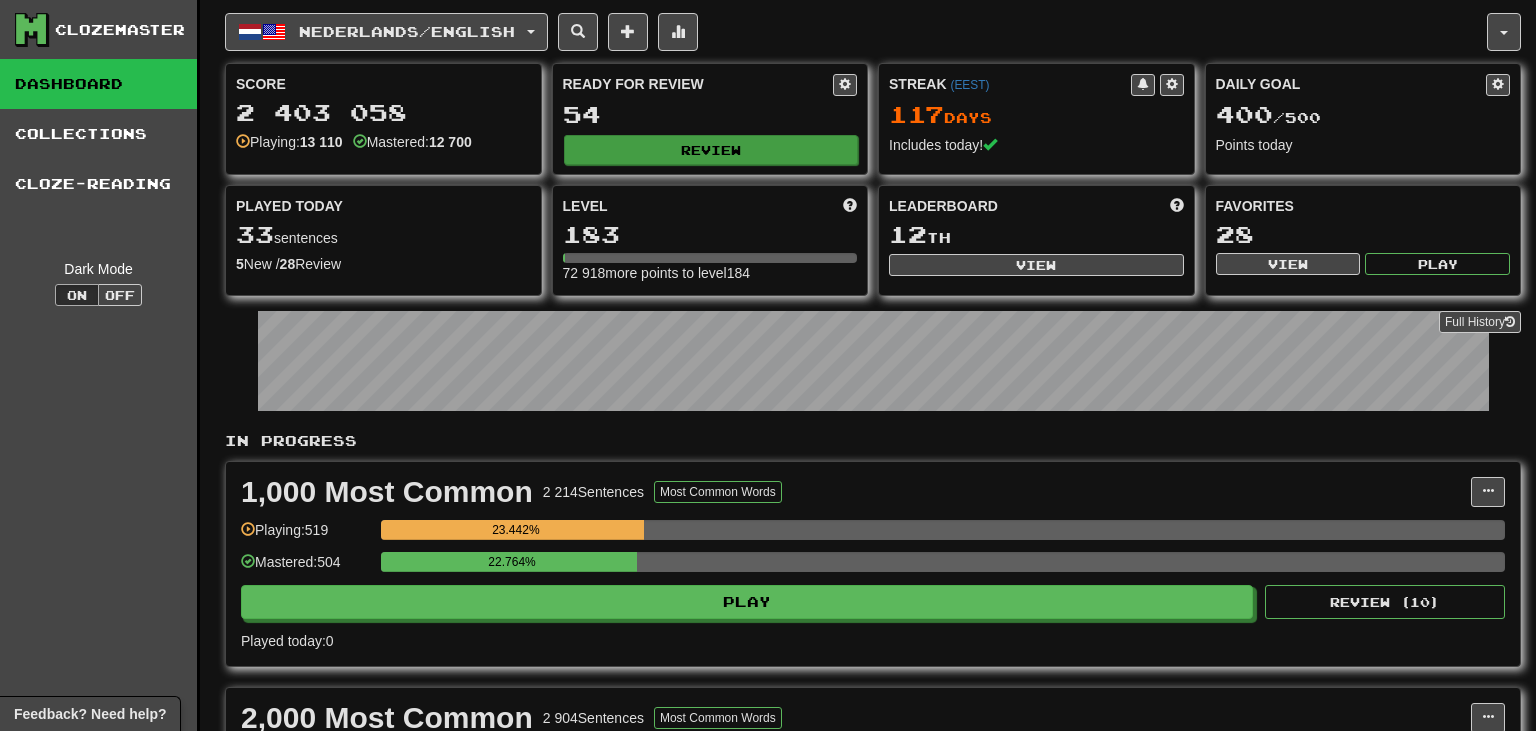 scroll, scrollTop: 0, scrollLeft: 0, axis: both 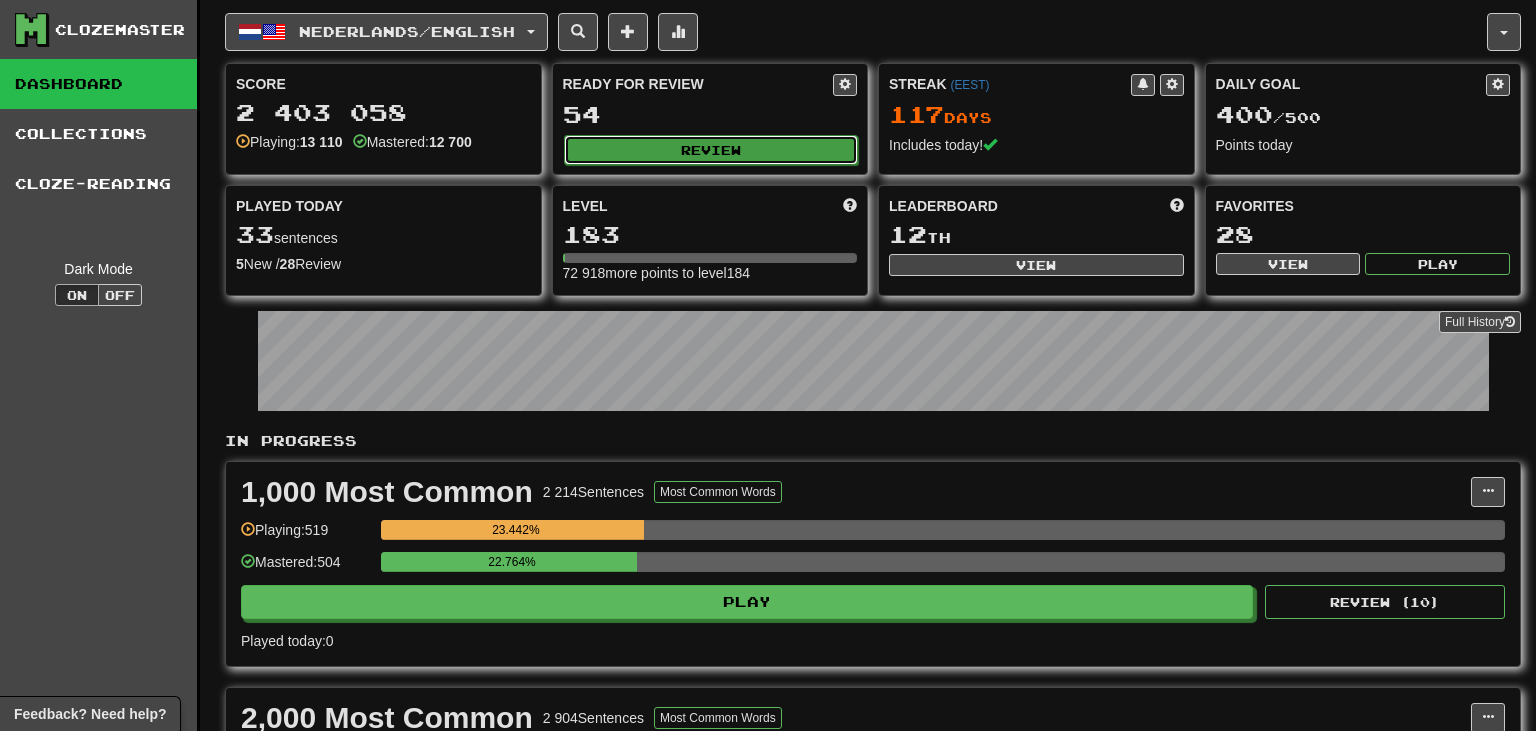 click on "Review" at bounding box center (711, 150) 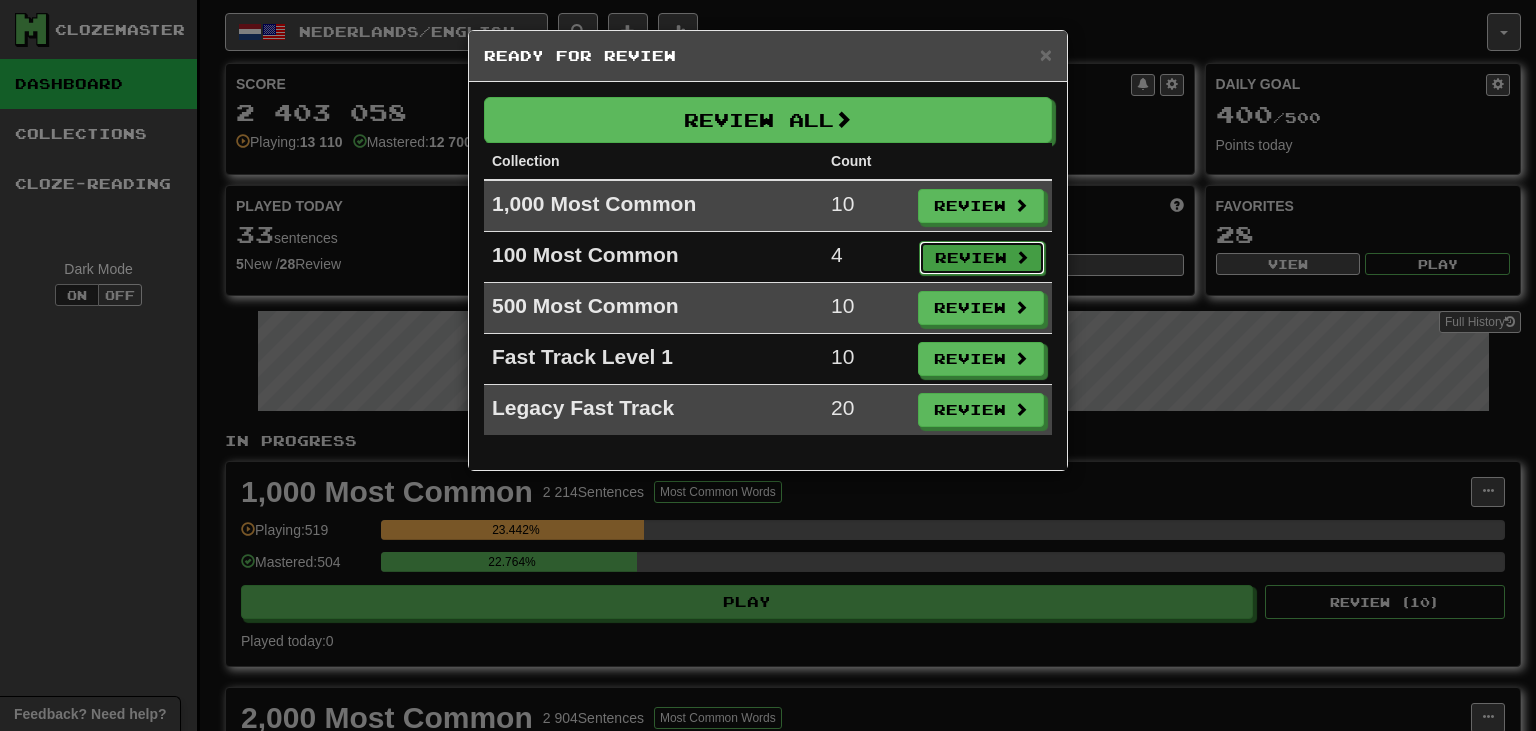 click on "Review" at bounding box center (982, 258) 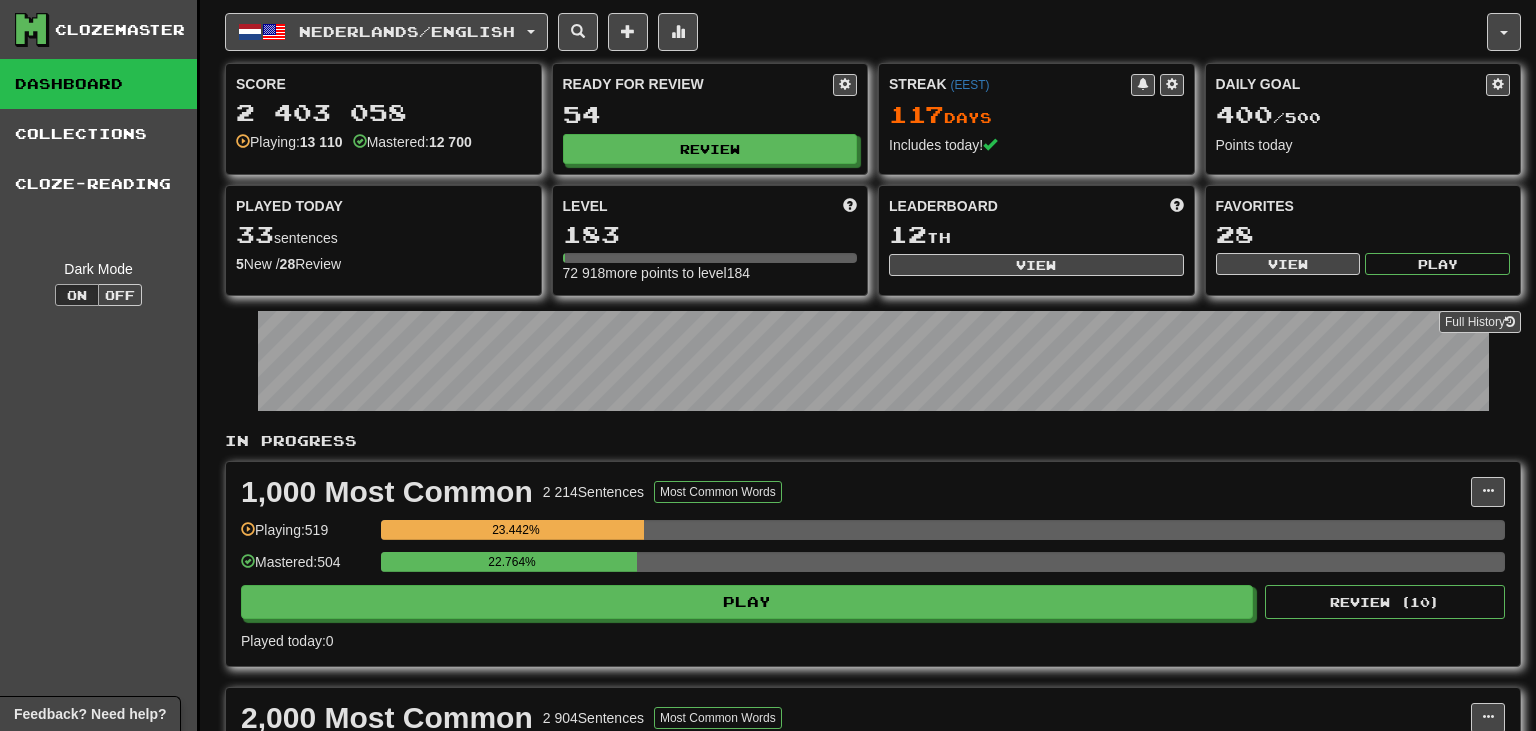 select on "**" 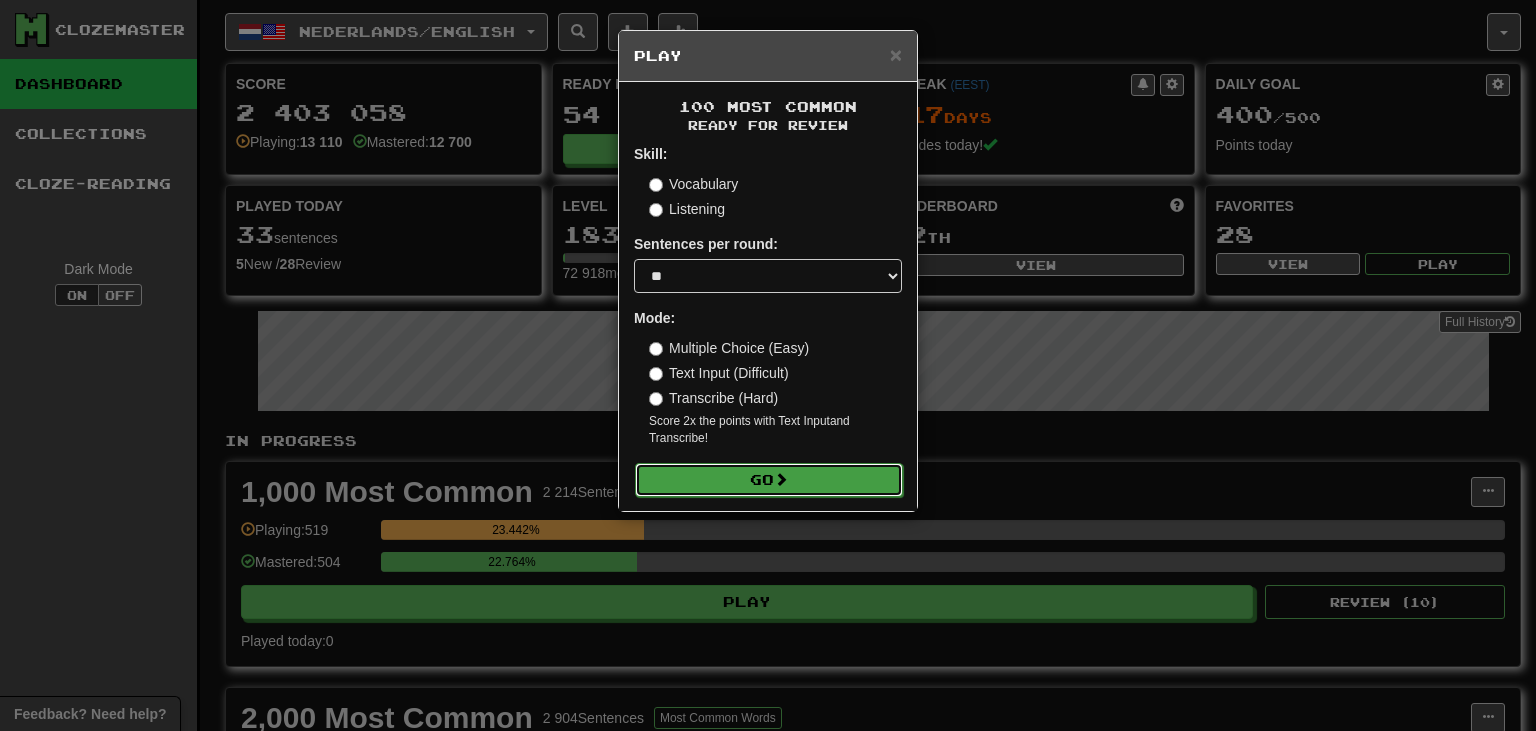 click on "Go" at bounding box center [769, 480] 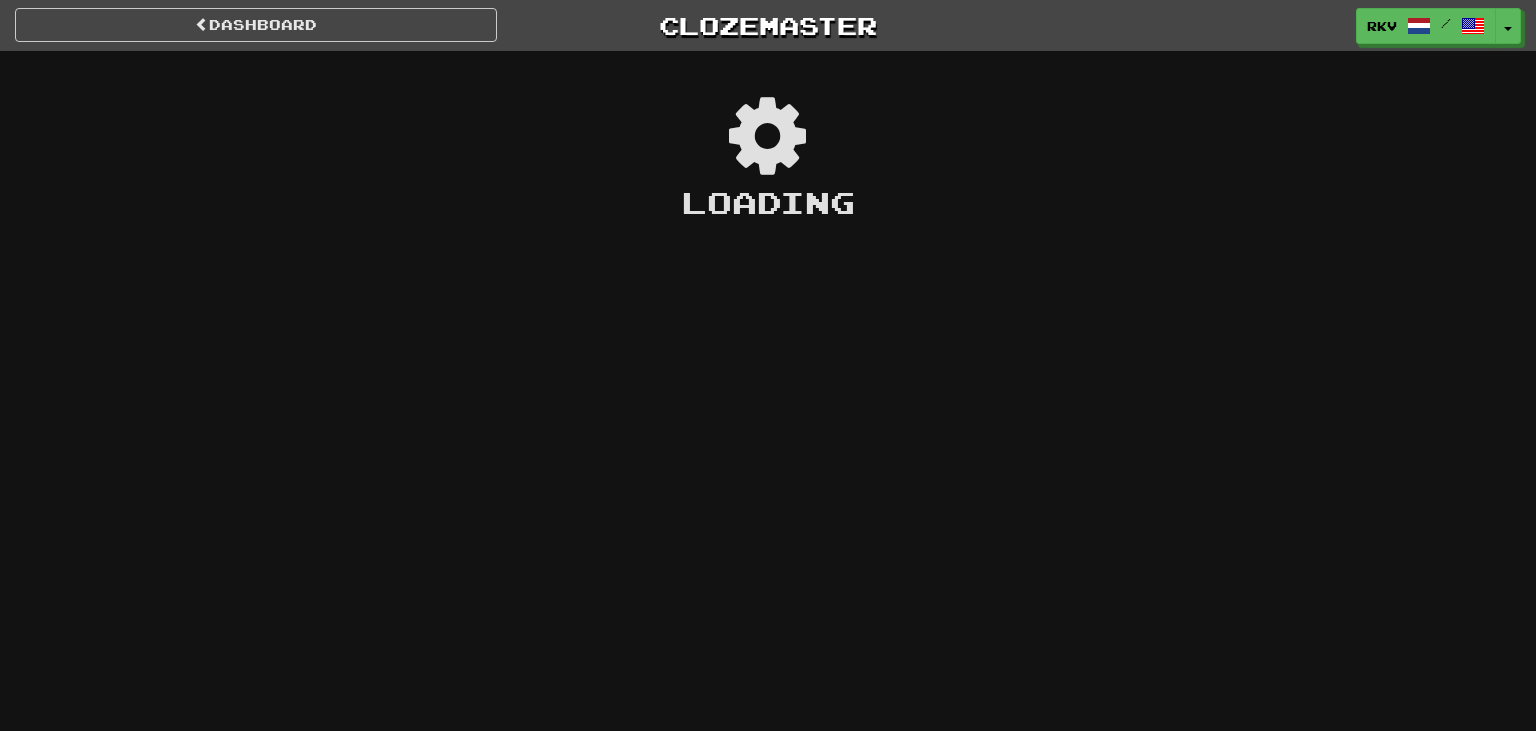 scroll, scrollTop: 0, scrollLeft: 0, axis: both 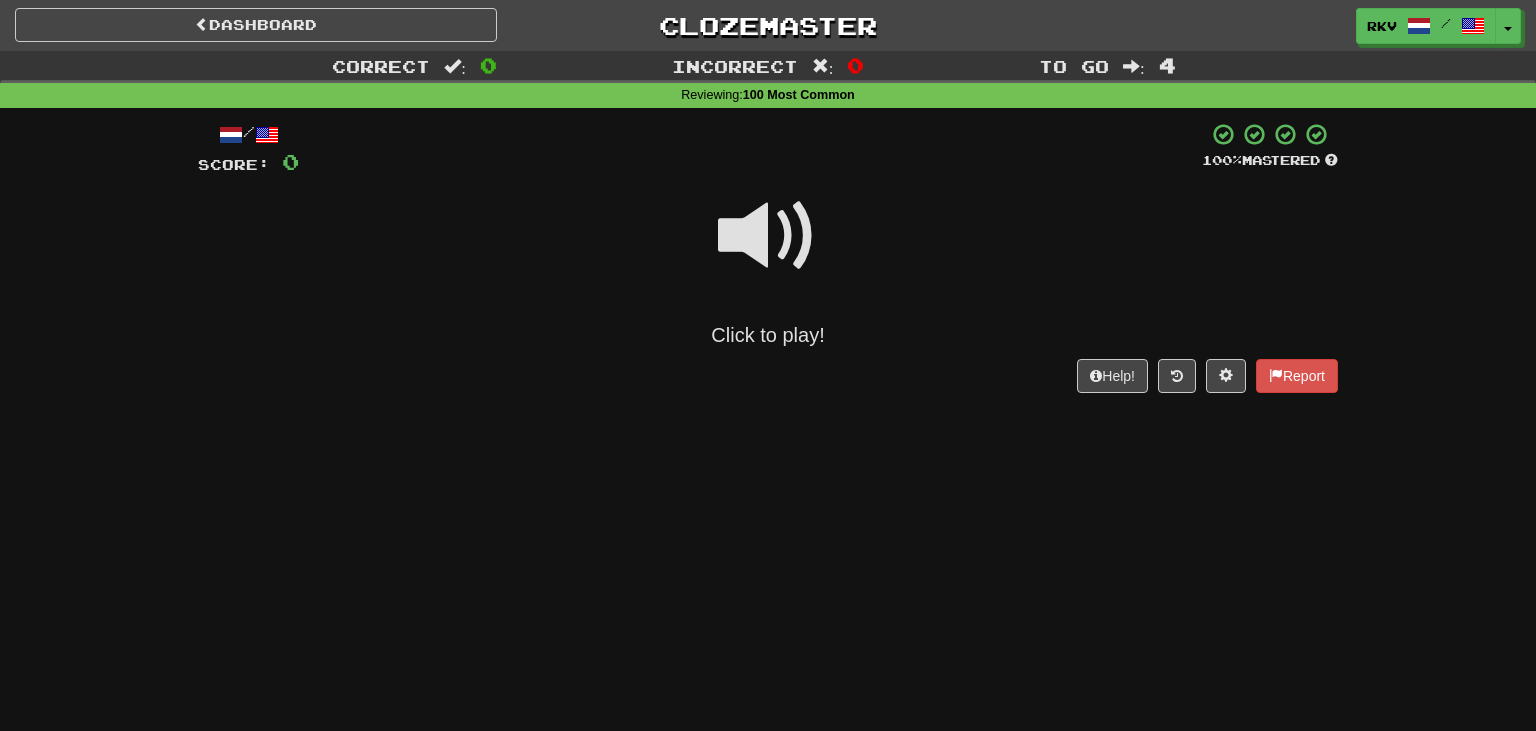 click at bounding box center [768, 236] 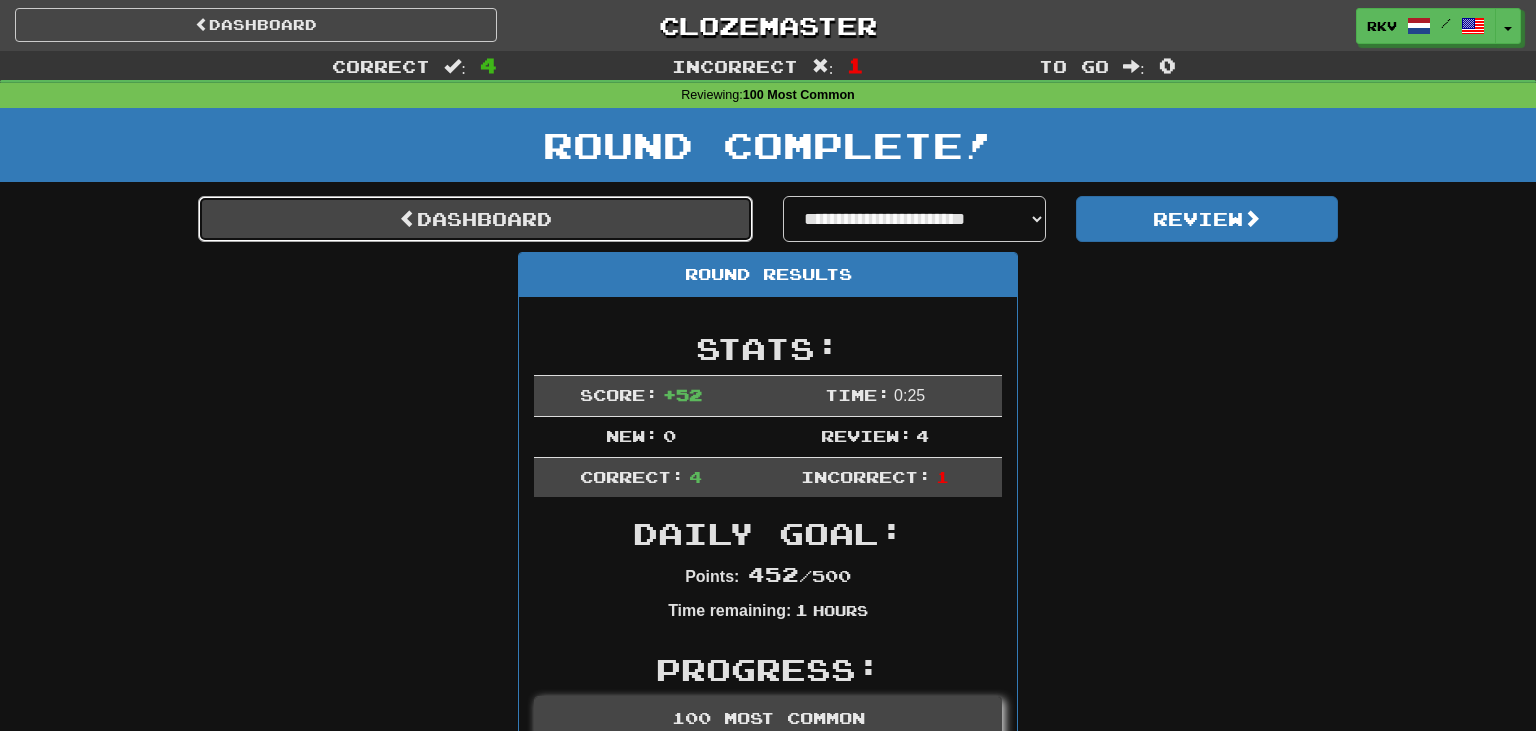 click on "Dashboard" at bounding box center (475, 219) 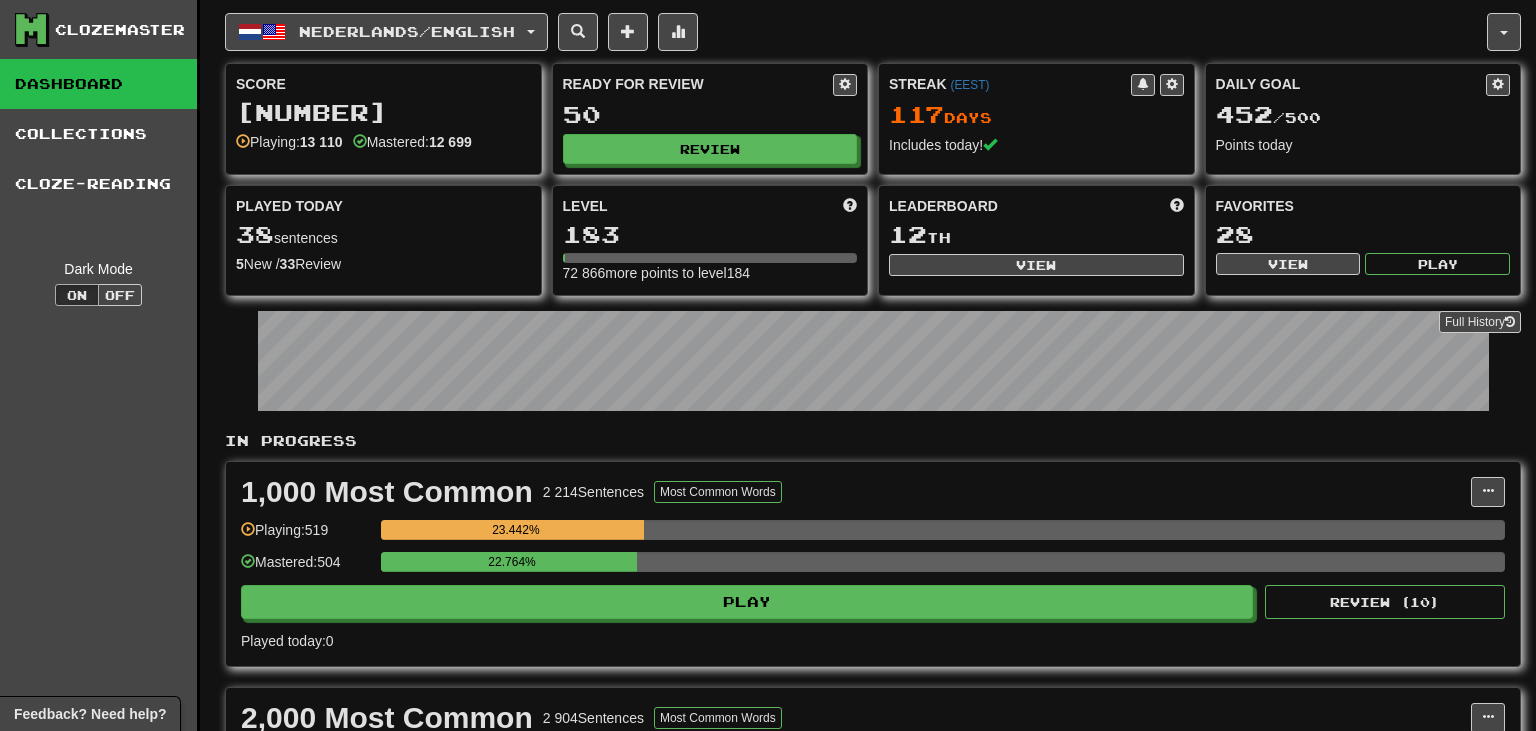 scroll, scrollTop: 0, scrollLeft: 0, axis: both 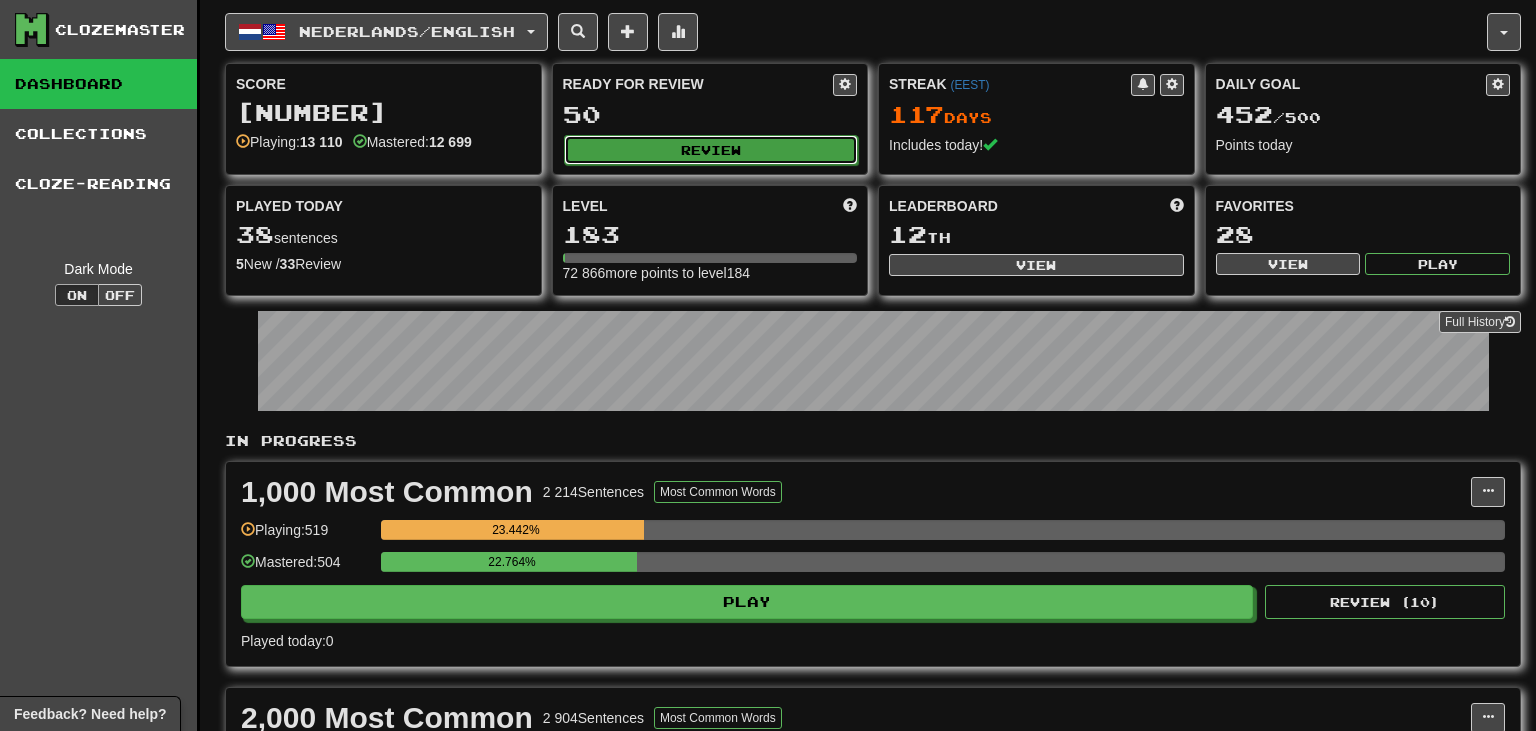 click on "Review" at bounding box center [711, 150] 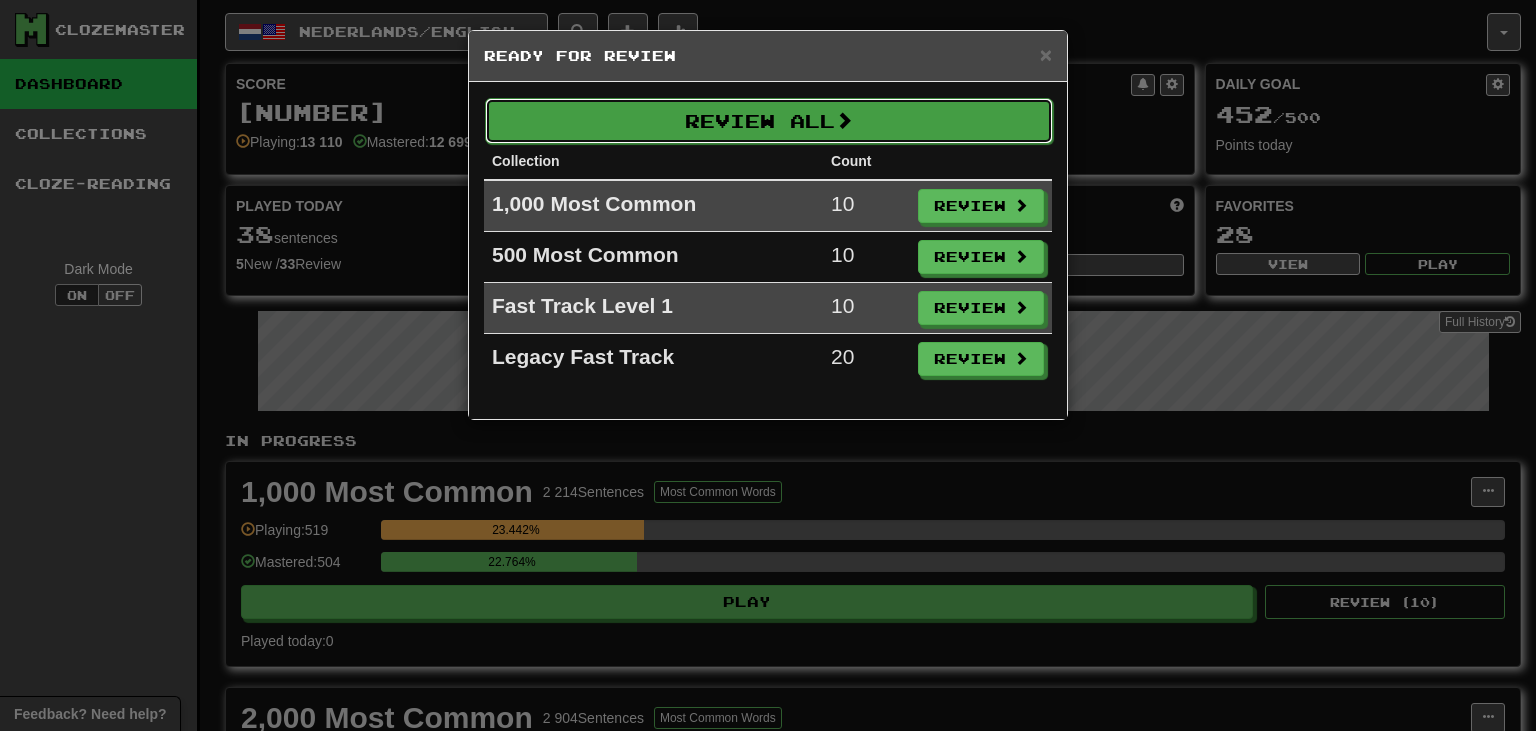 click on "Review All" at bounding box center [769, 121] 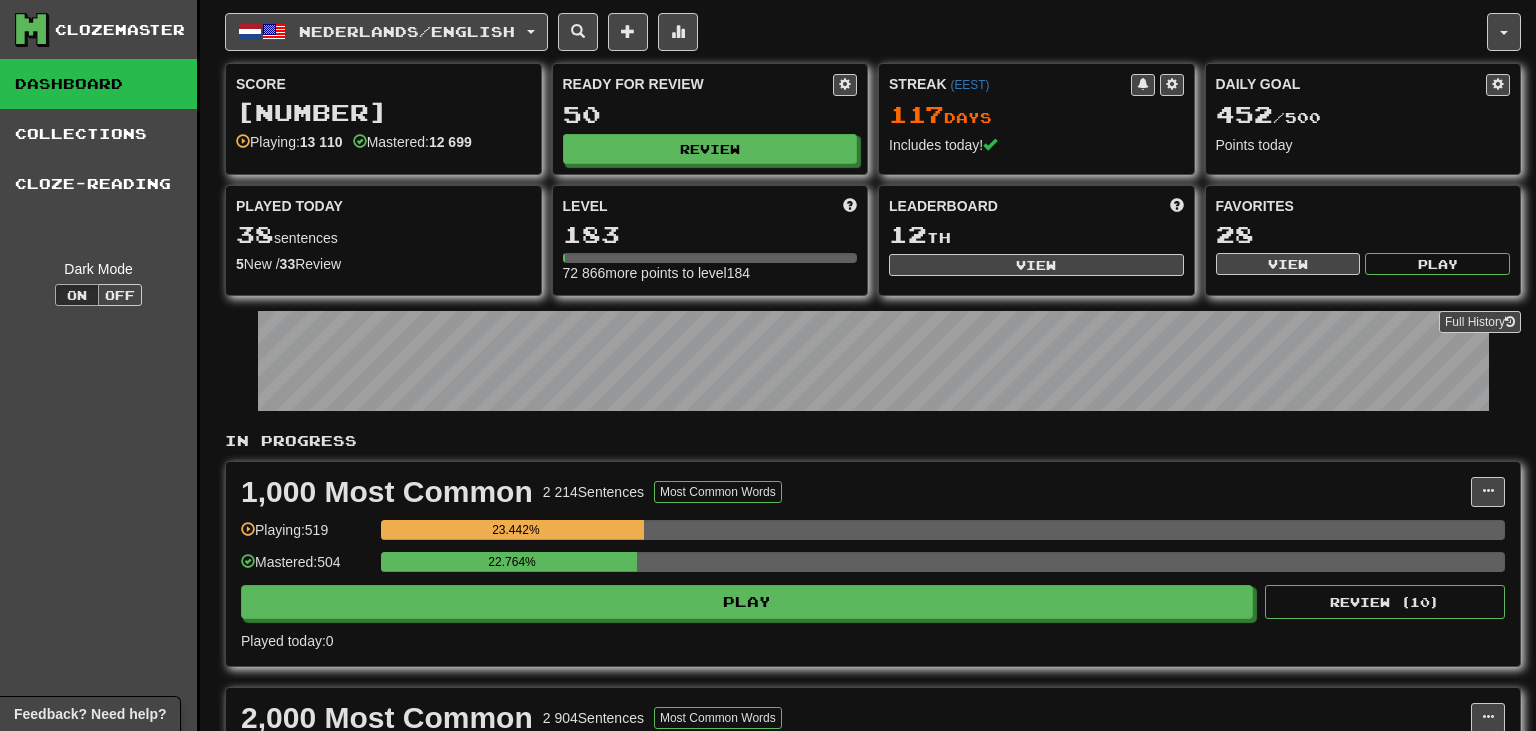 select on "**" 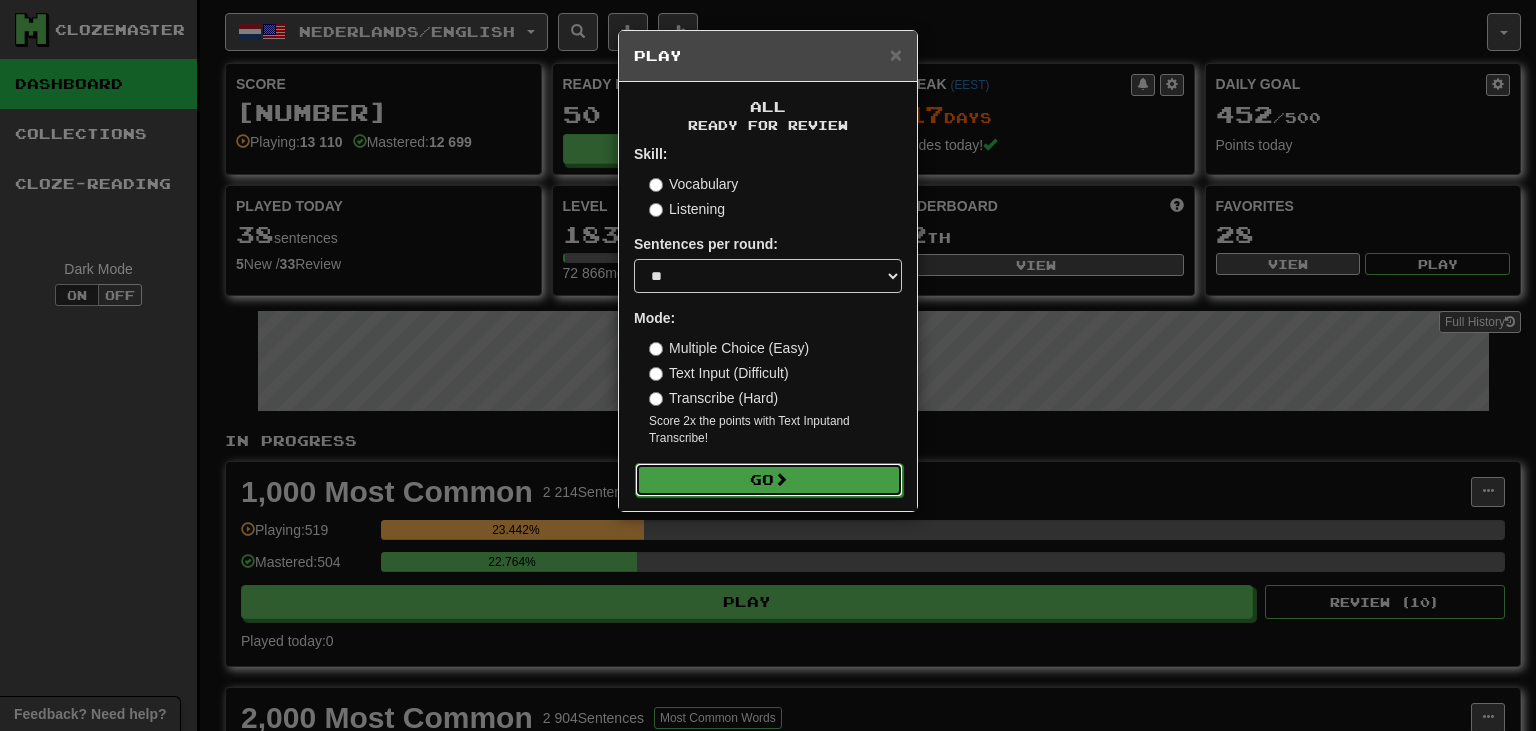 click on "Go" at bounding box center [769, 480] 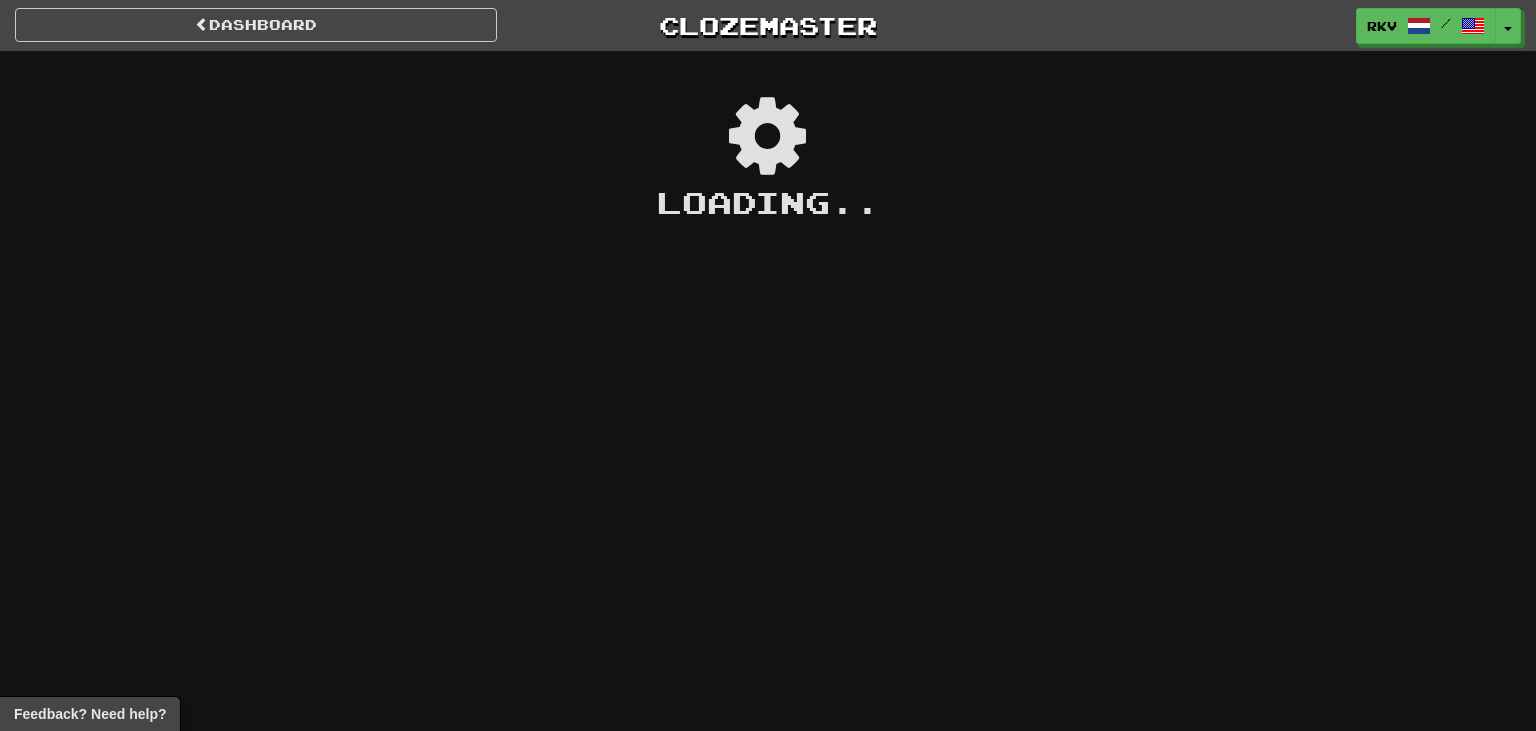 scroll, scrollTop: 0, scrollLeft: 0, axis: both 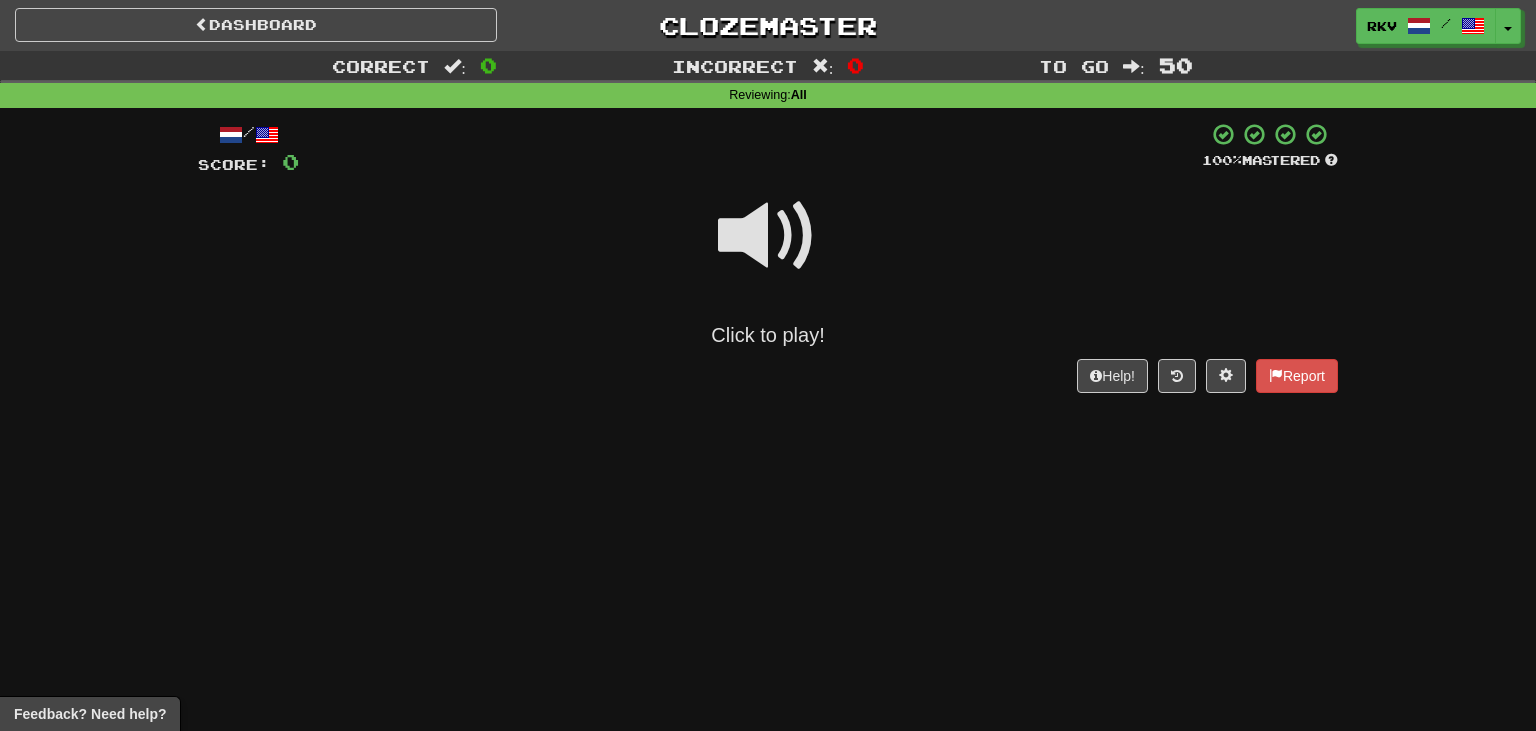 click at bounding box center (768, 236) 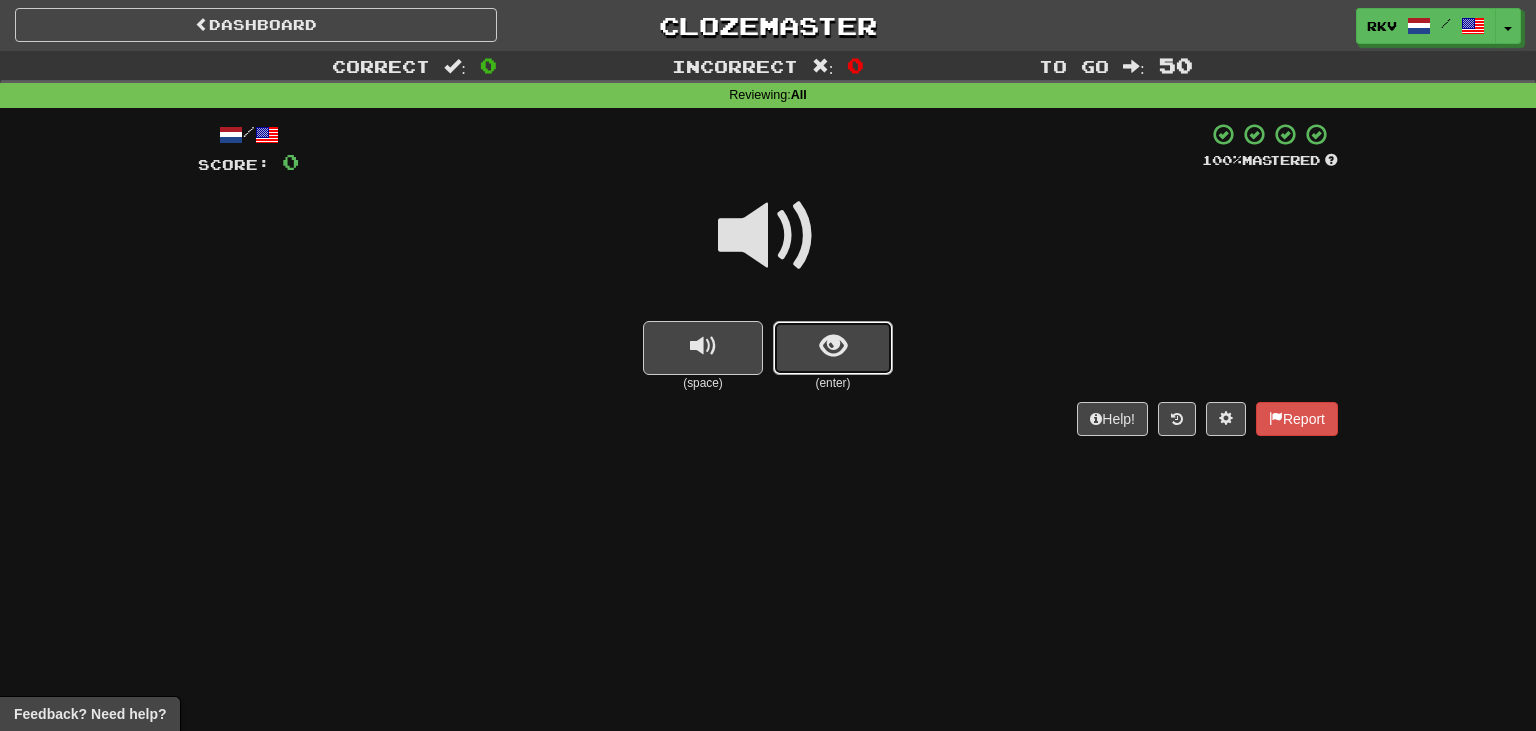click at bounding box center (833, 346) 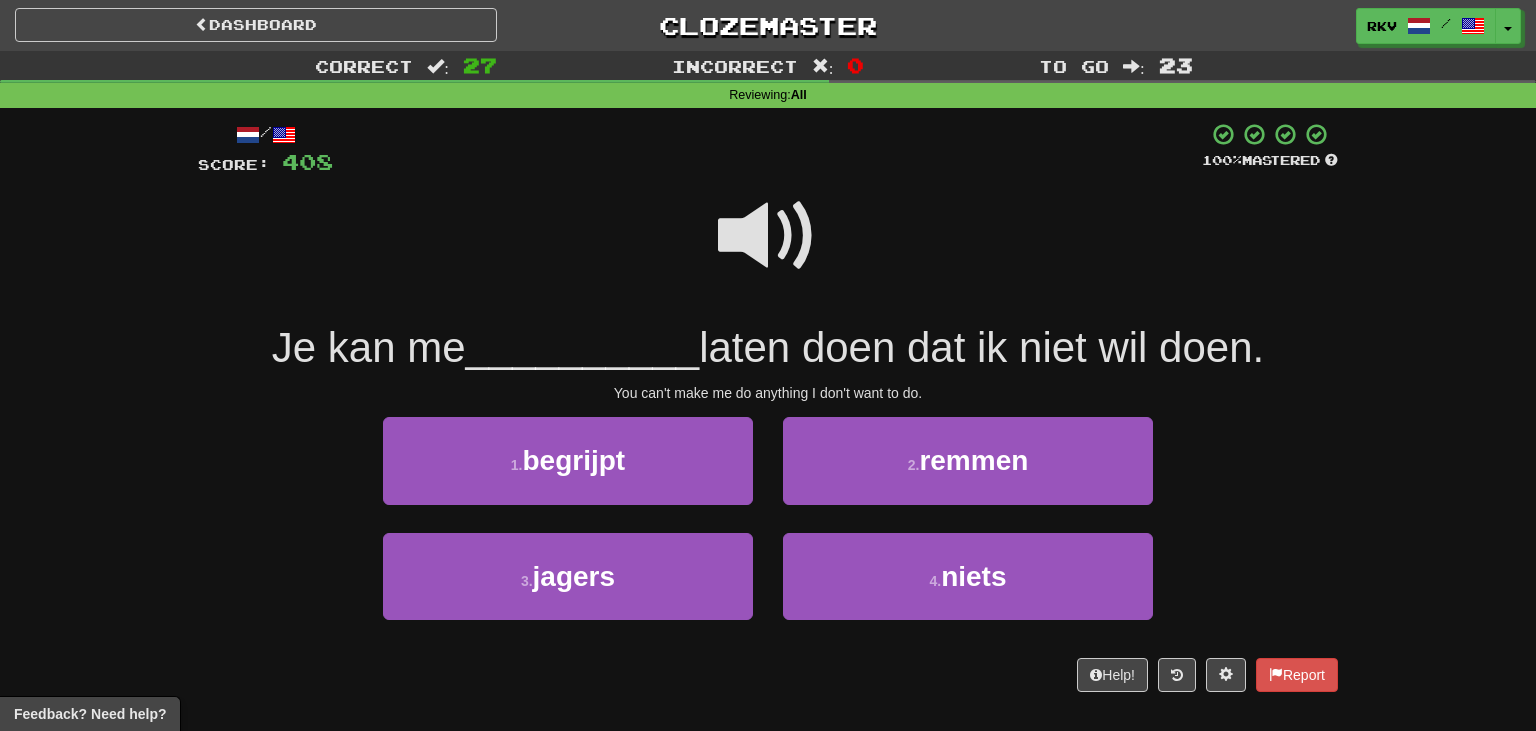 click at bounding box center [768, 236] 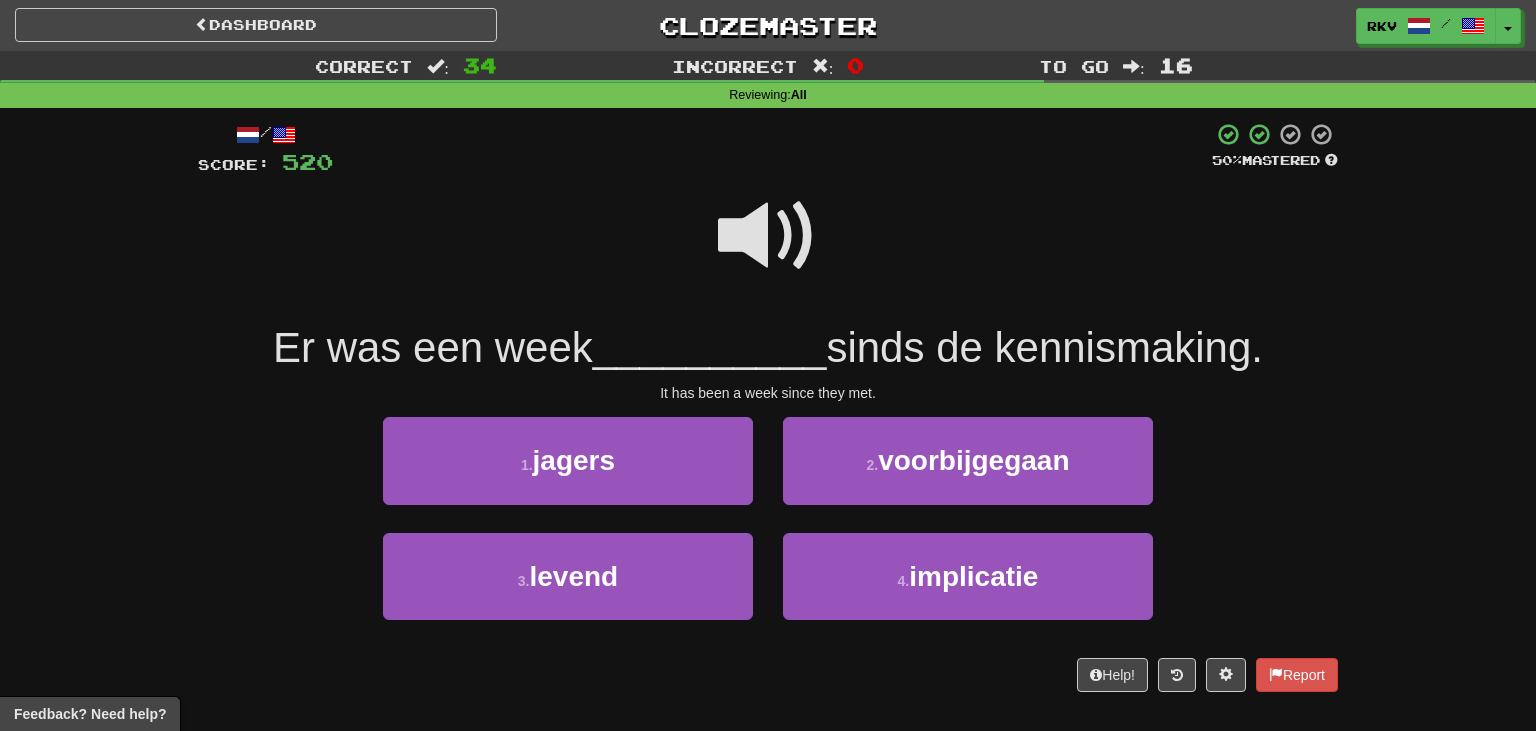 click at bounding box center [768, 236] 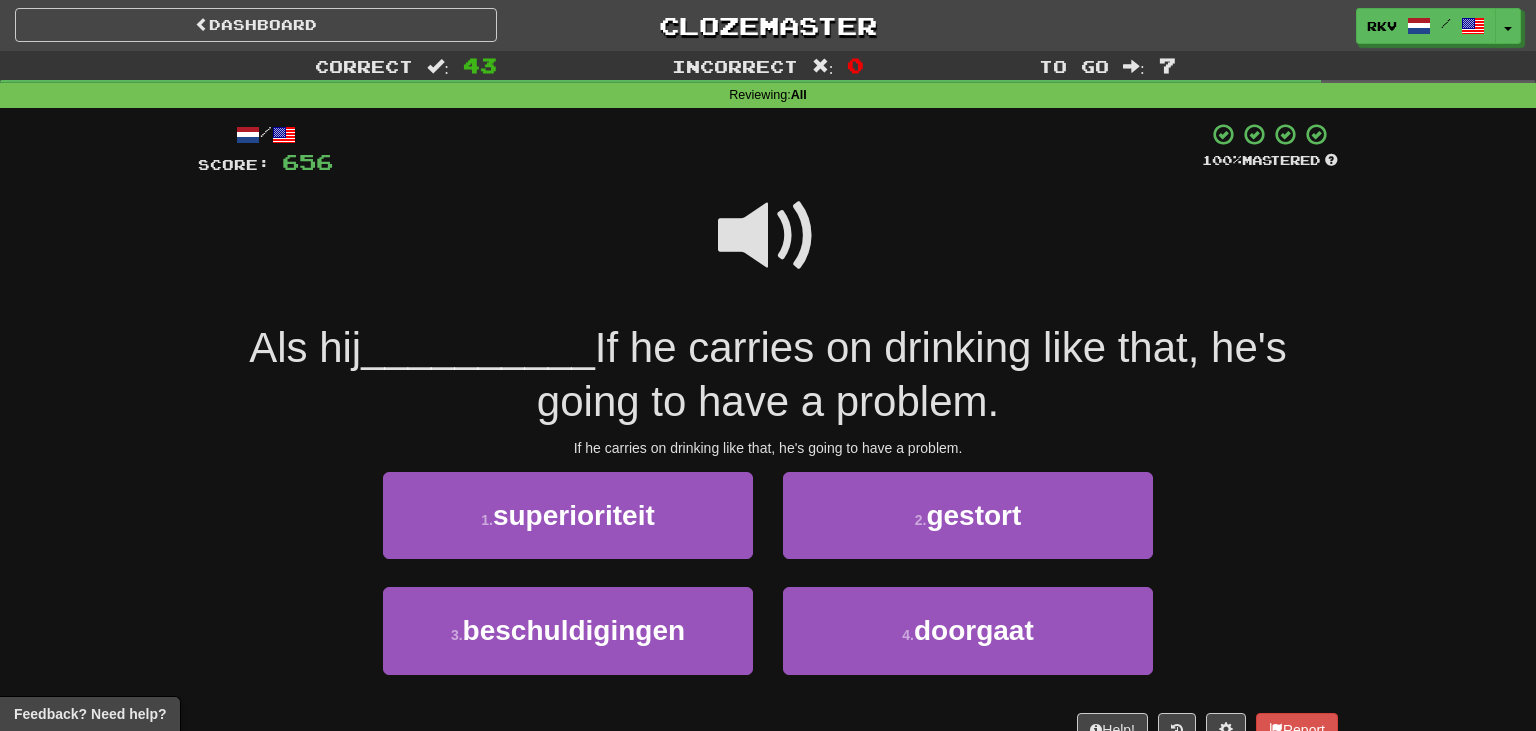 click at bounding box center (768, 236) 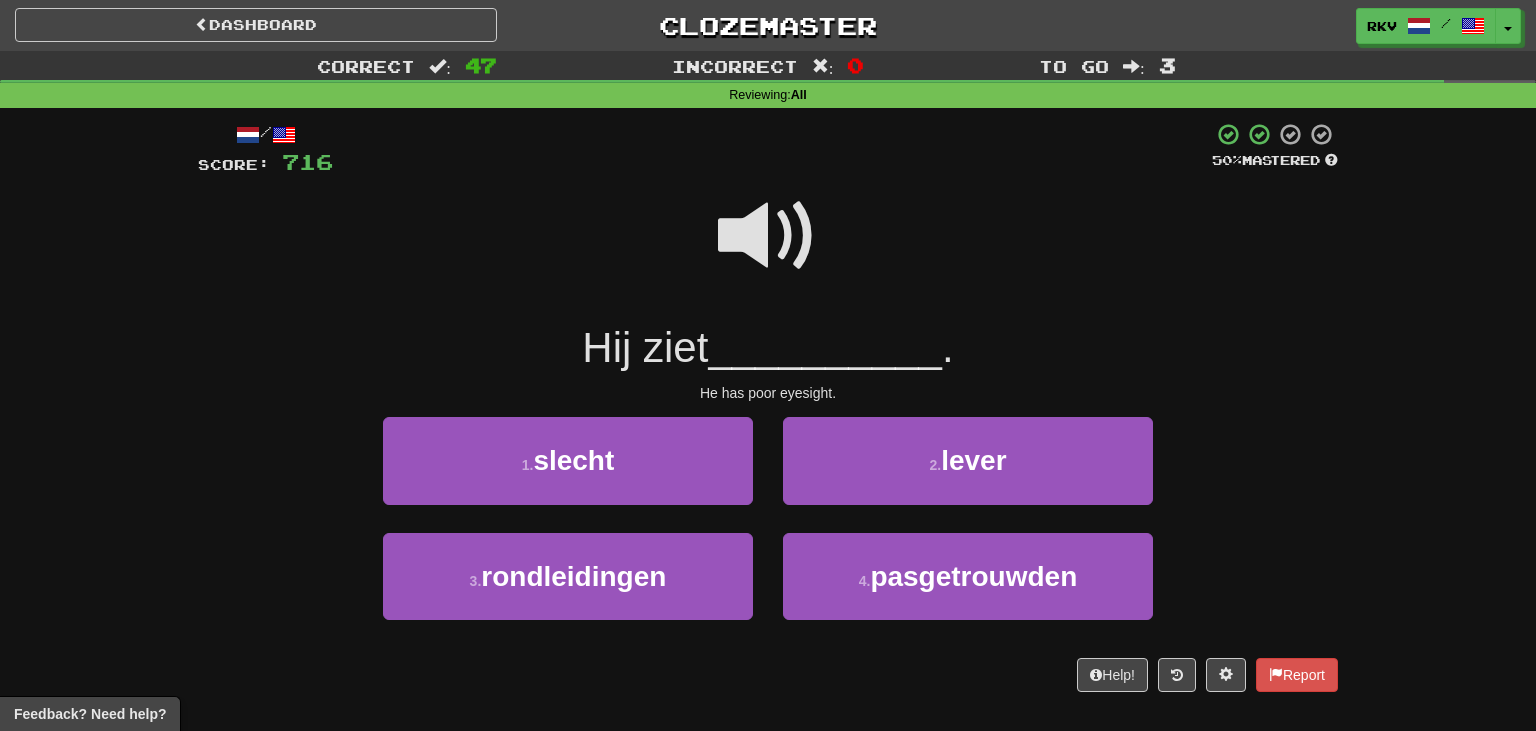 click at bounding box center (768, 236) 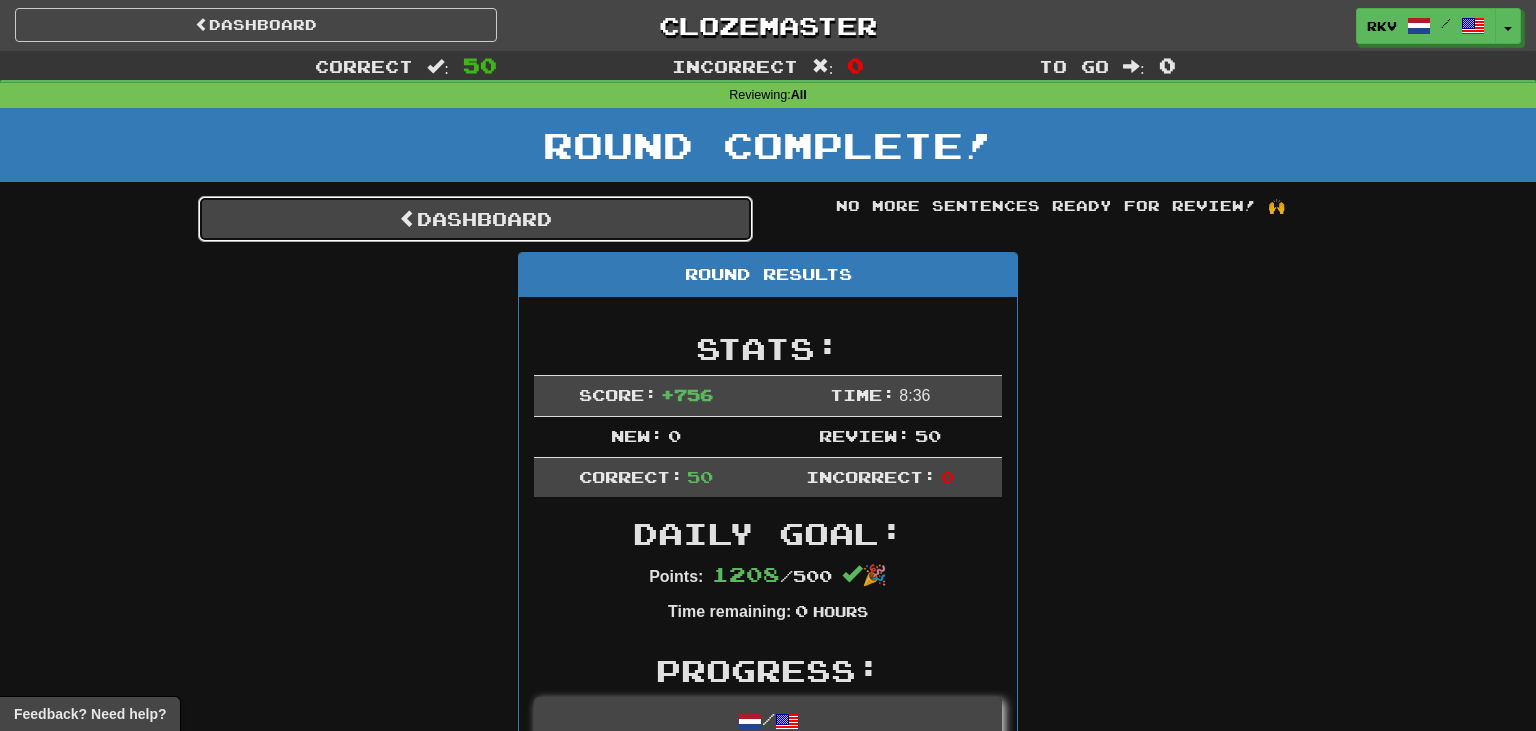 click on "Dashboard" at bounding box center [475, 219] 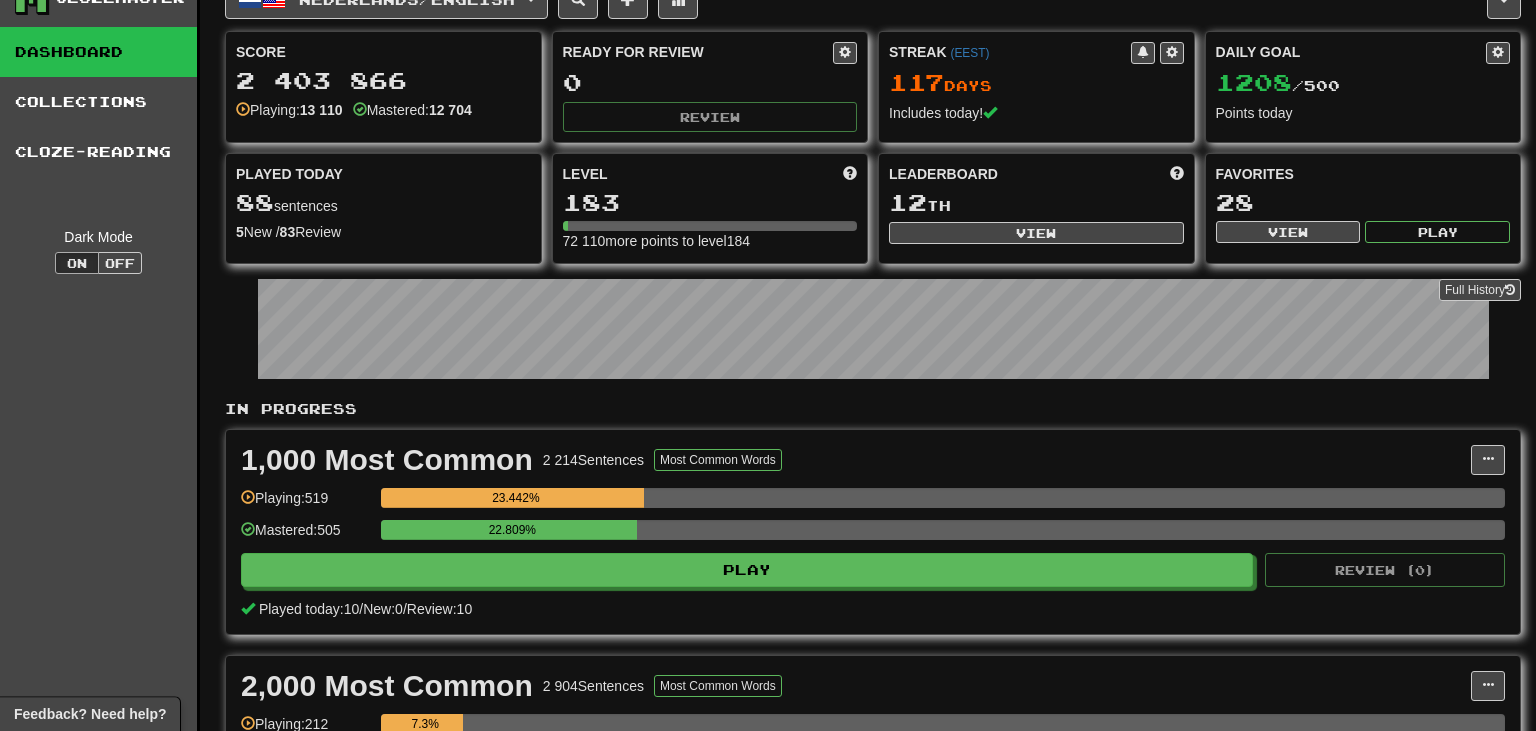 scroll, scrollTop: 0, scrollLeft: 0, axis: both 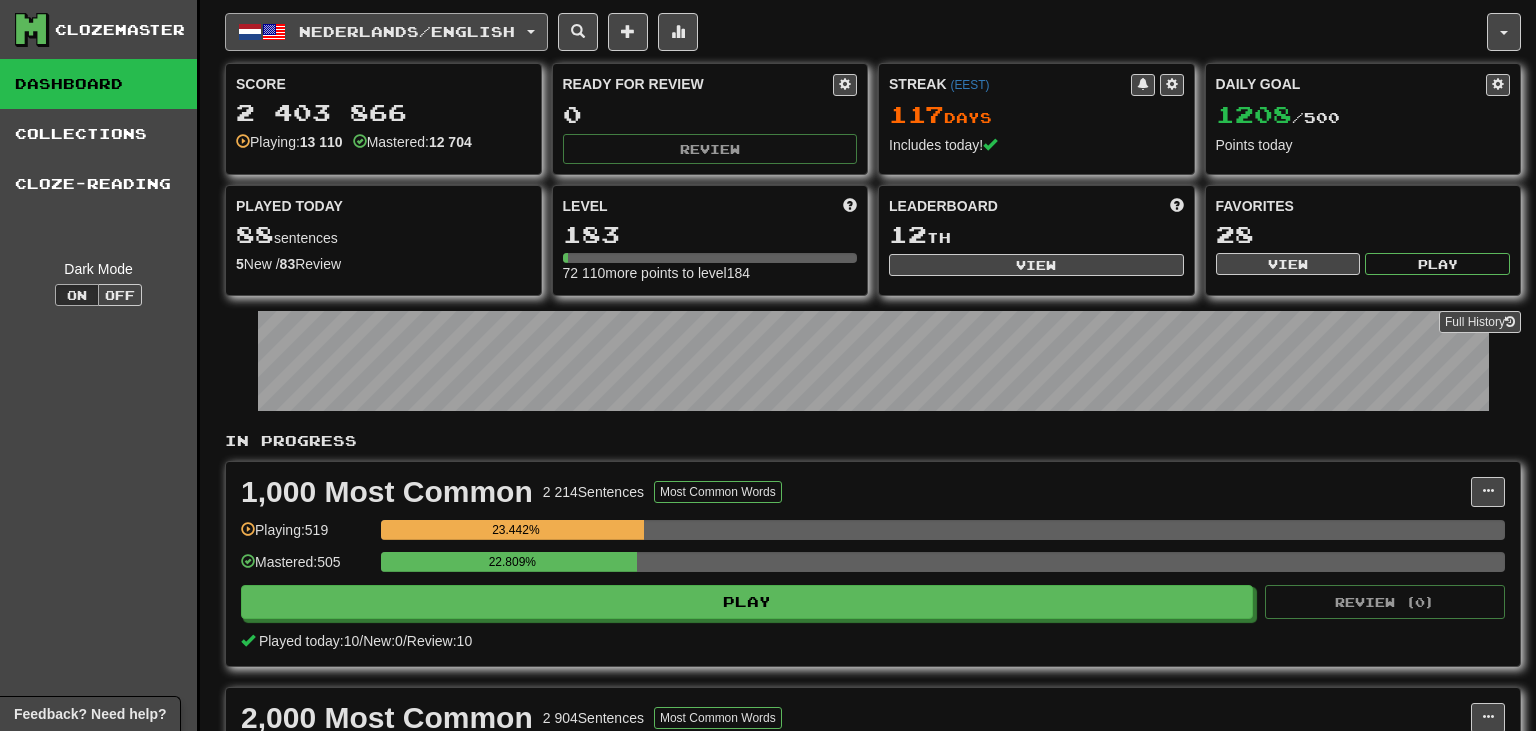 click on "Nederlands  /  English" at bounding box center [386, 32] 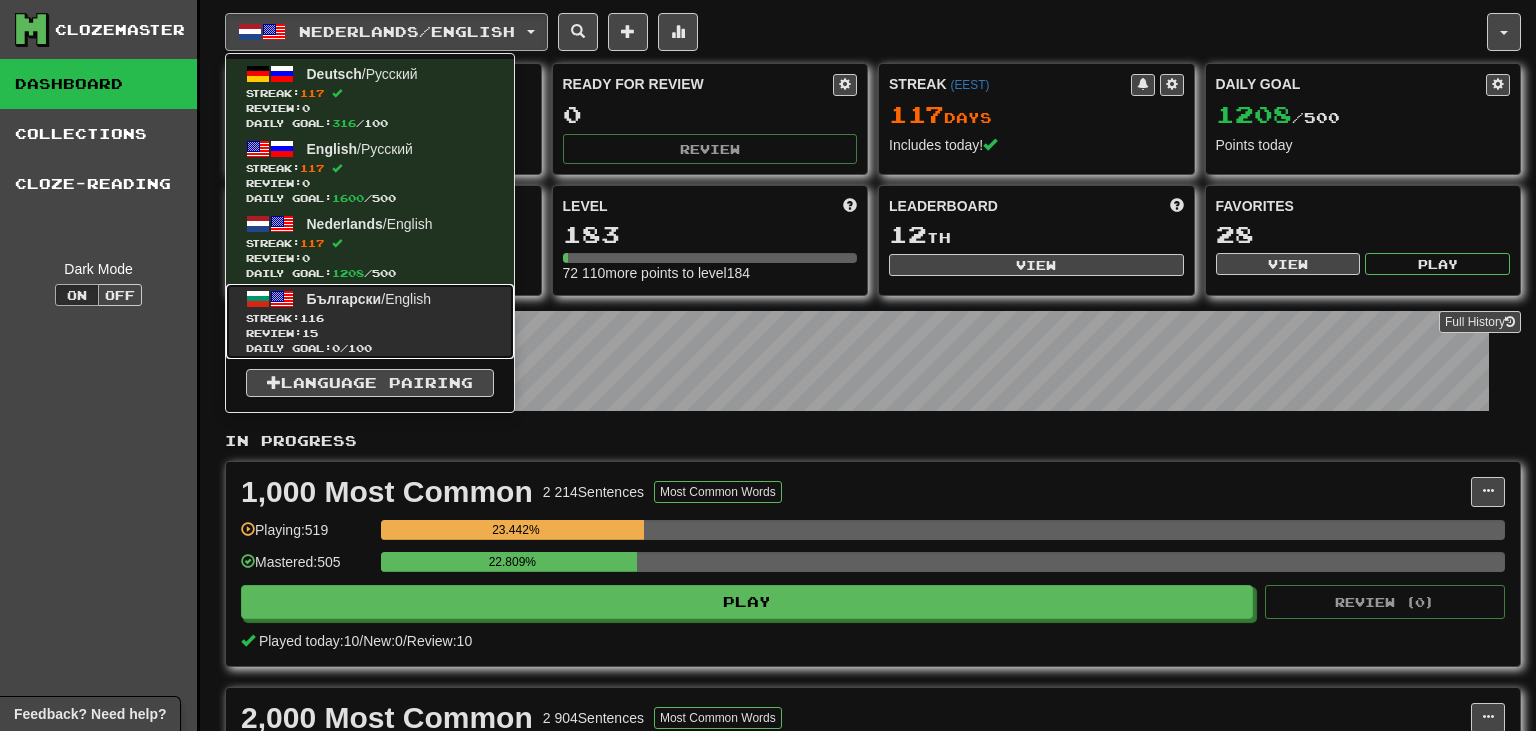 click on "Streak:  116" at bounding box center (370, 318) 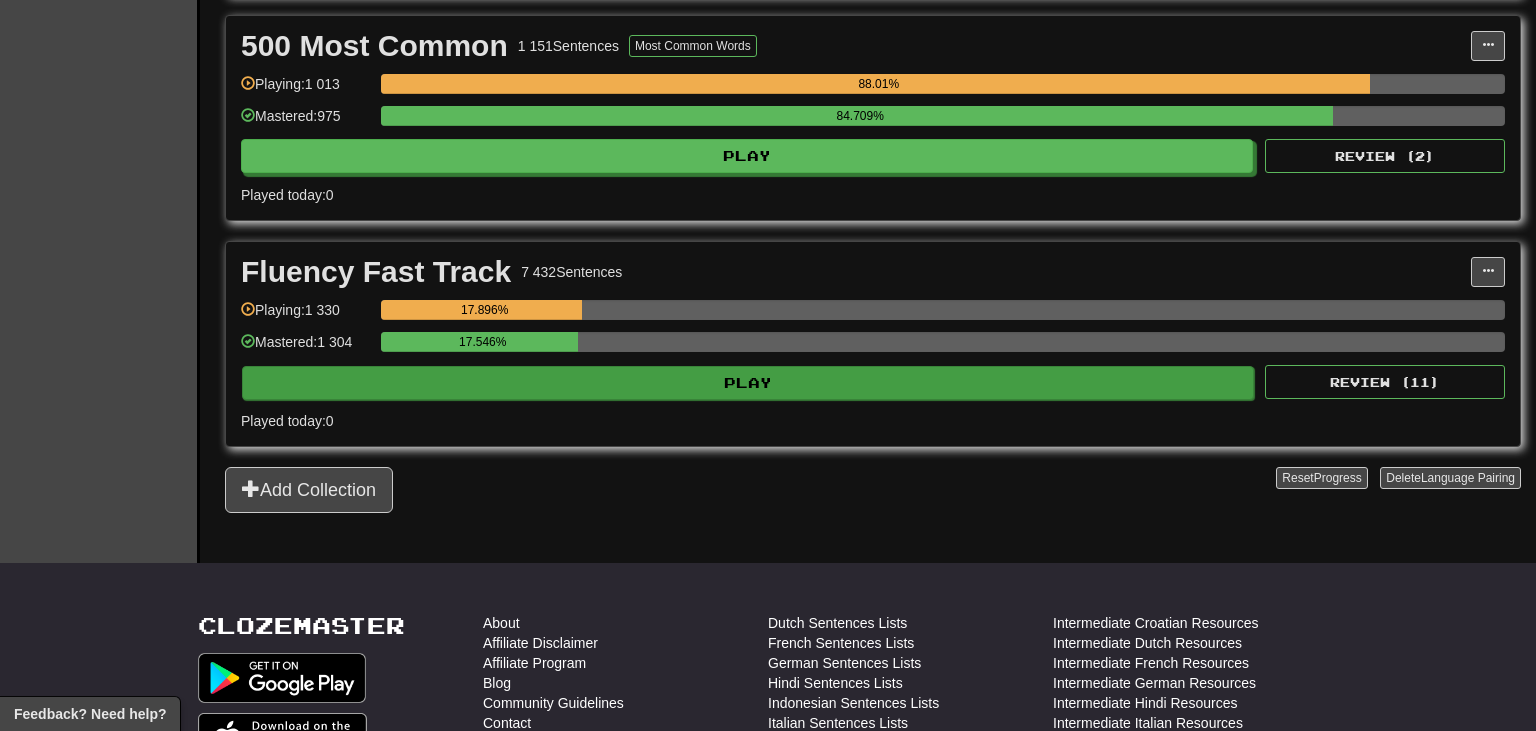 scroll, scrollTop: 1324, scrollLeft: 0, axis: vertical 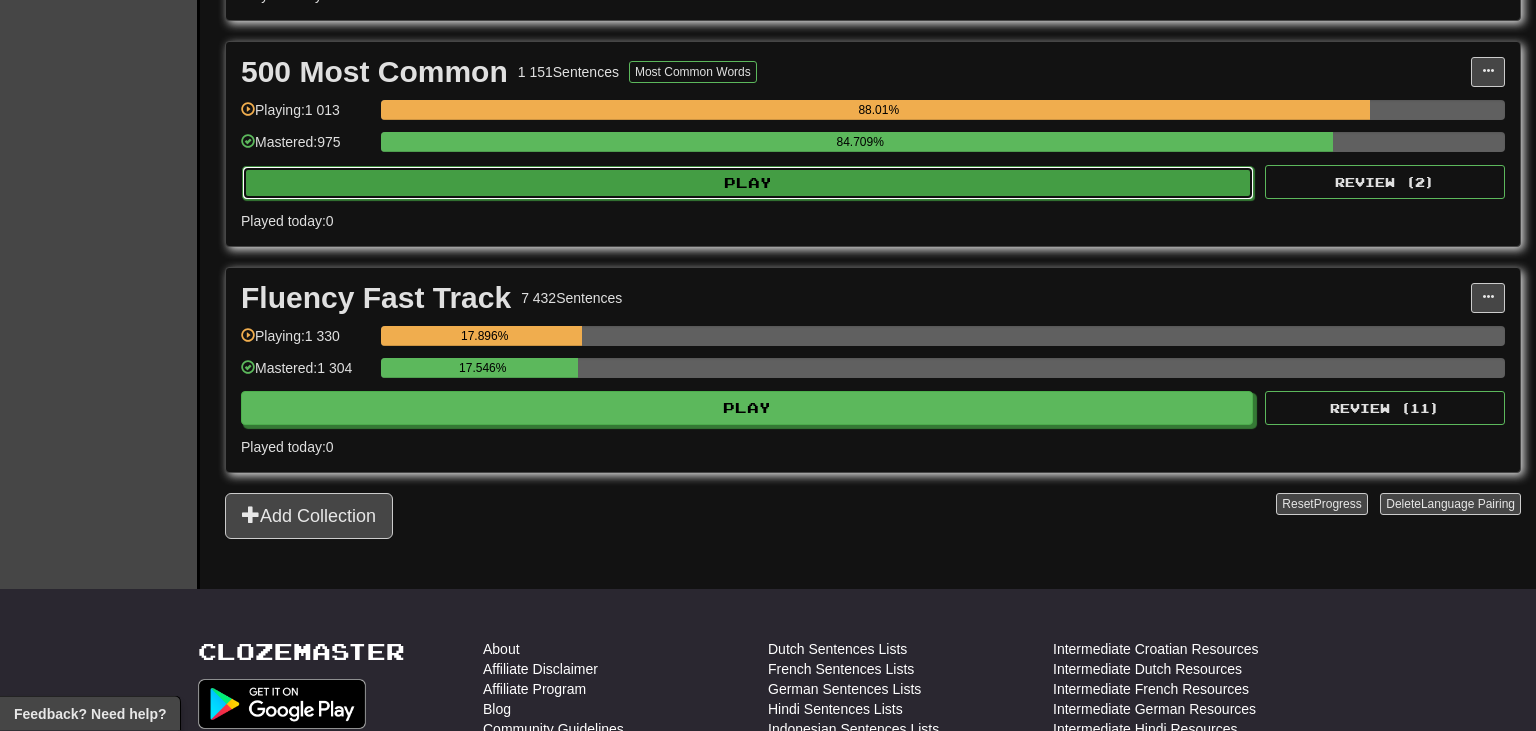 click on "Play" at bounding box center [748, 183] 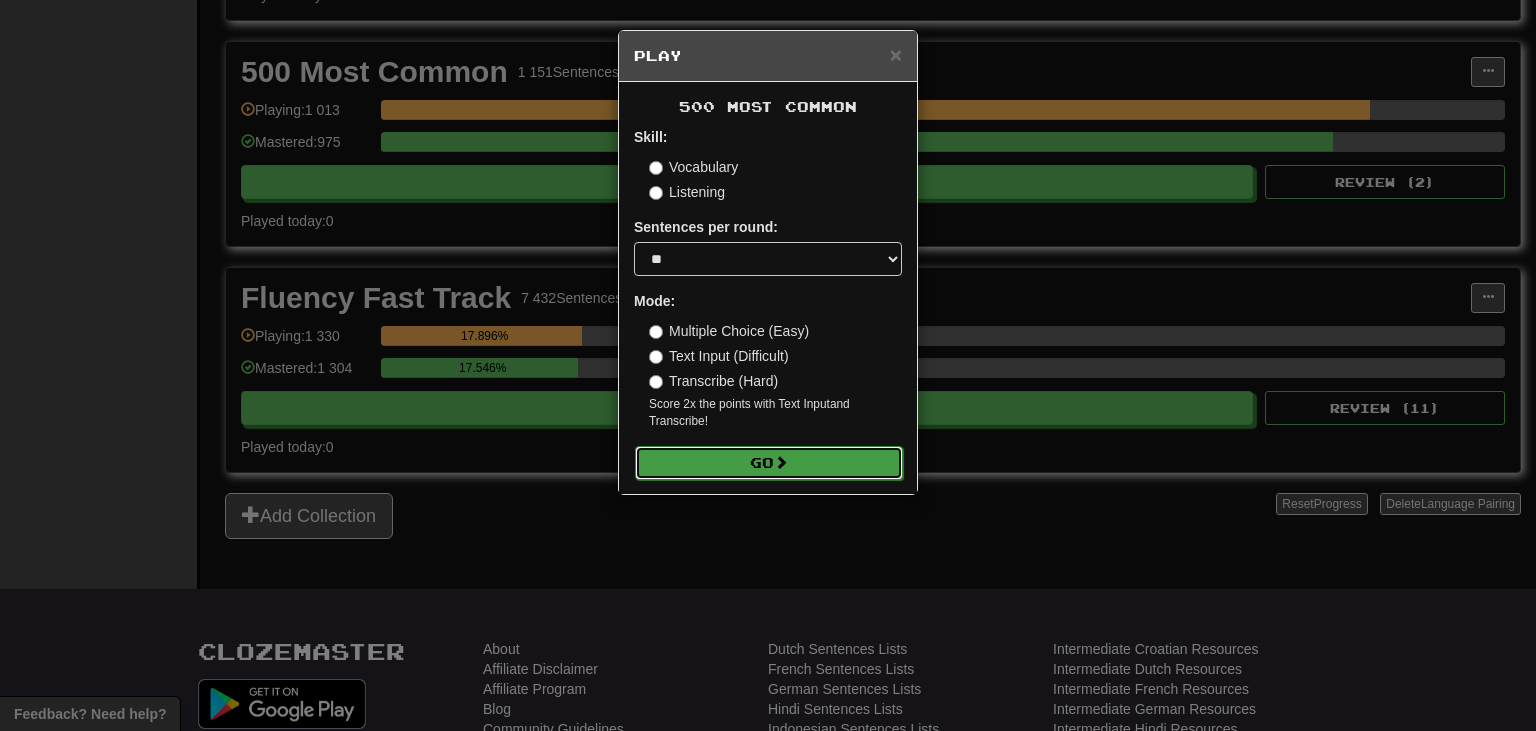 click at bounding box center (781, 462) 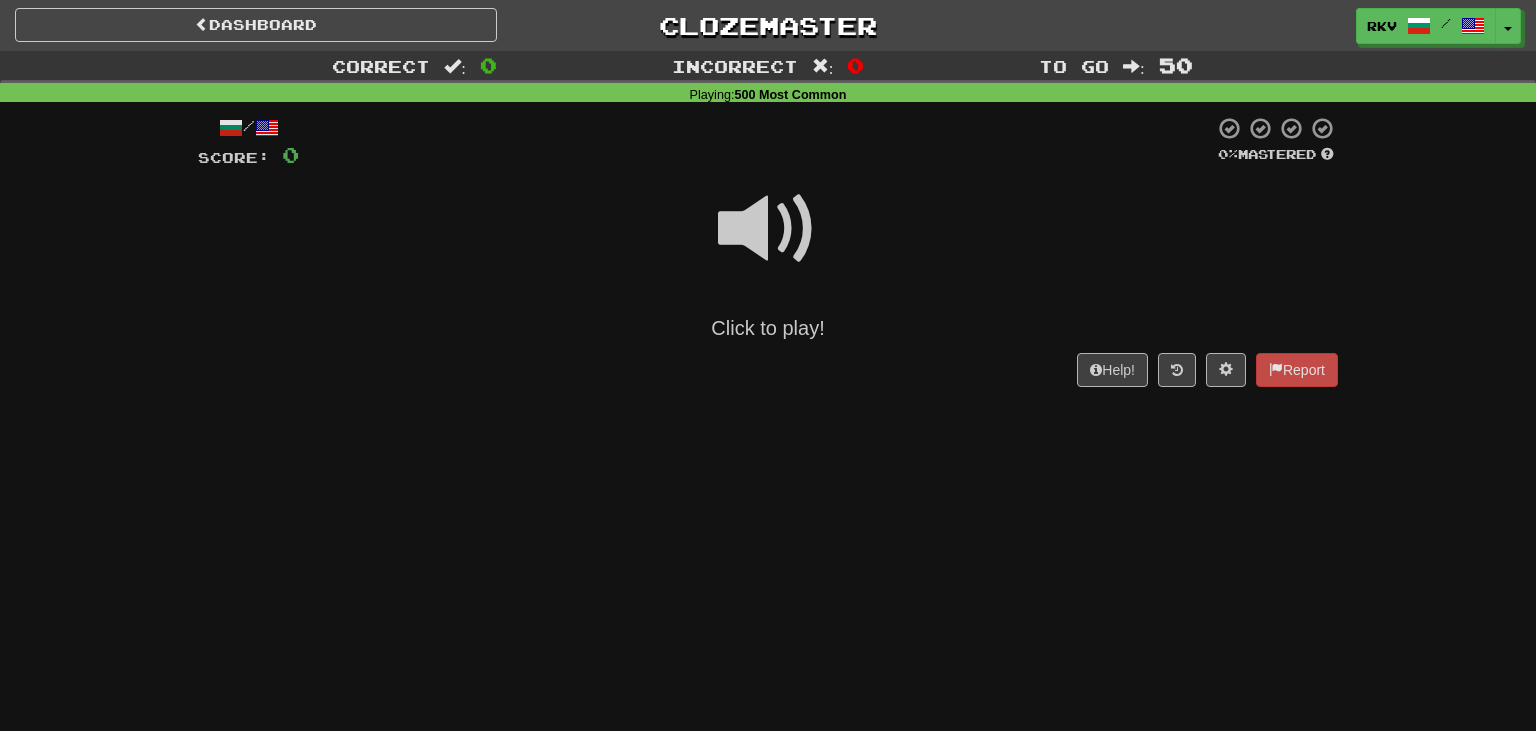 scroll, scrollTop: 0, scrollLeft: 0, axis: both 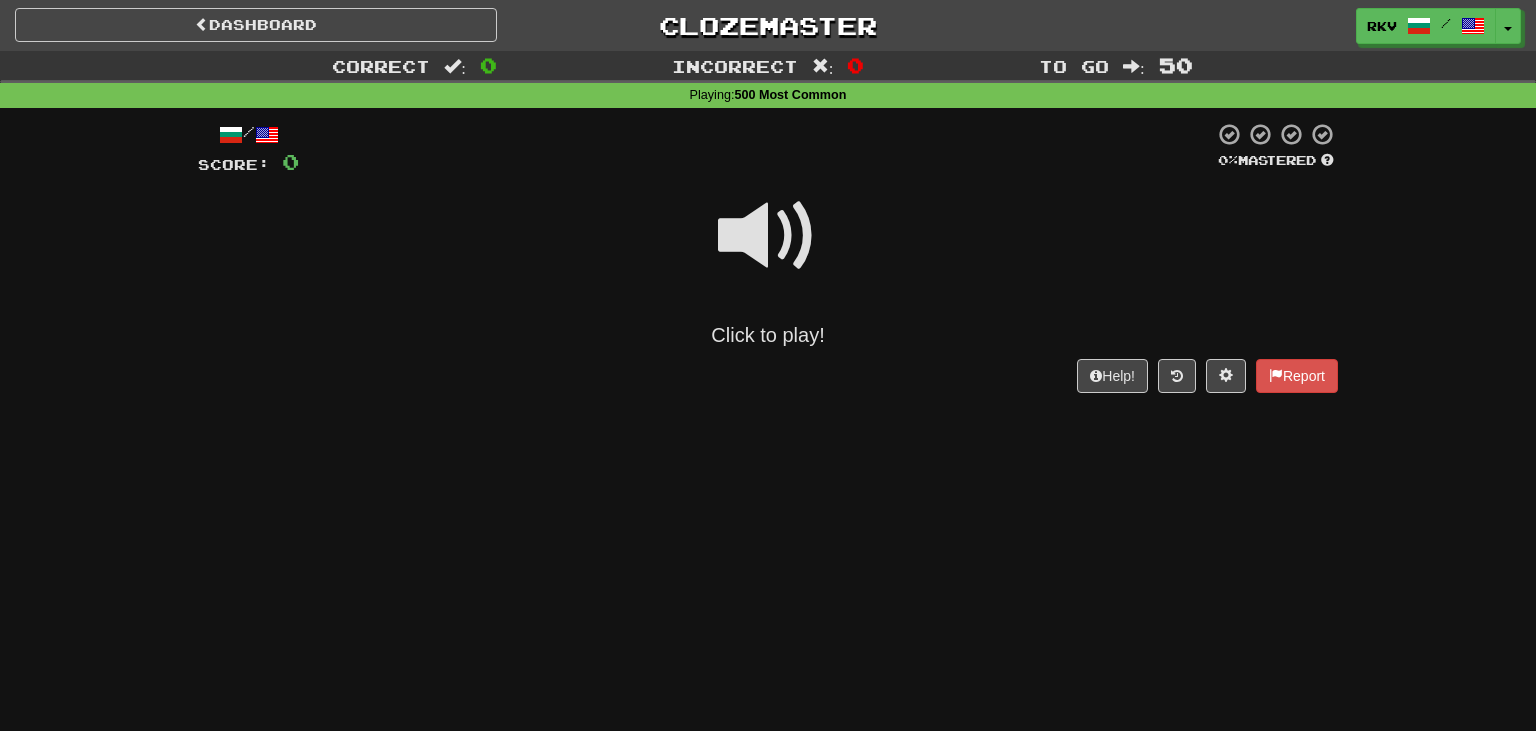 click at bounding box center [768, 236] 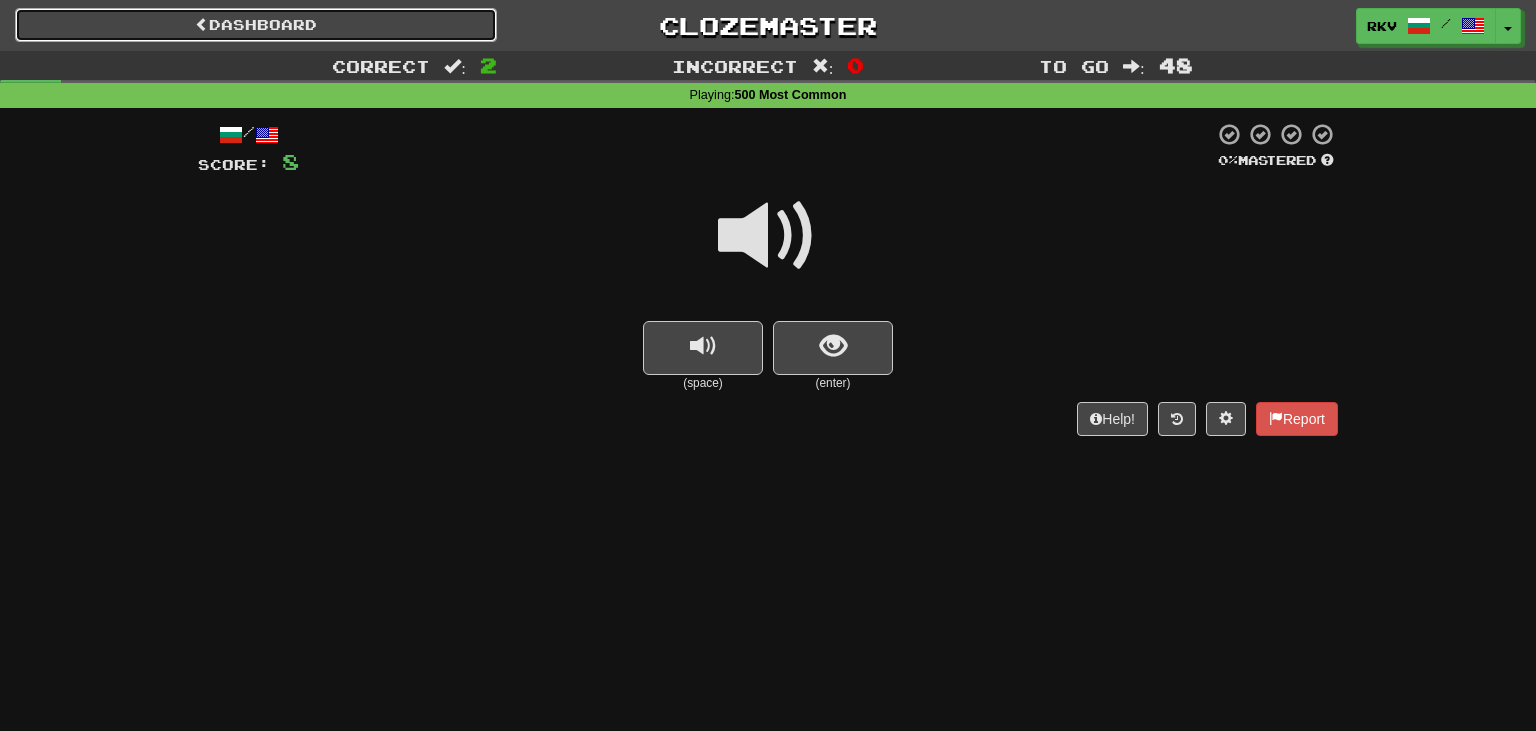 click on "Dashboard" at bounding box center [256, 25] 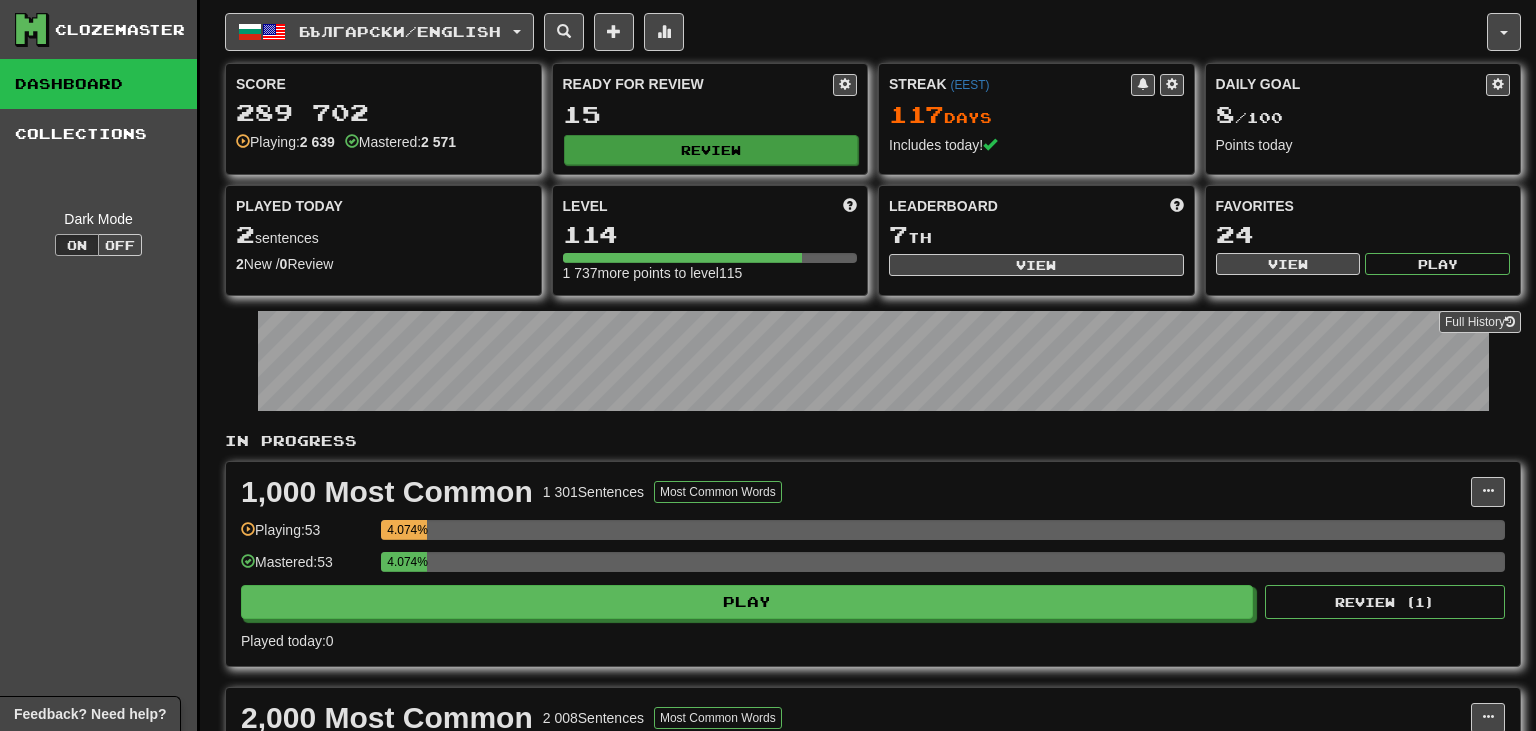 scroll, scrollTop: 0, scrollLeft: 0, axis: both 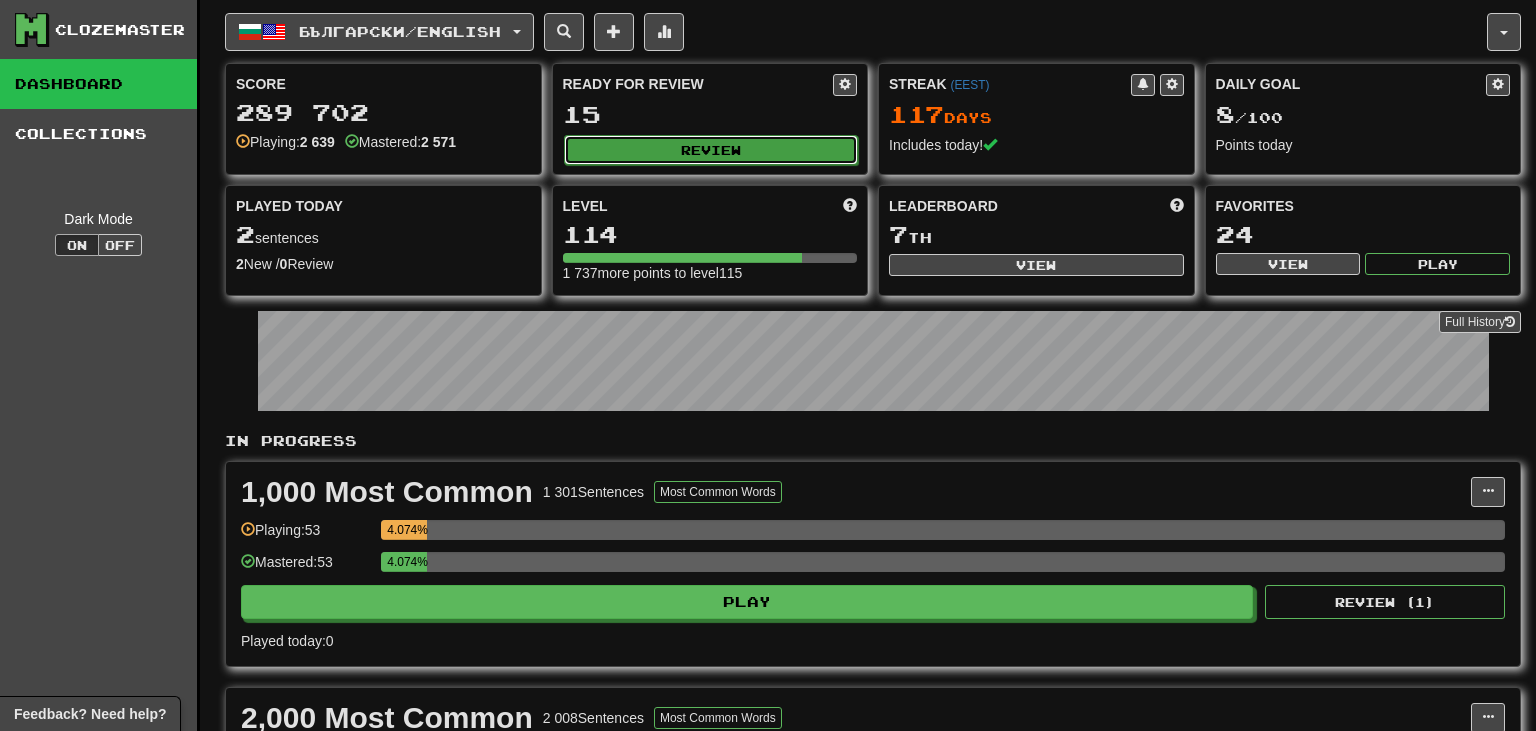 click on "Review" at bounding box center [711, 150] 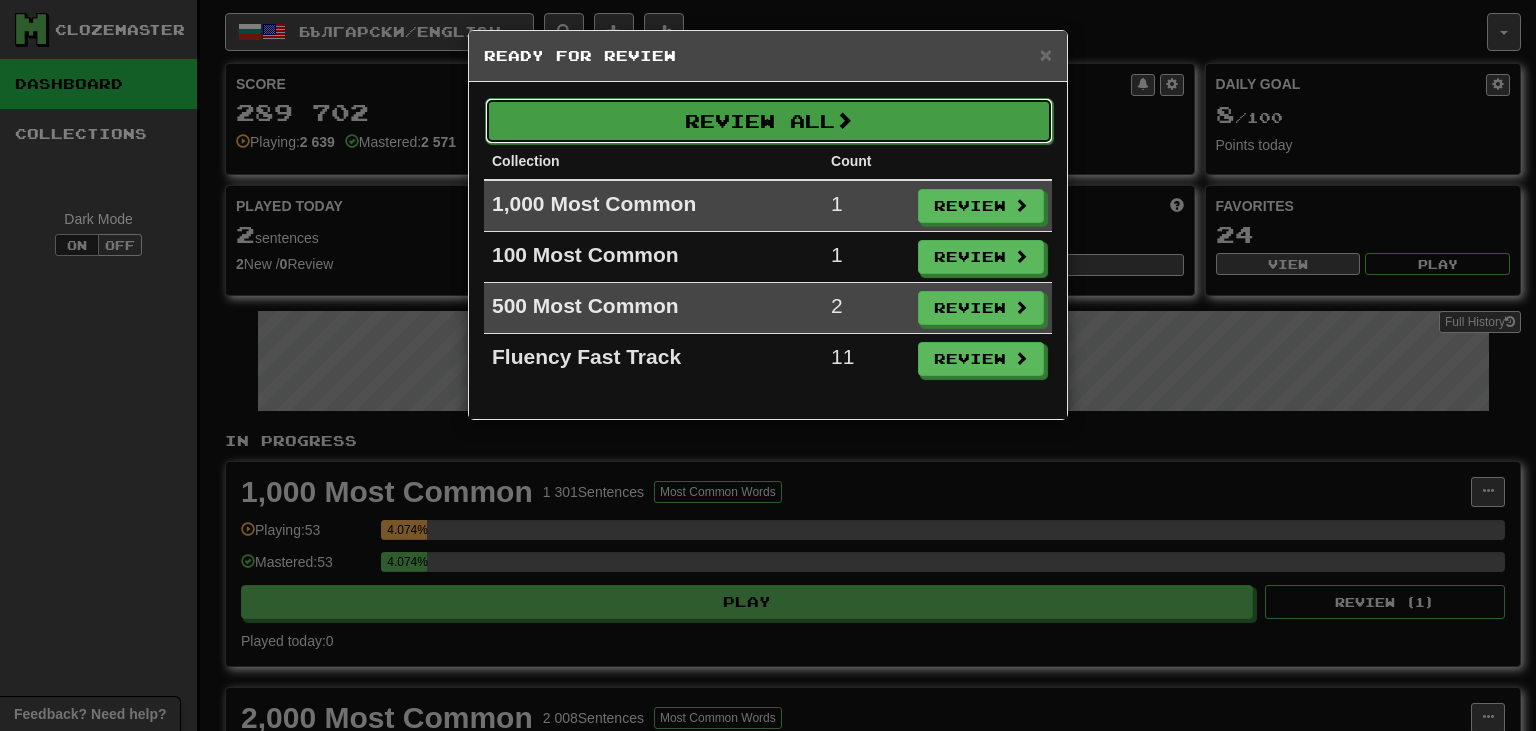 click on "Review All" at bounding box center [769, 121] 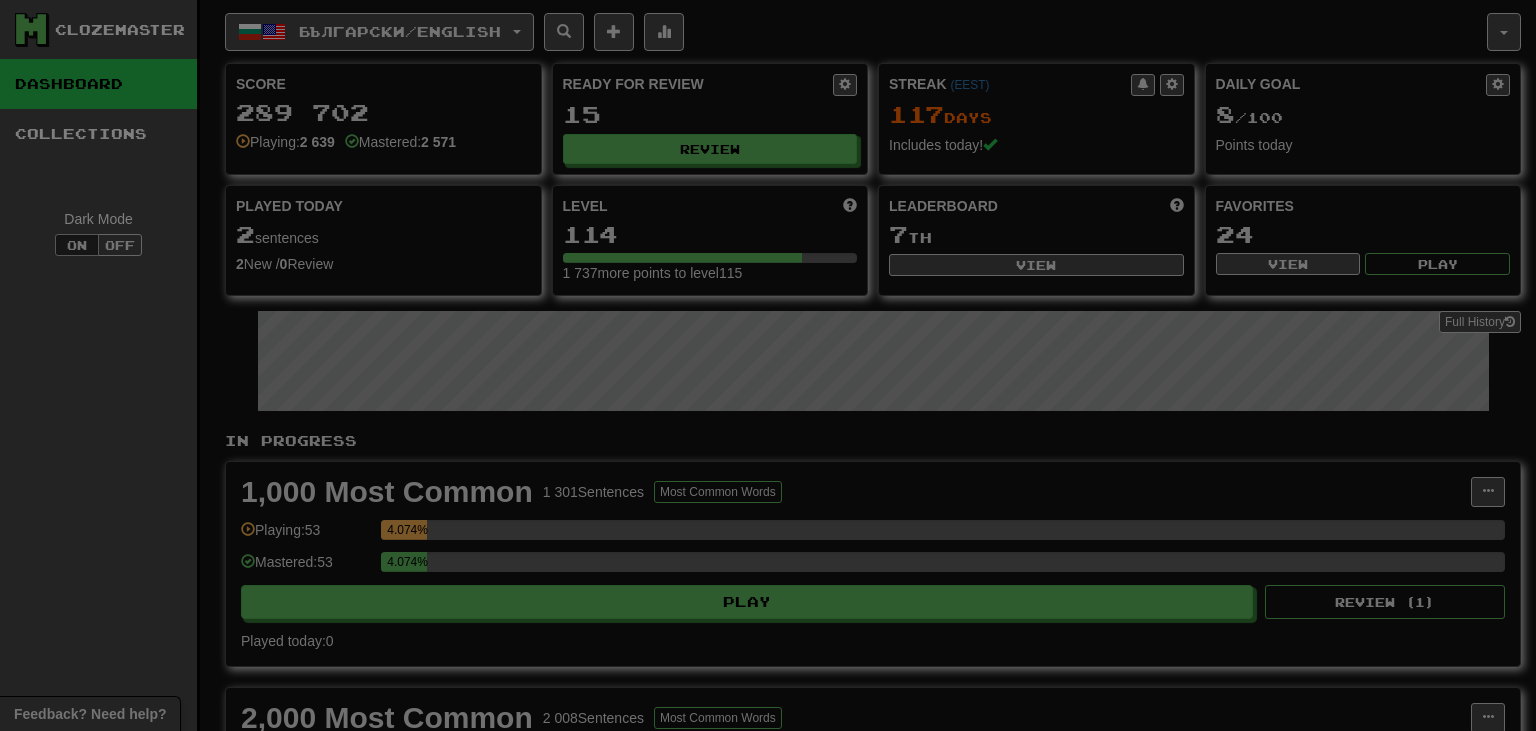 select on "**" 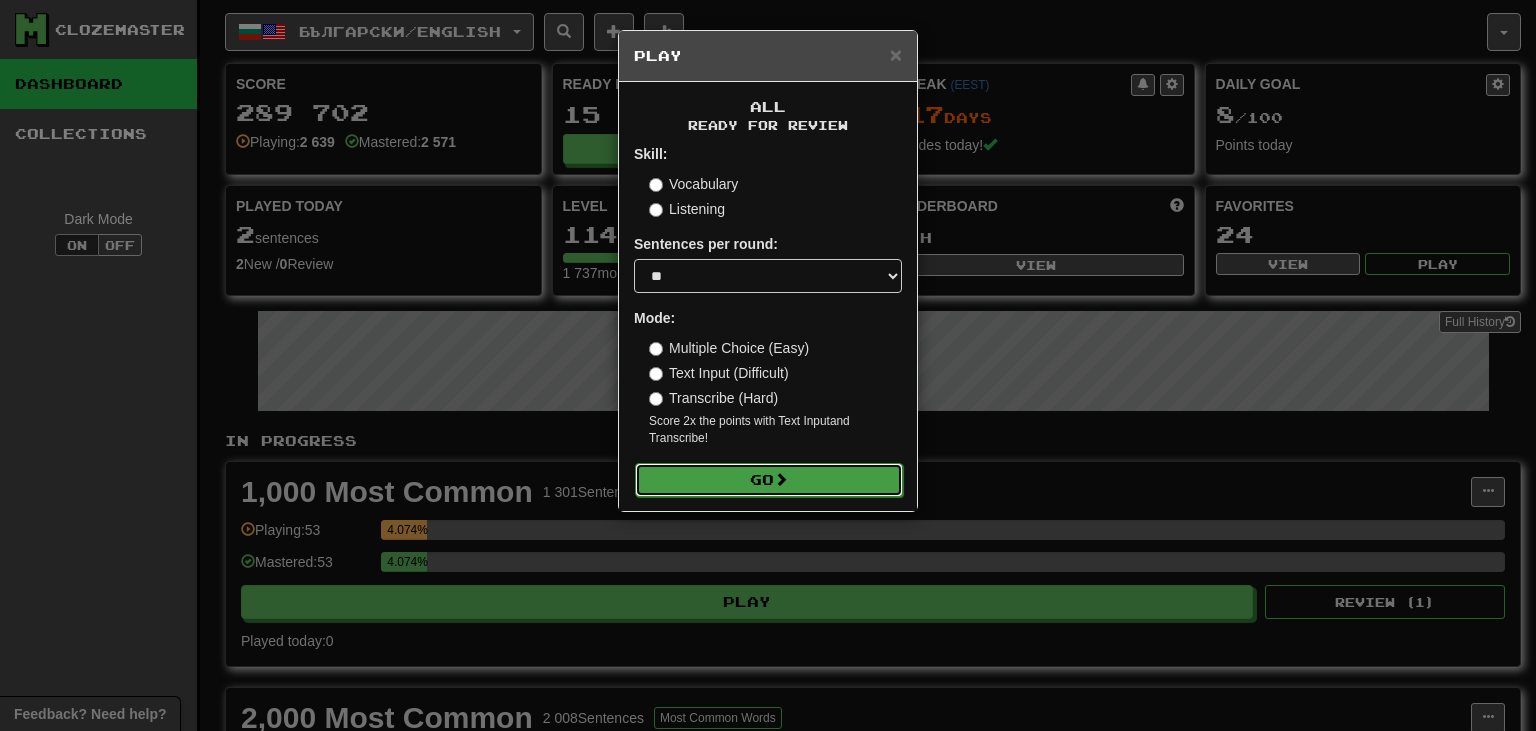 click on "Go" at bounding box center (769, 480) 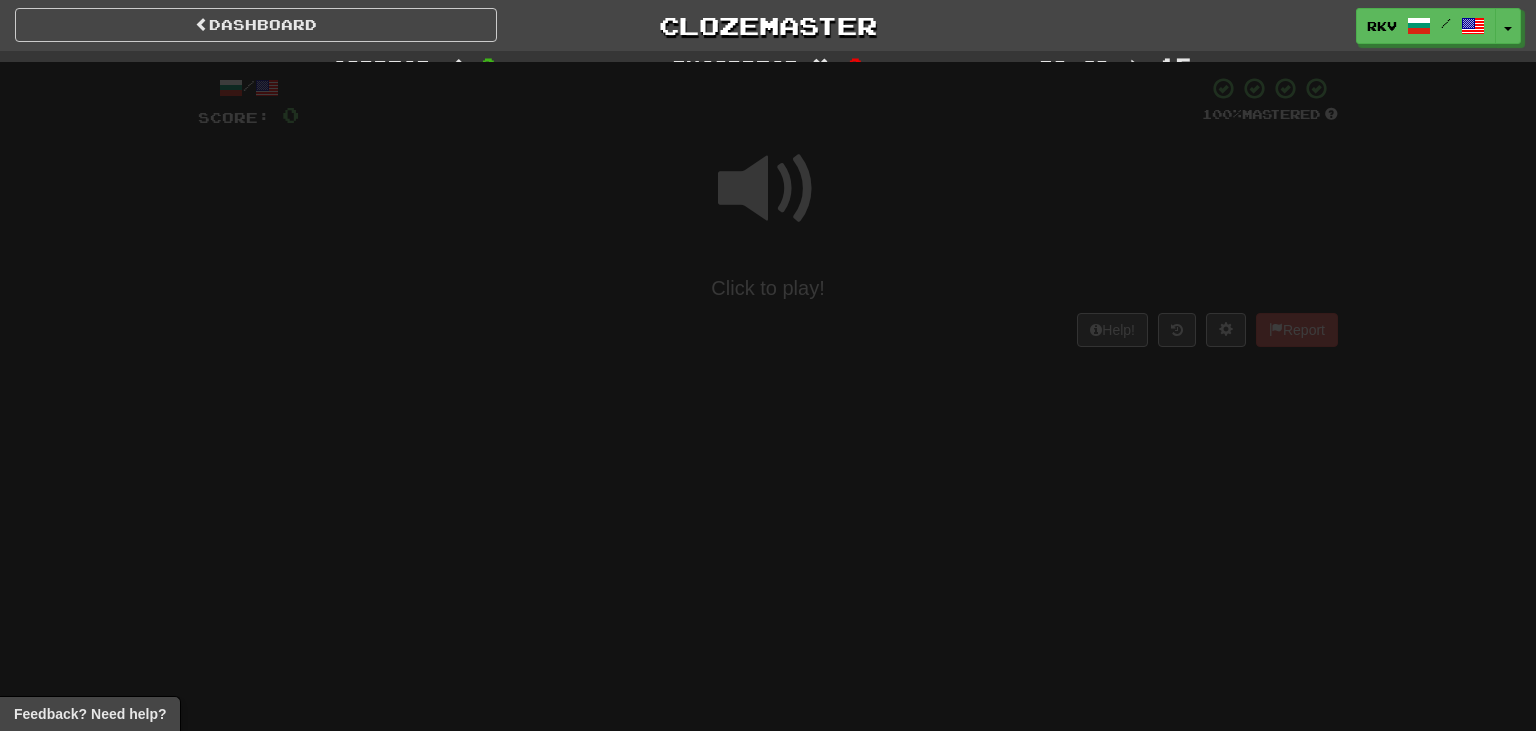 scroll, scrollTop: 0, scrollLeft: 0, axis: both 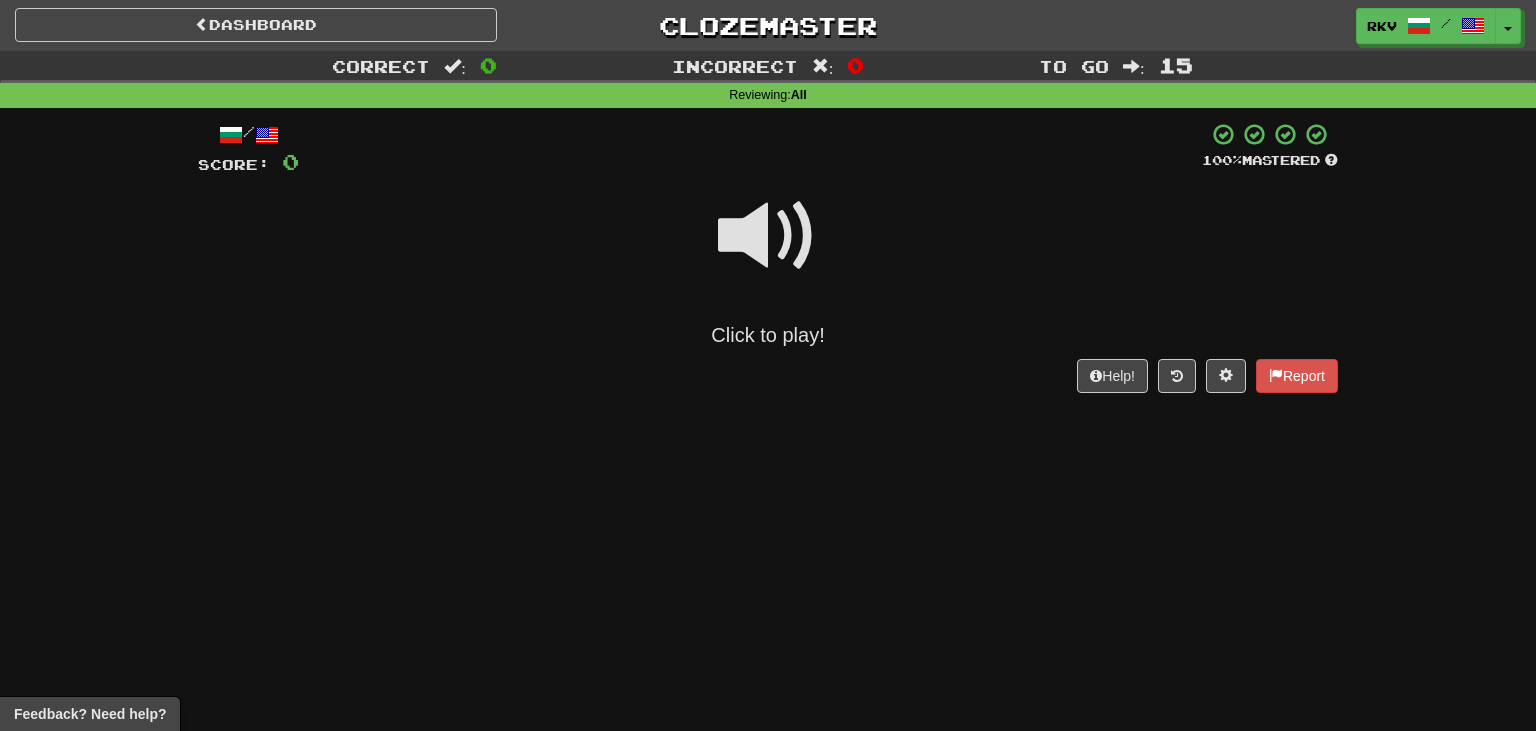 drag, startPoint x: 784, startPoint y: 222, endPoint x: 802, endPoint y: 214, distance: 19.697716 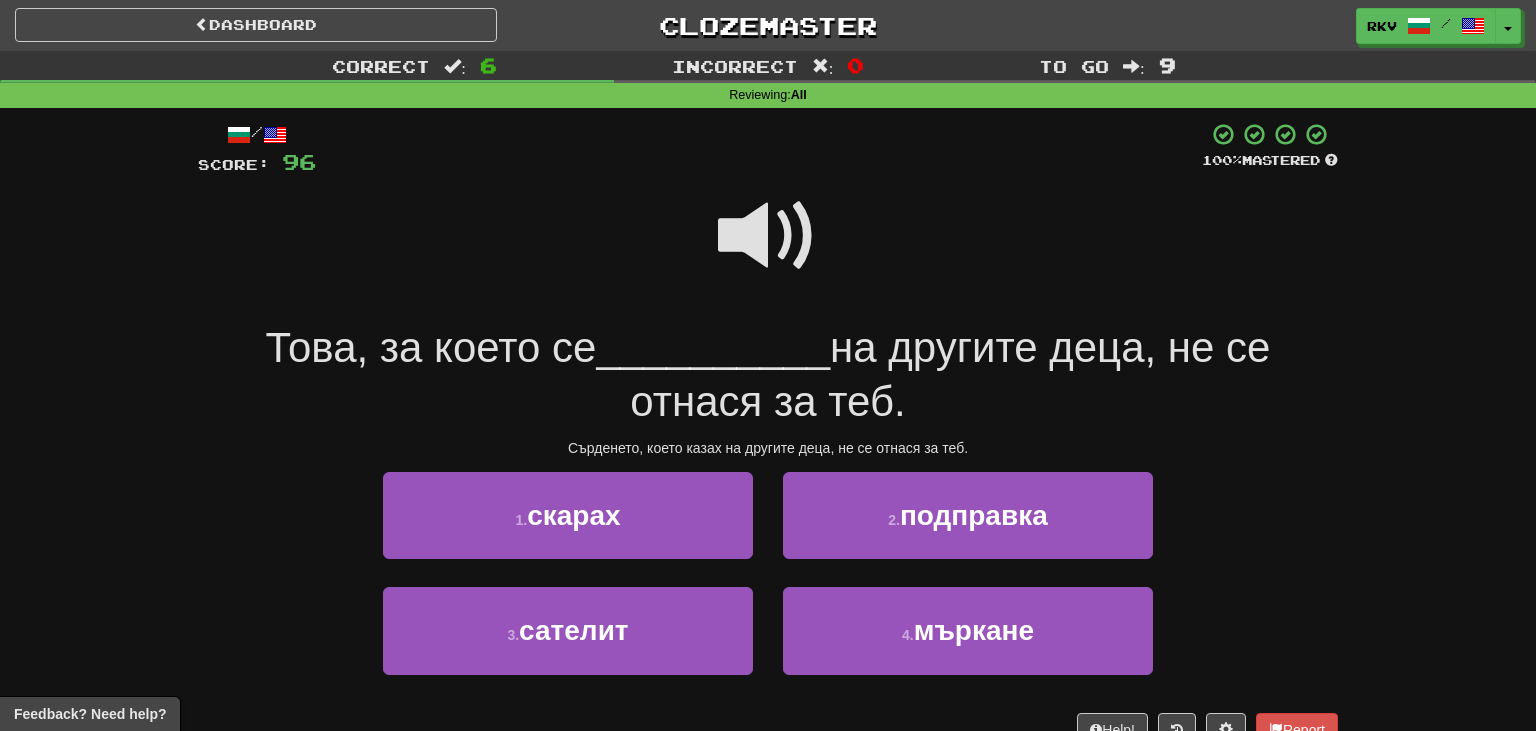 click at bounding box center [768, 236] 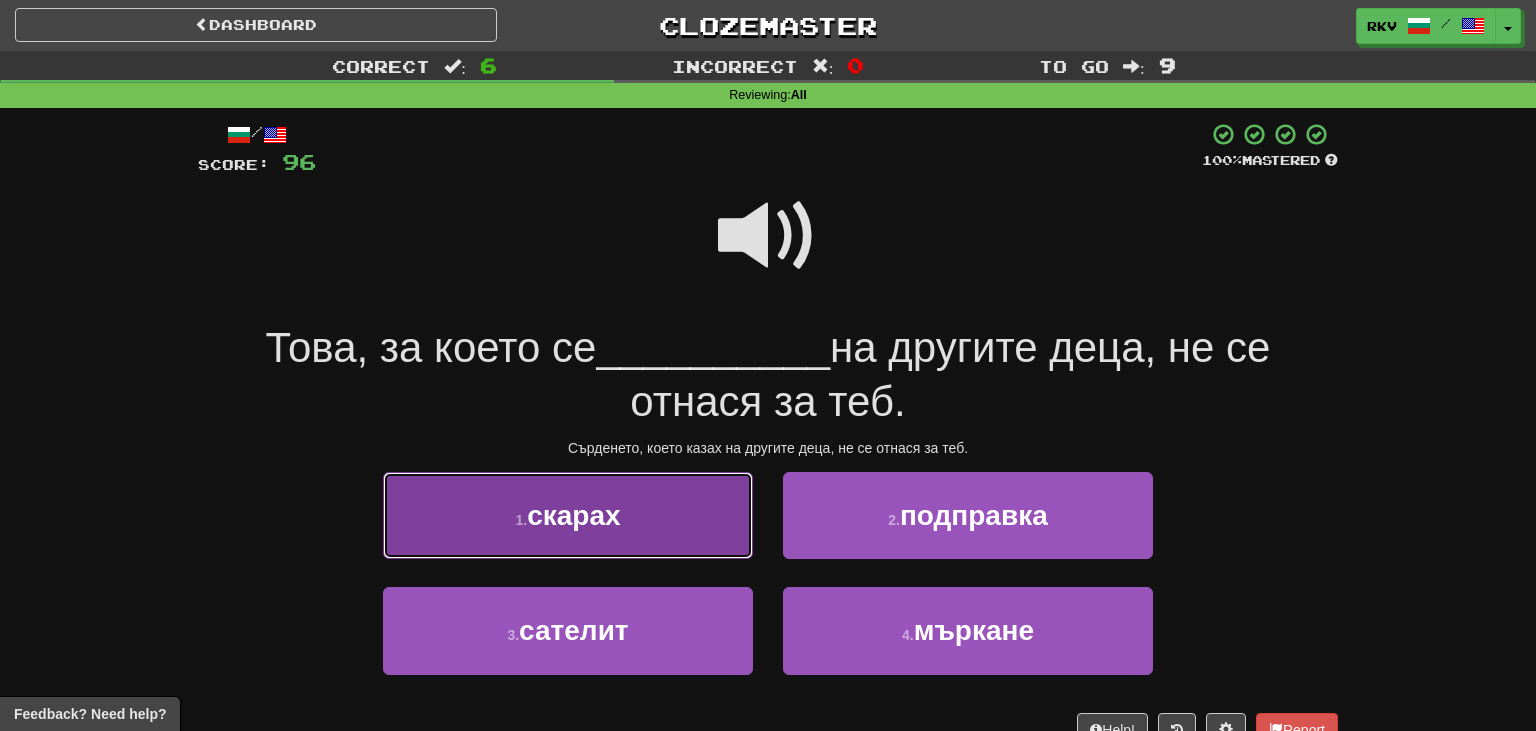 click on "1 .  скарах" at bounding box center (568, 515) 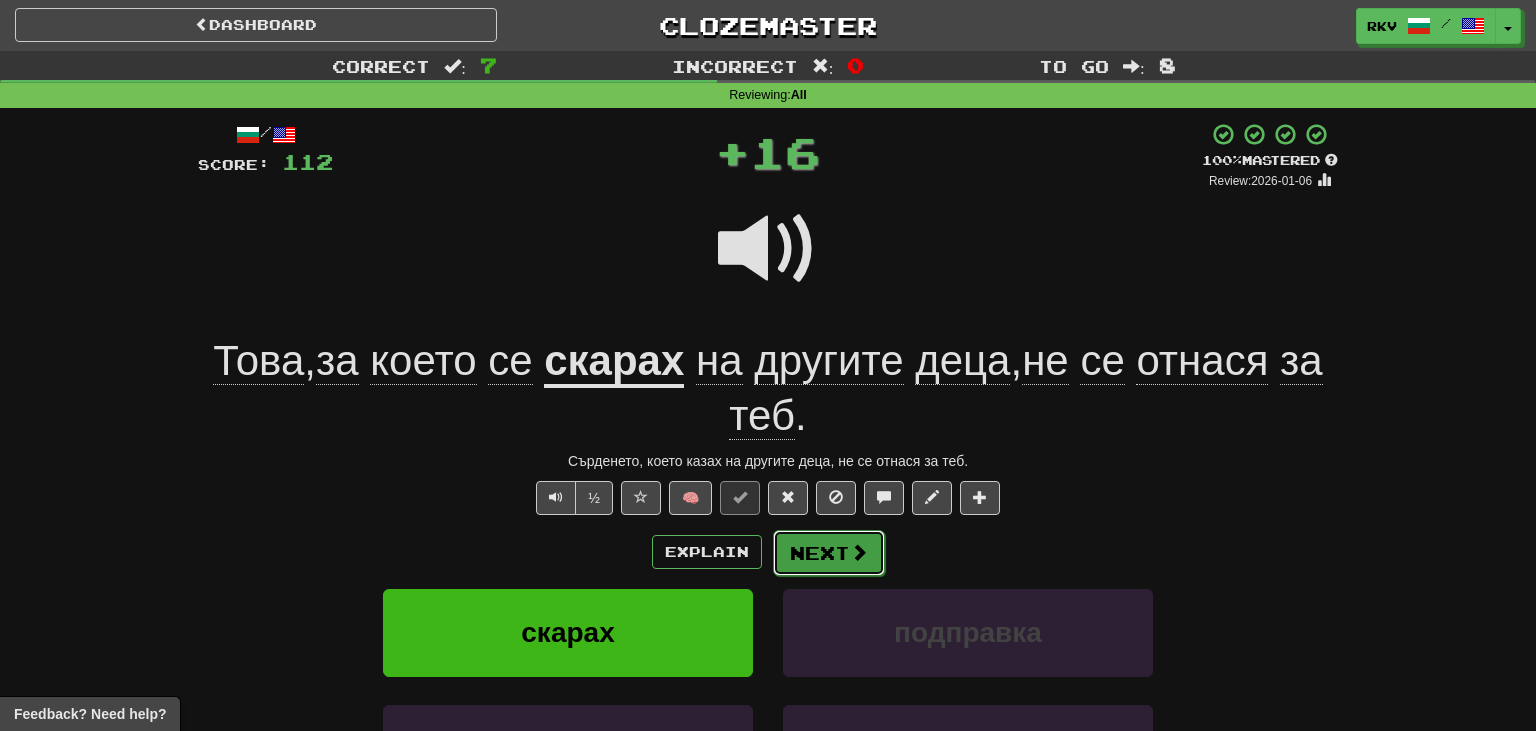 click on "Next" at bounding box center [829, 553] 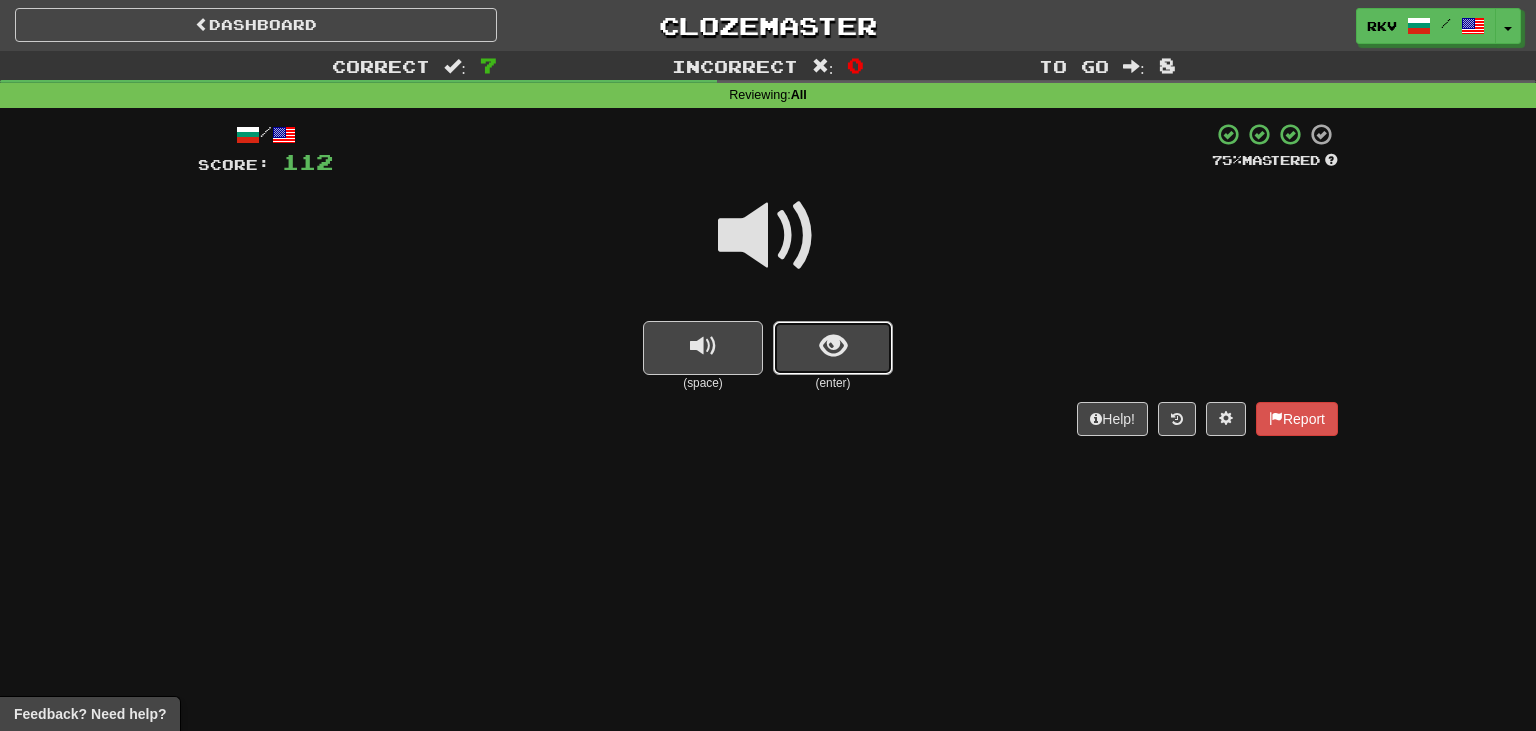 click at bounding box center [833, 348] 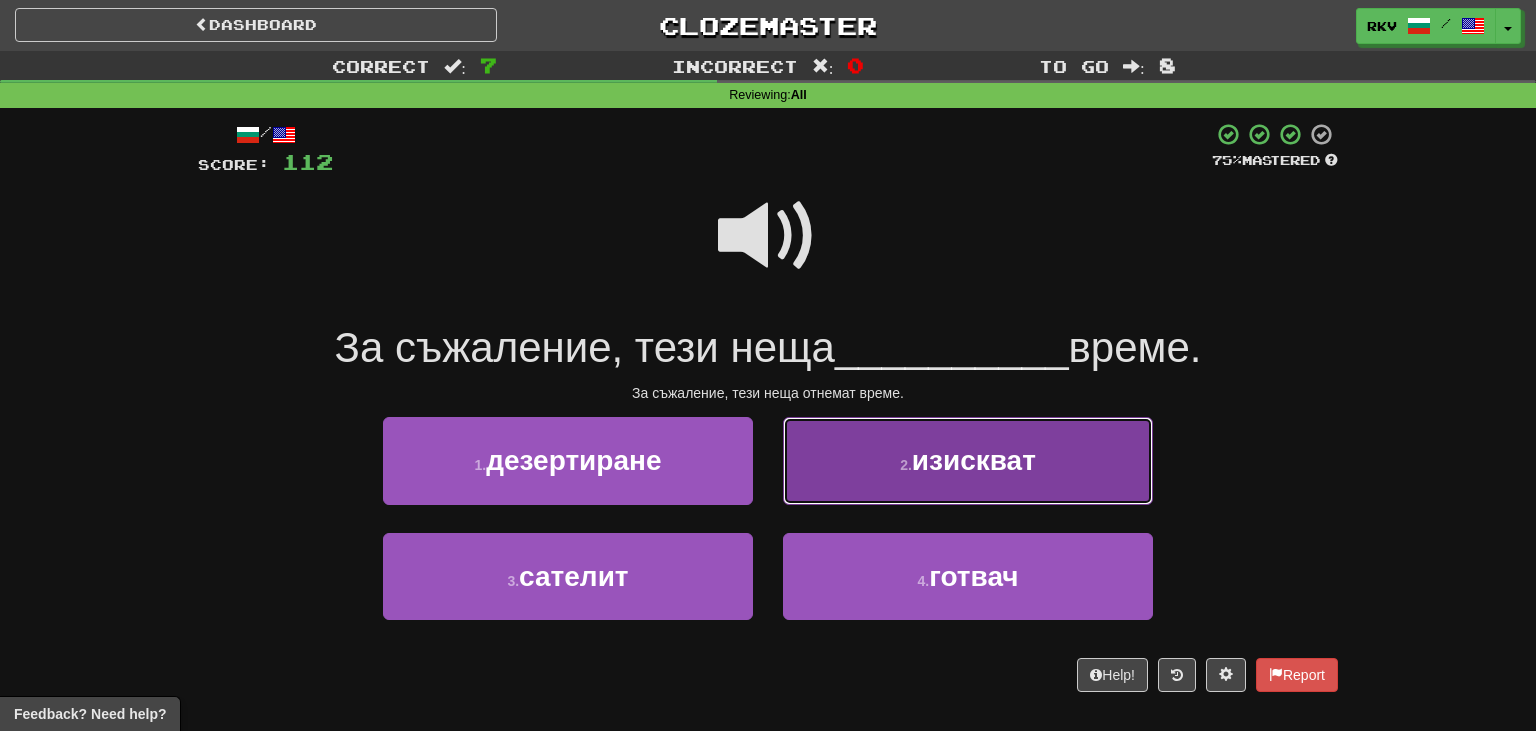 click on "2 .  изискват" at bounding box center (968, 460) 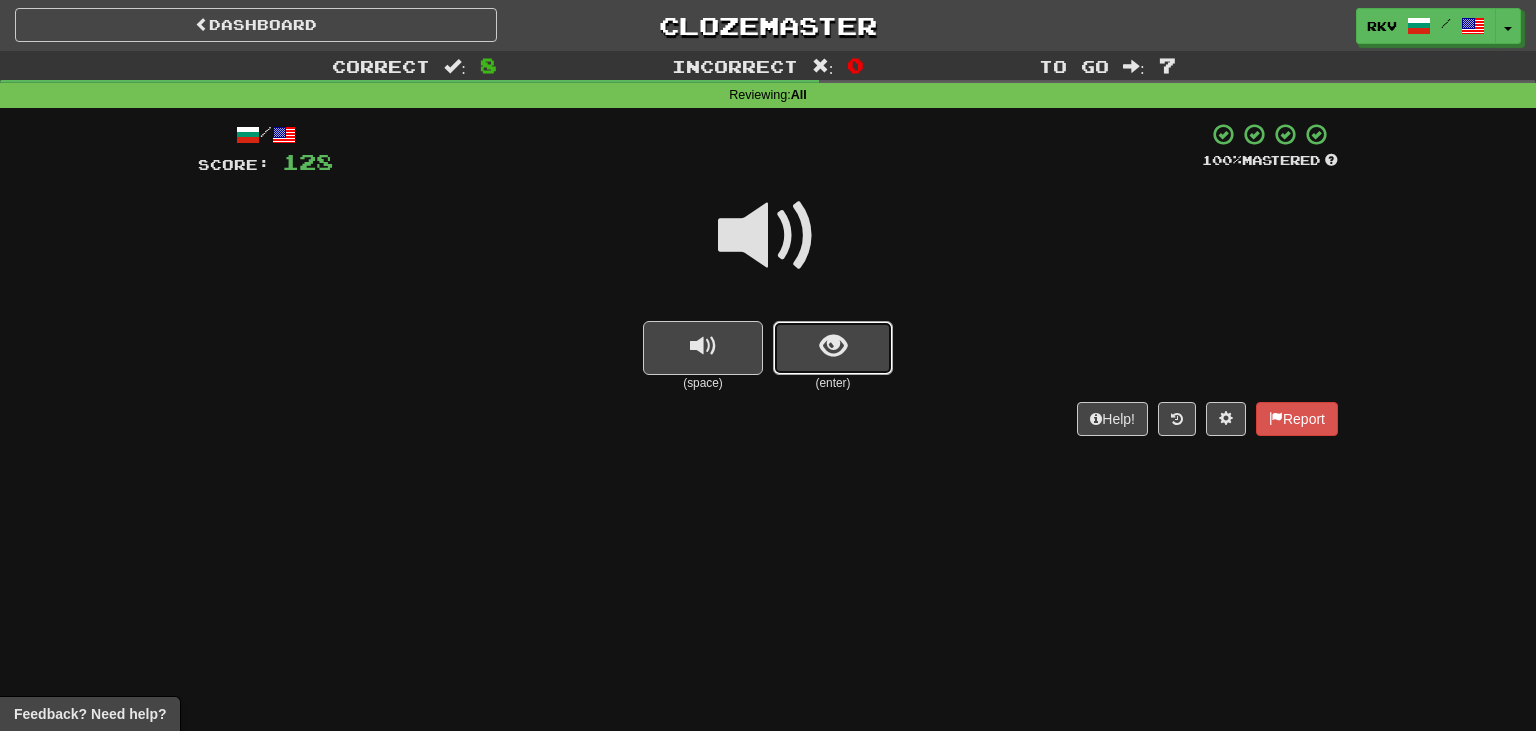 click at bounding box center [833, 348] 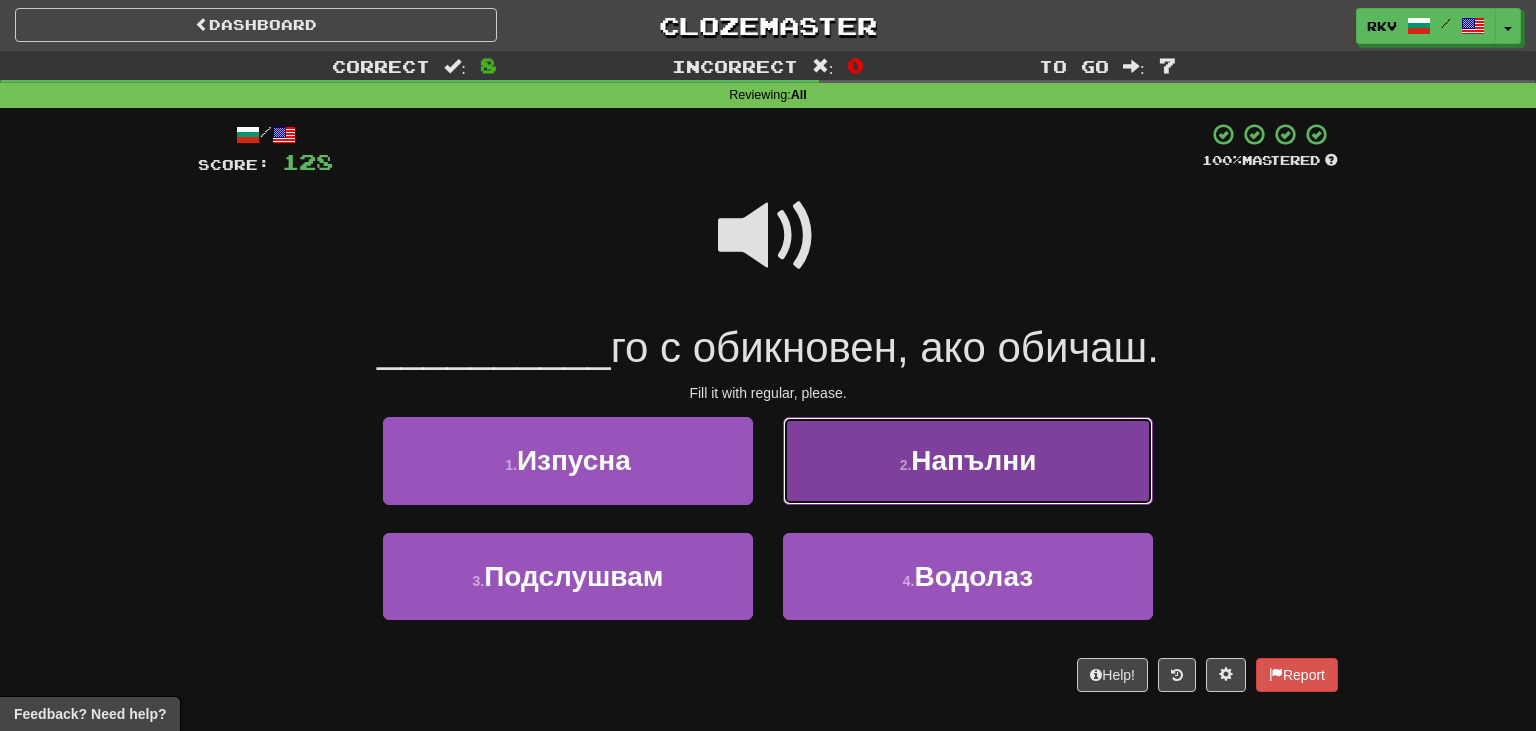 click on "Напълни" at bounding box center (973, 460) 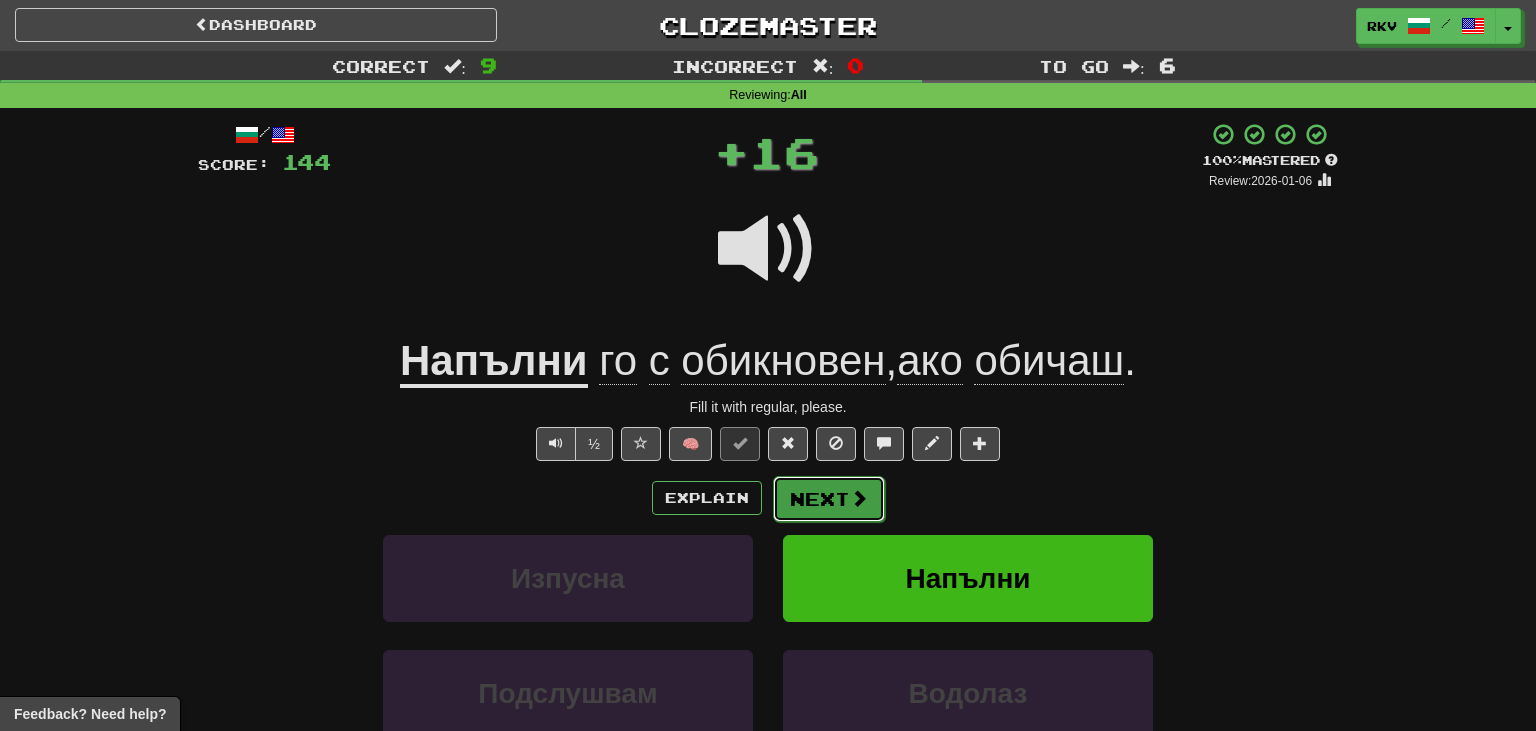 click on "Next" at bounding box center (829, 499) 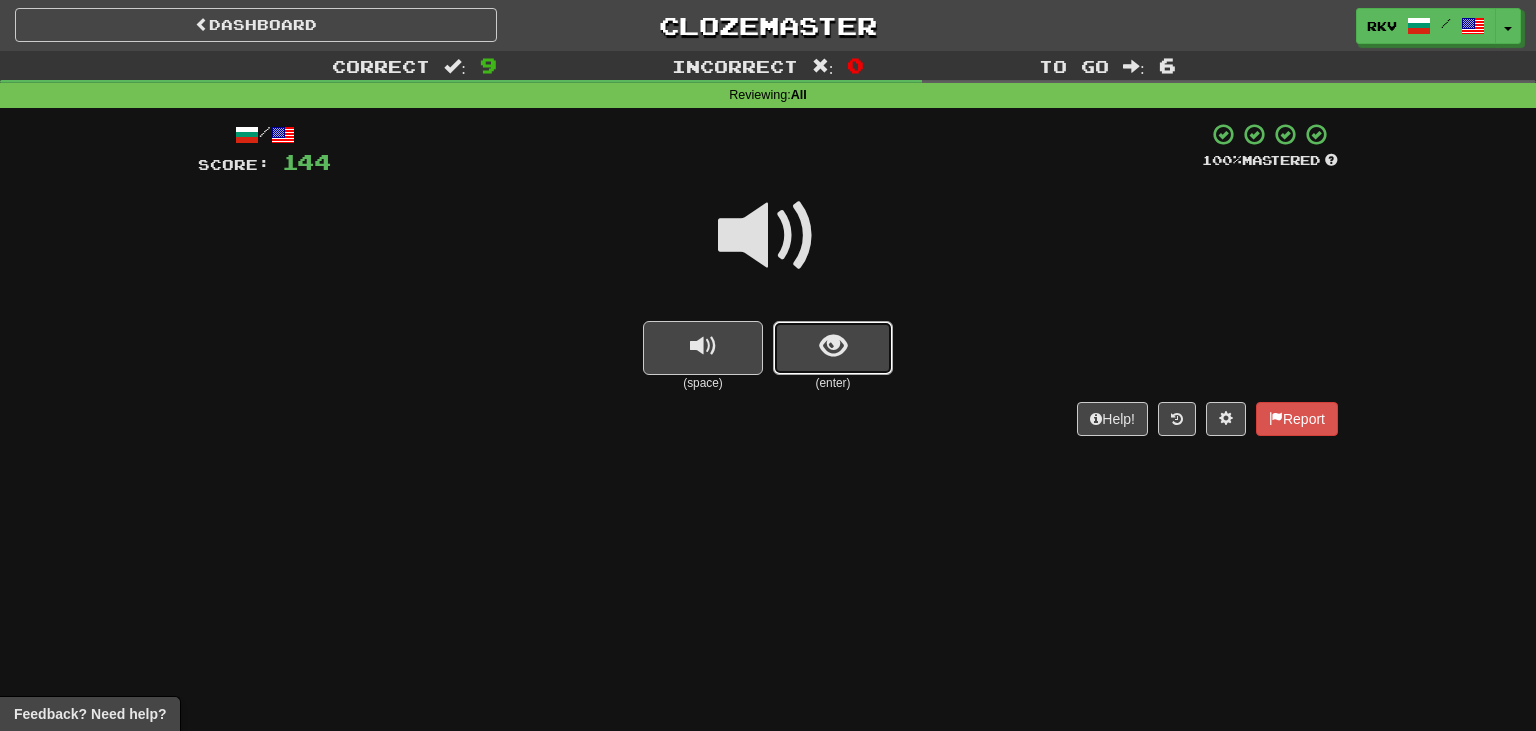 click at bounding box center (833, 346) 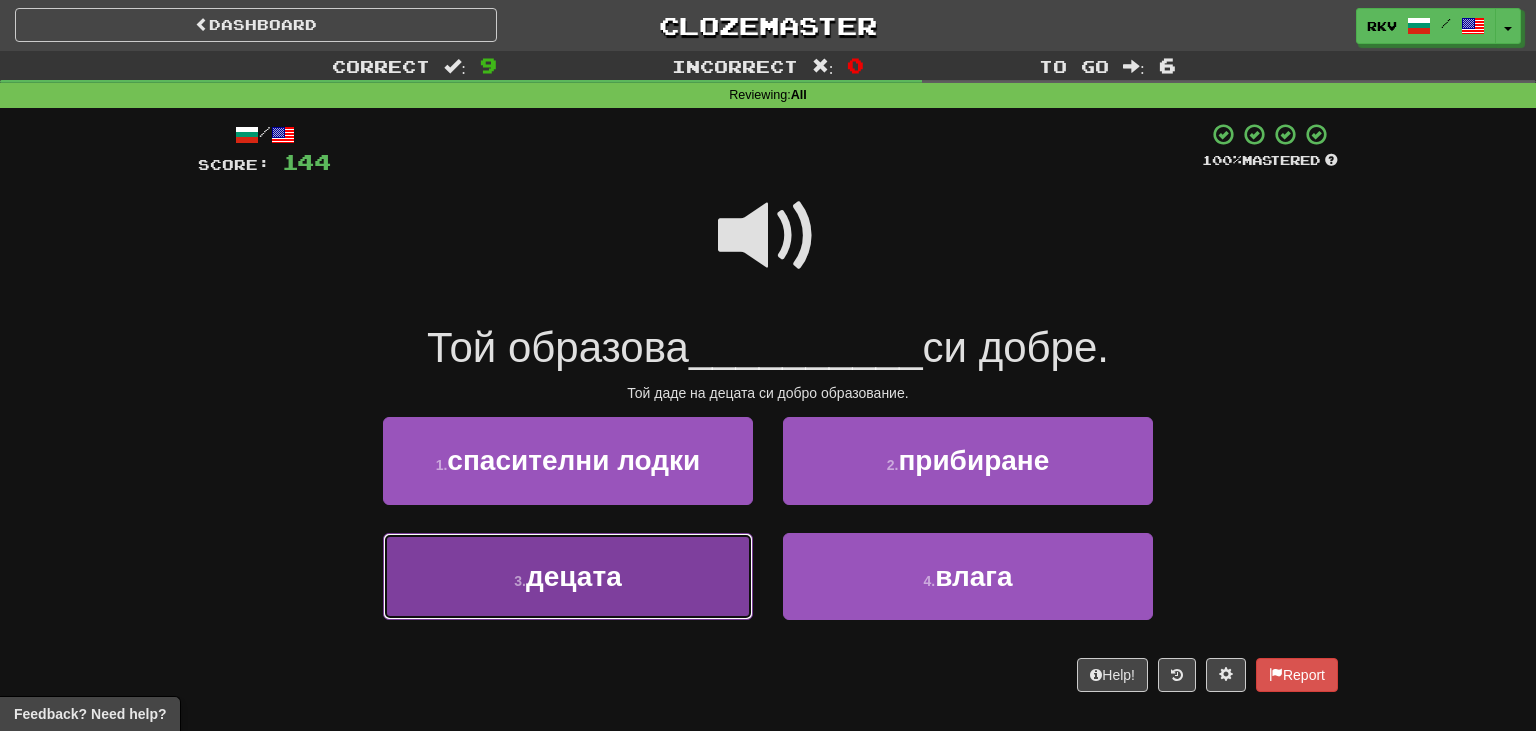 click on "3 .  децата" at bounding box center [568, 576] 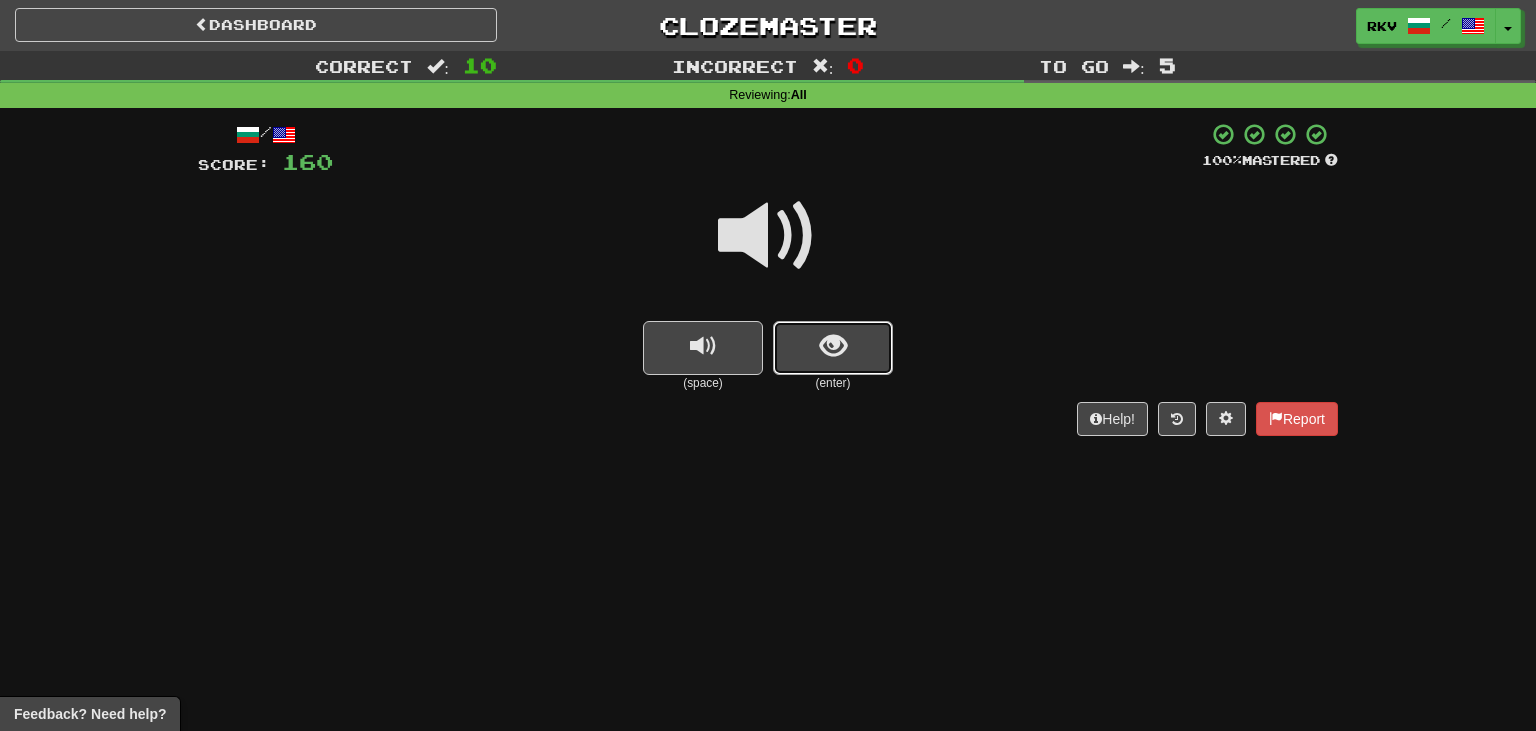 click at bounding box center [833, 348] 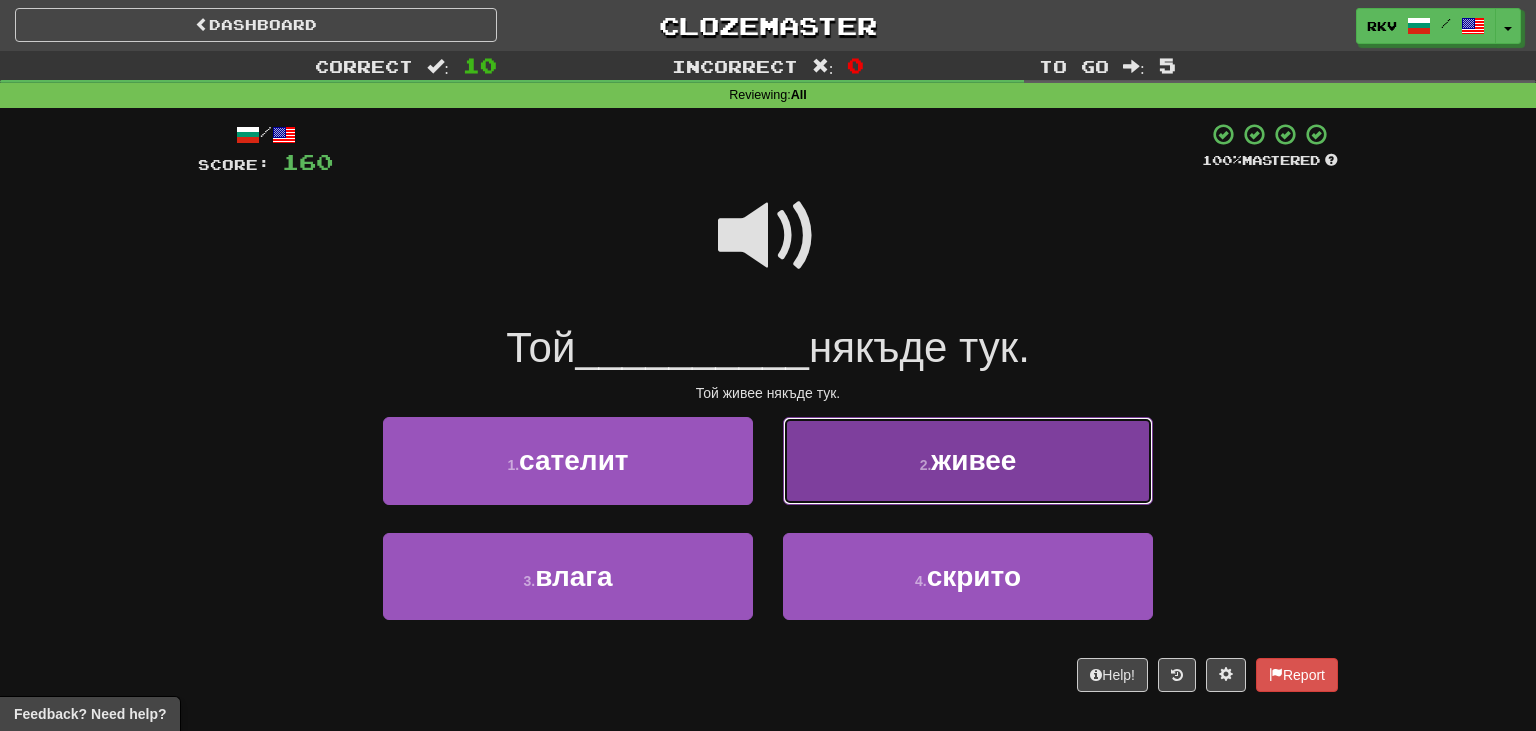 click on "2 .  живее" at bounding box center [968, 460] 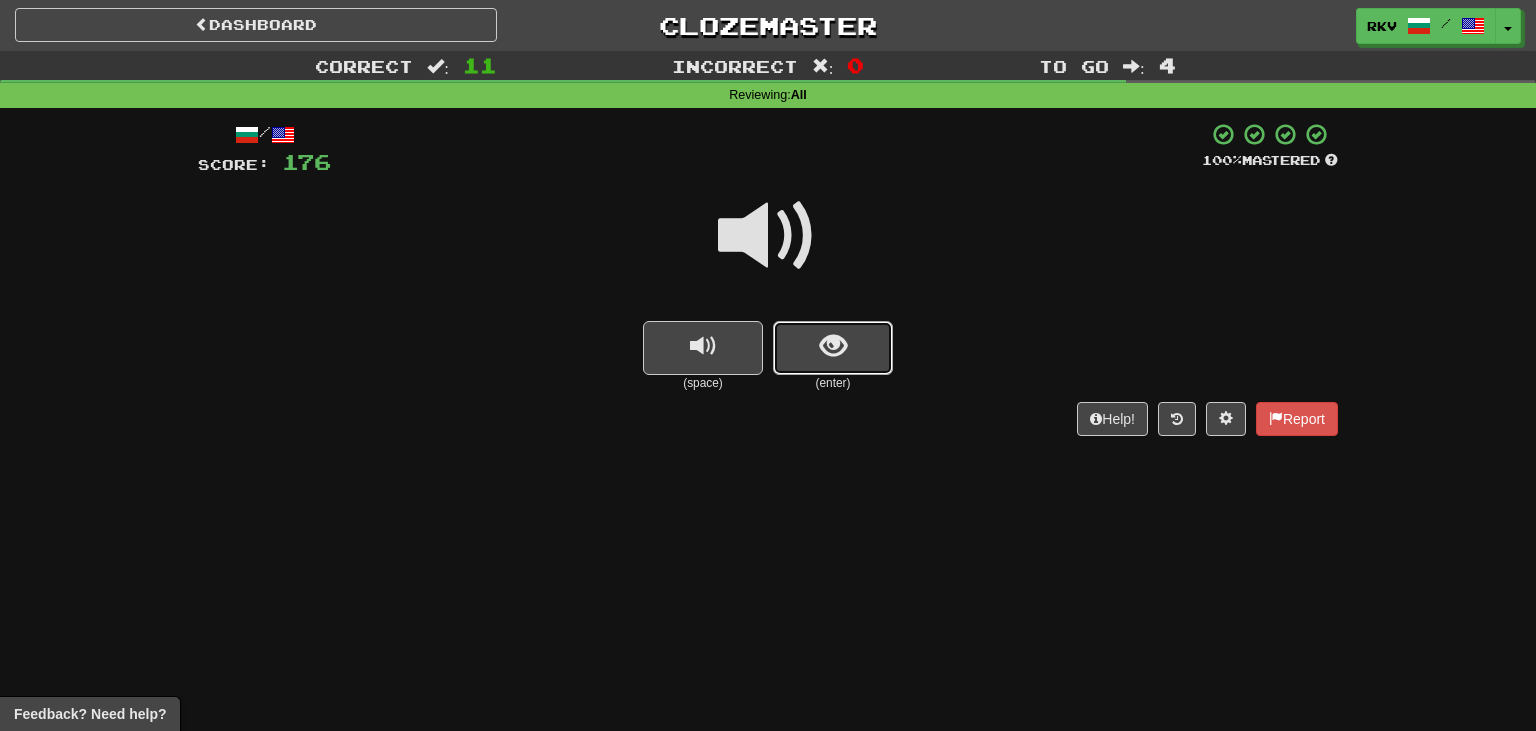 click at bounding box center (833, 348) 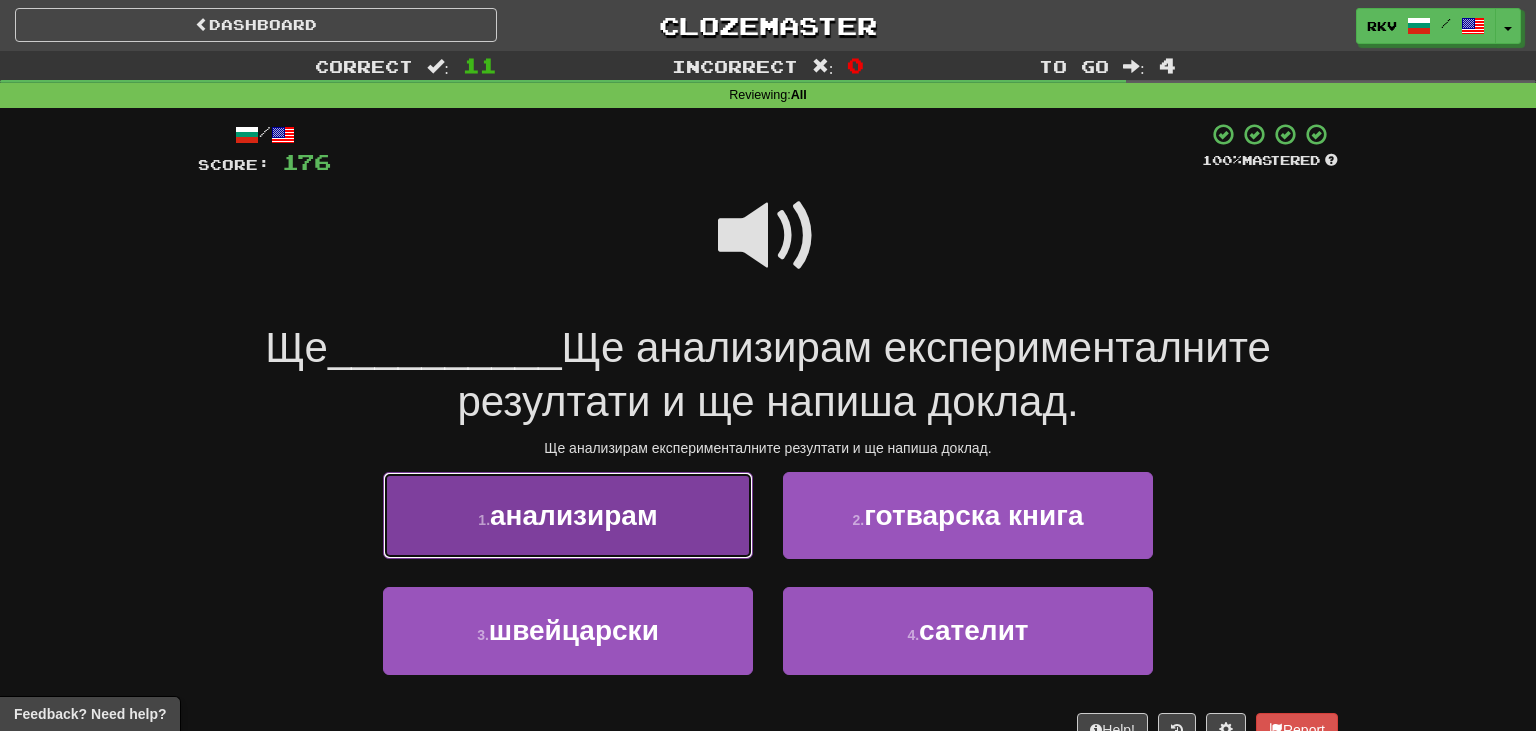 click on "анализирам" at bounding box center (574, 515) 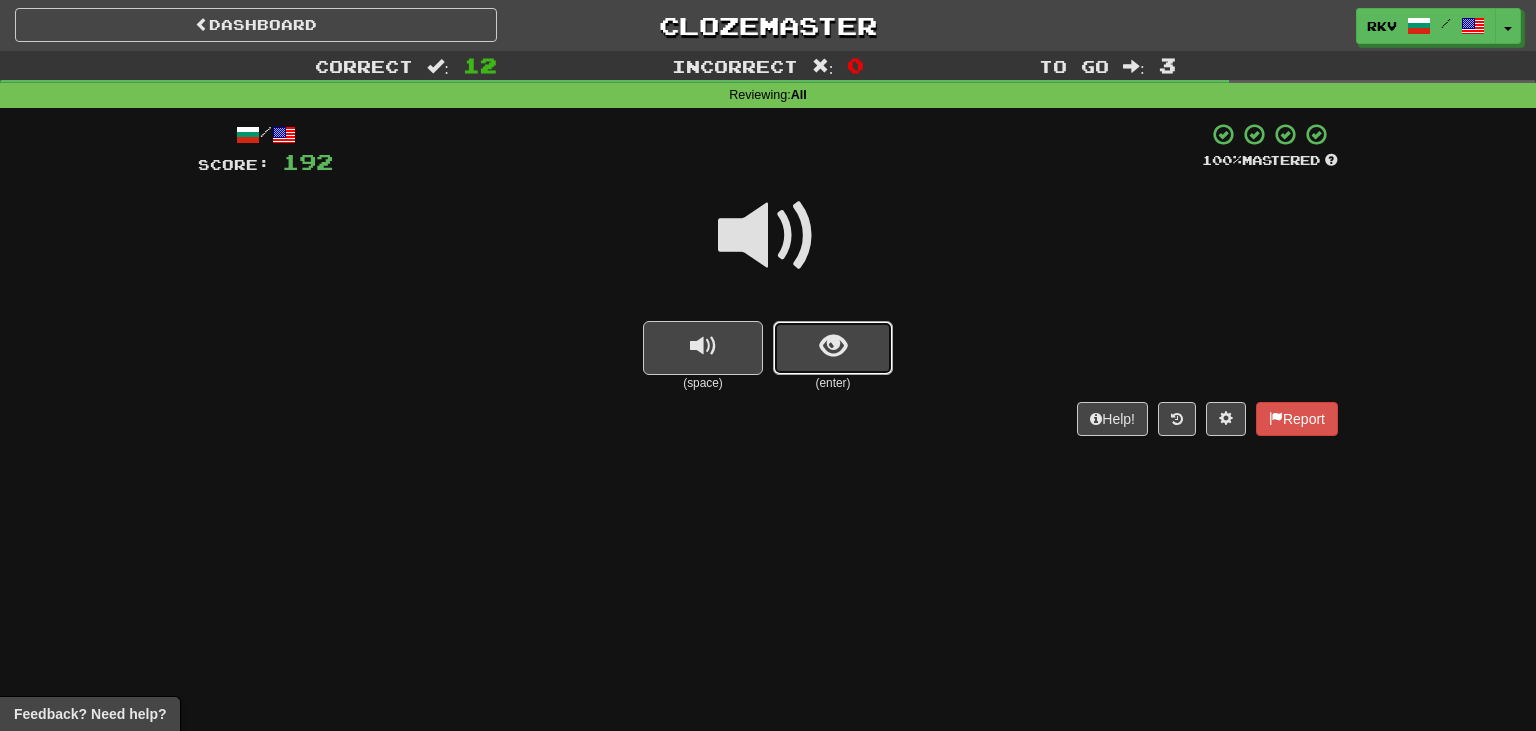 click at bounding box center [833, 346] 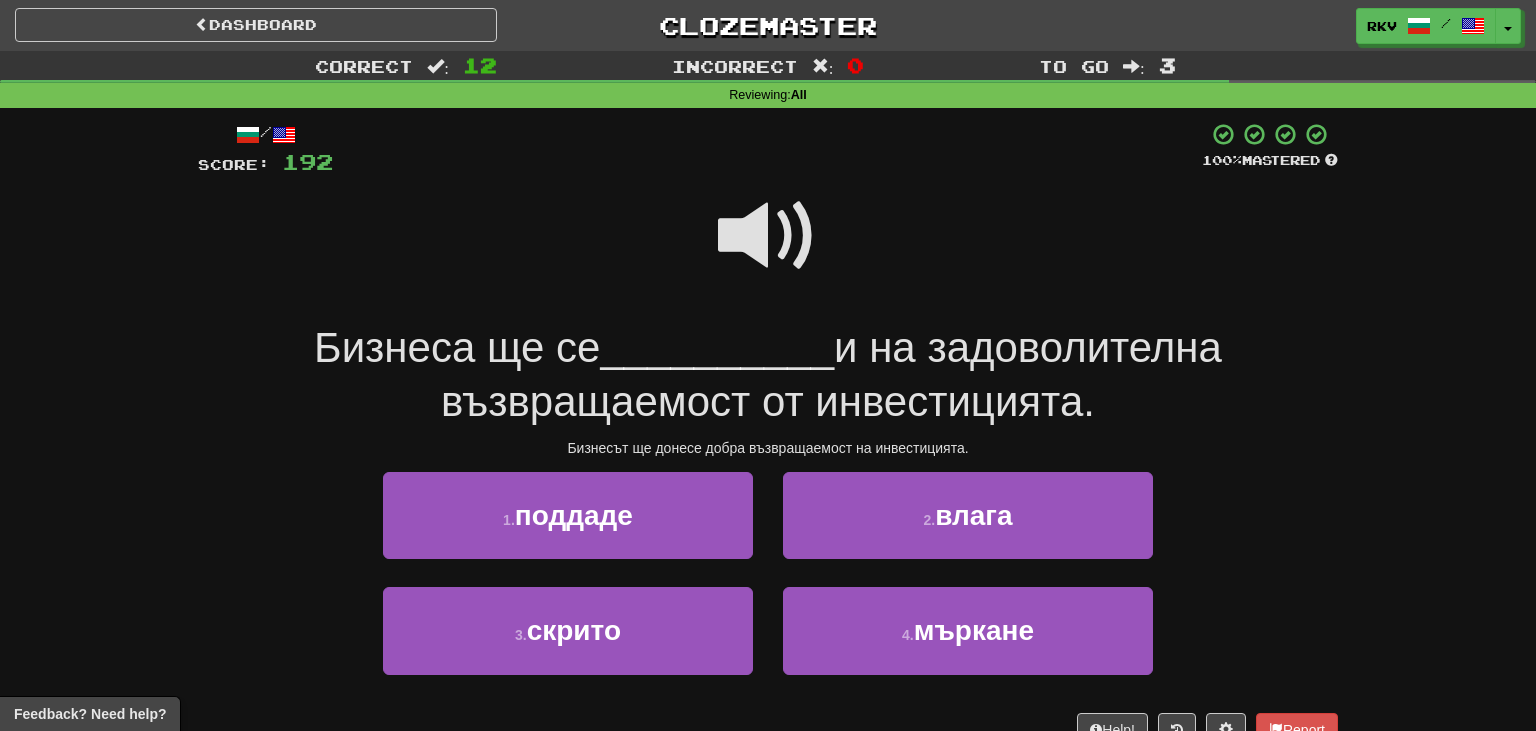 click at bounding box center (768, 236) 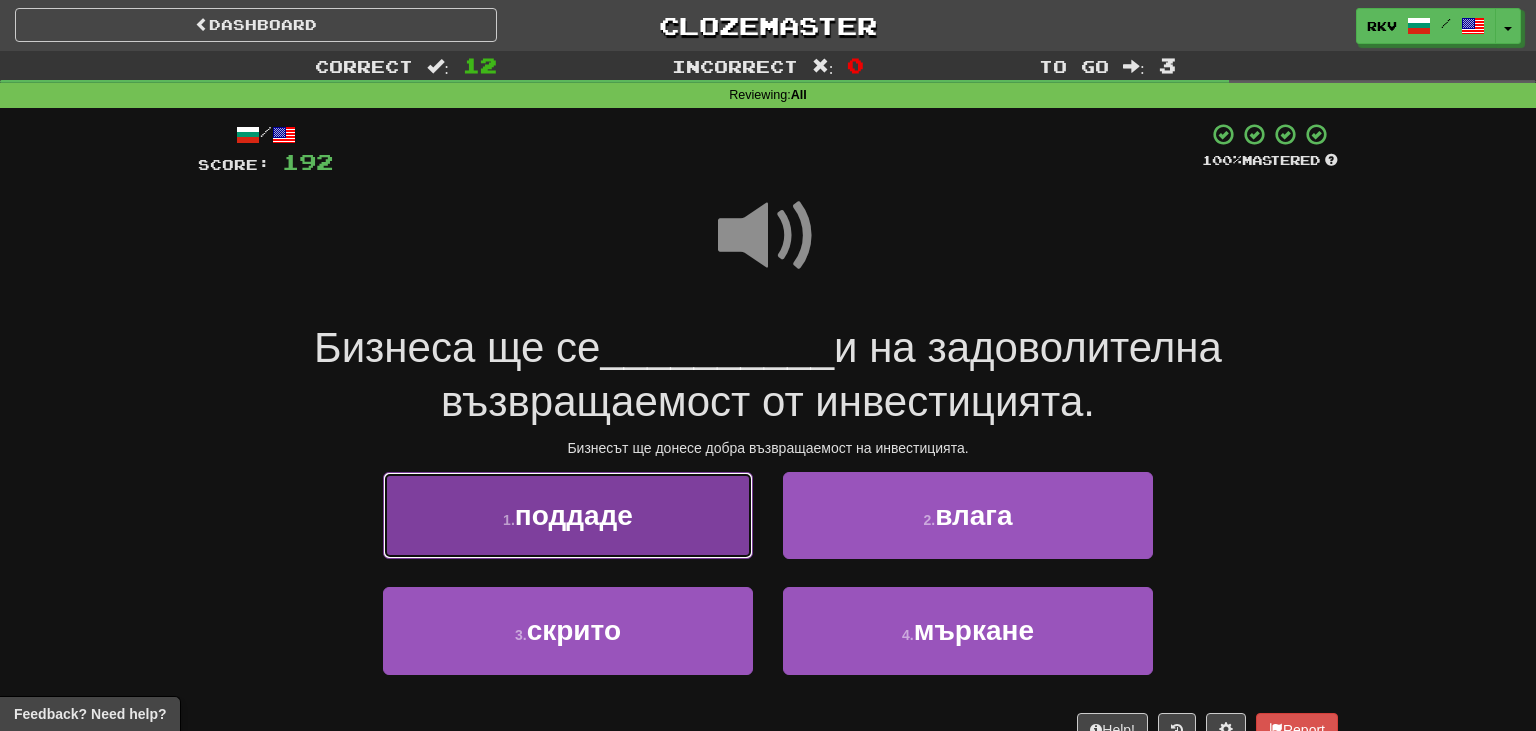 click on "1 .  поддаде" at bounding box center (568, 515) 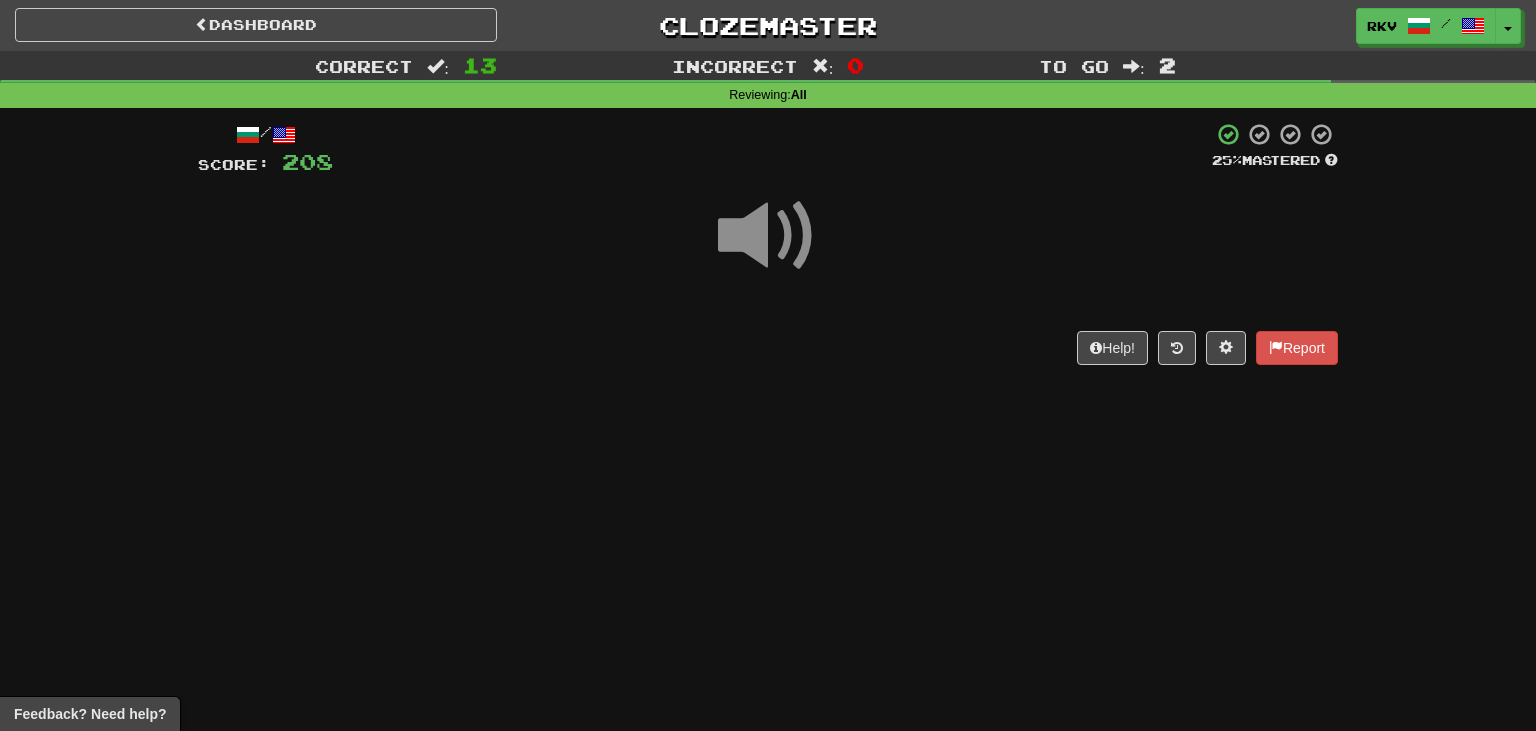 click at bounding box center (768, 236) 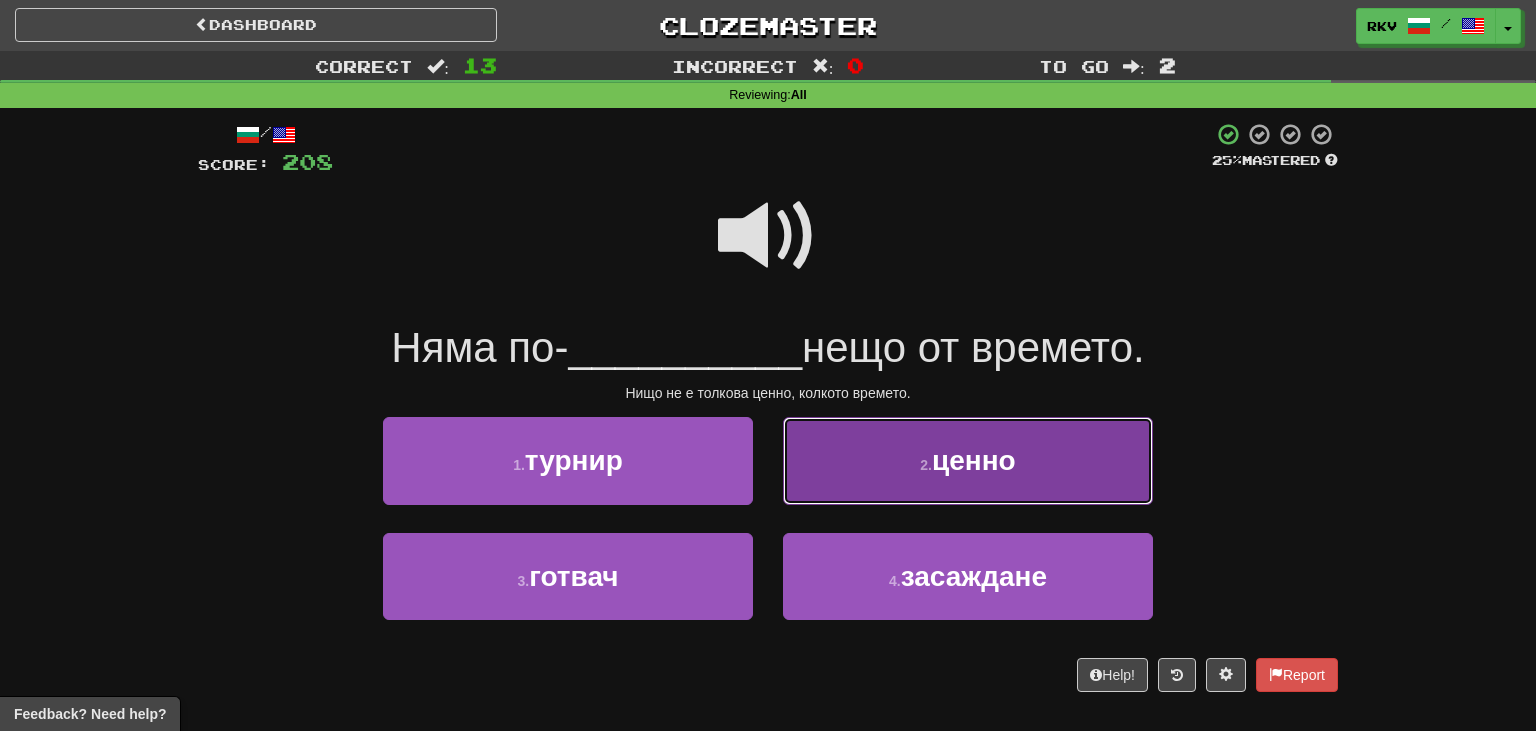click on "ценно" at bounding box center (974, 460) 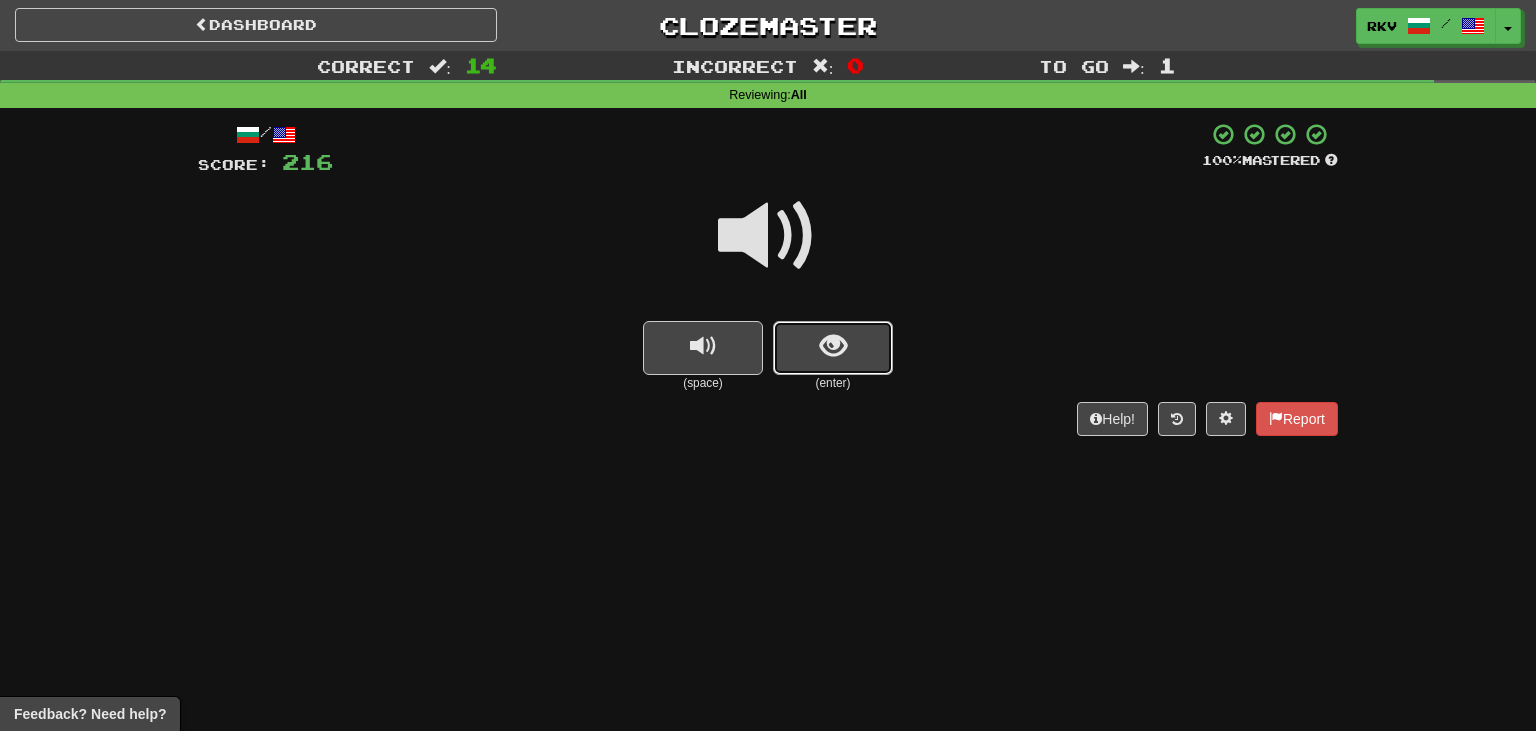 click at bounding box center [833, 346] 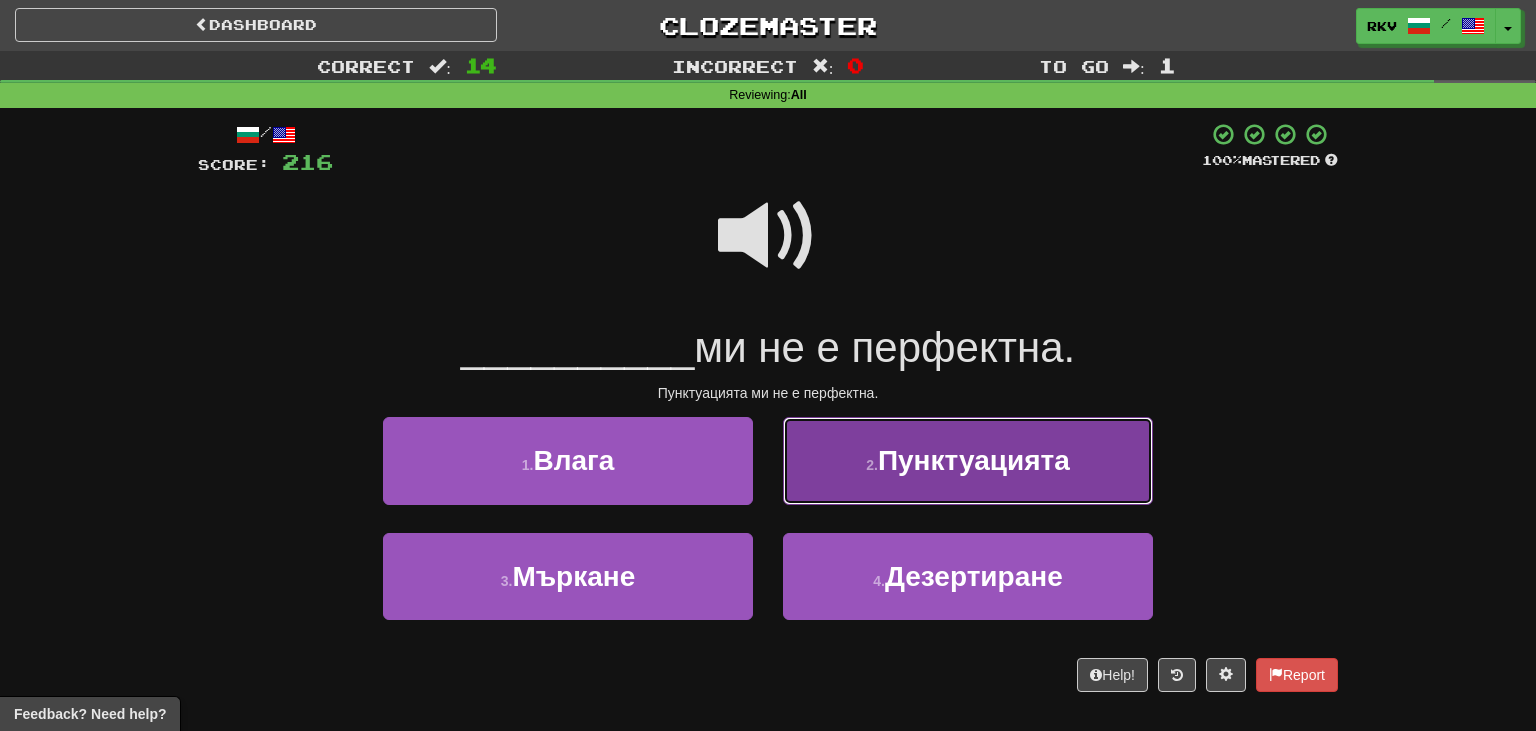 click on "2 .  Пунктуацията" at bounding box center (968, 460) 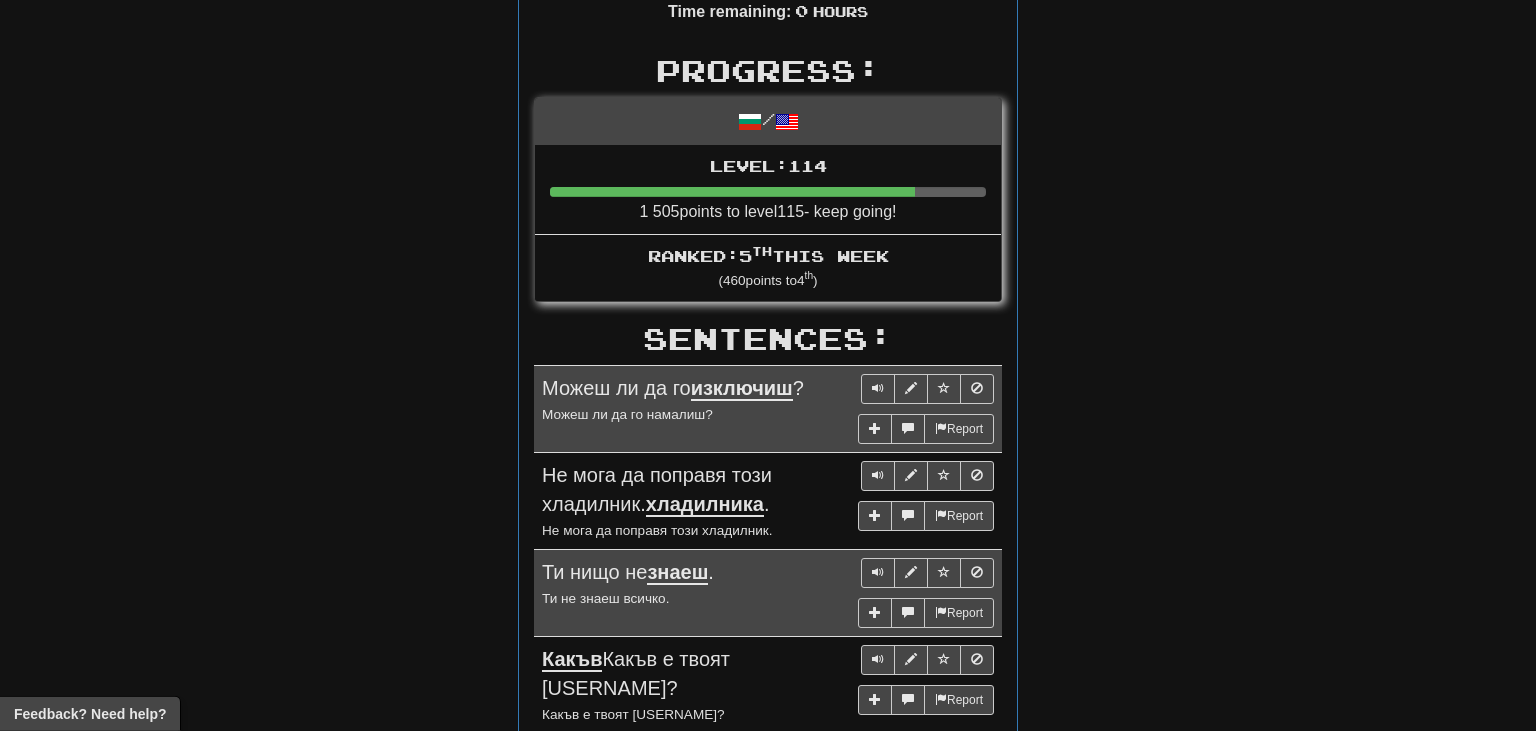 scroll, scrollTop: 0, scrollLeft: 0, axis: both 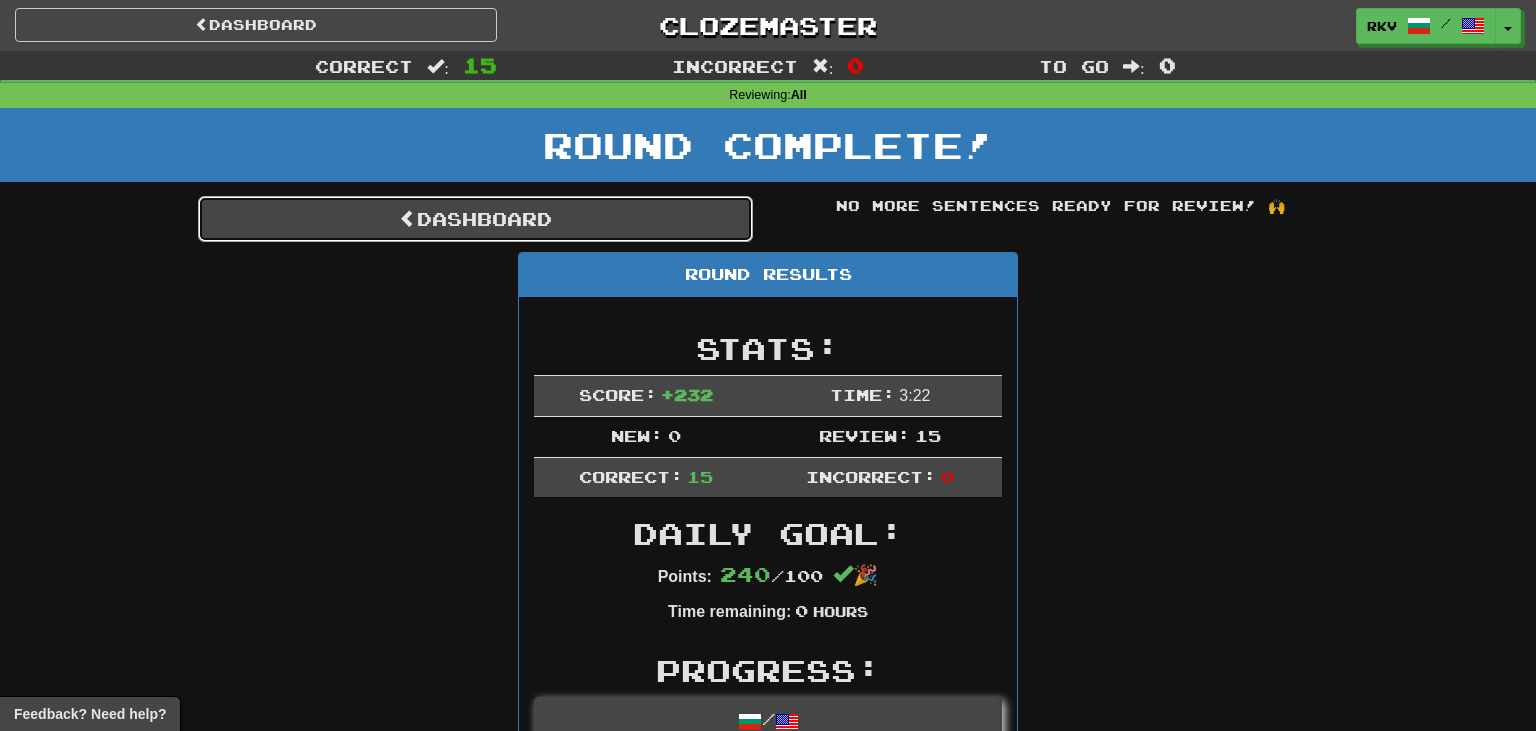 click on "Dashboard" at bounding box center [475, 219] 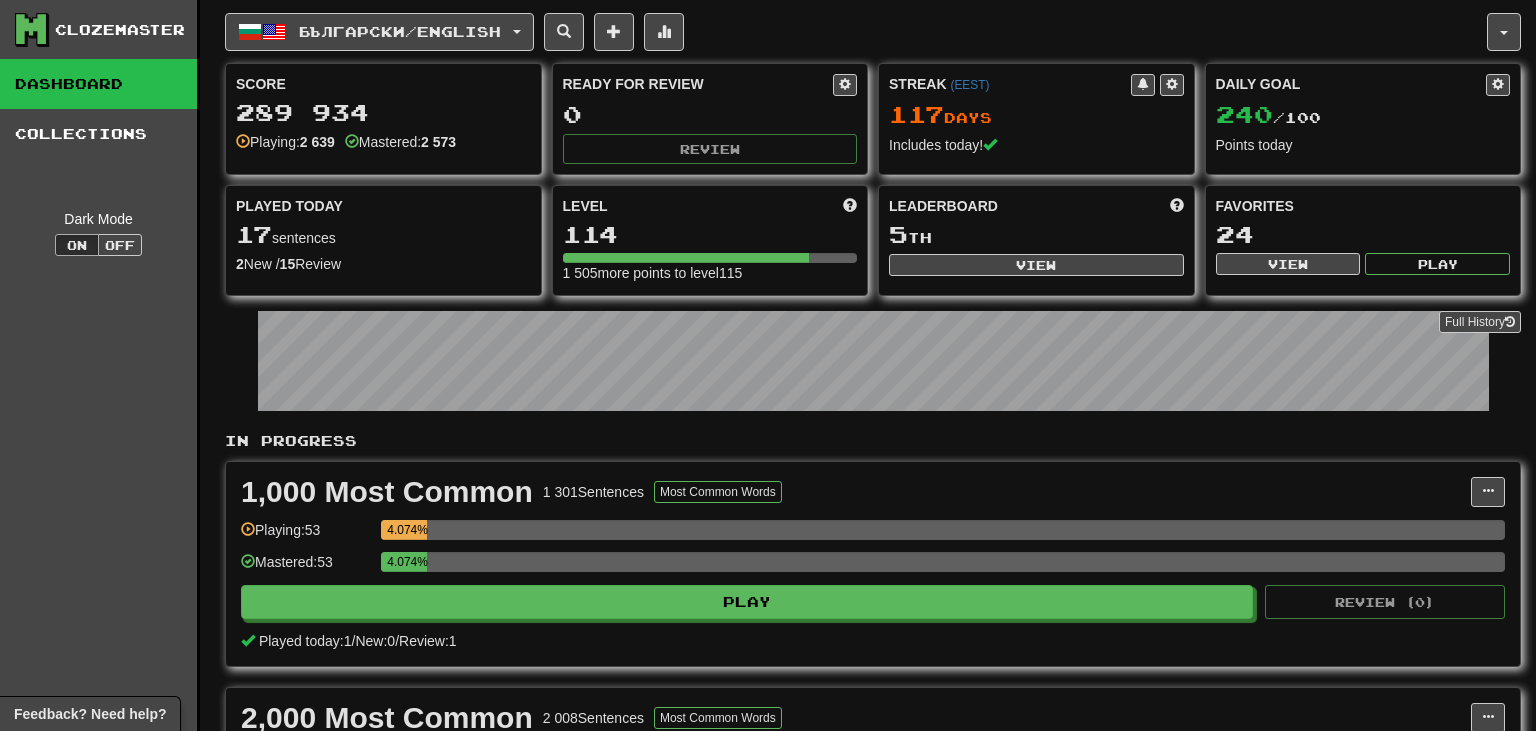scroll, scrollTop: 0, scrollLeft: 0, axis: both 